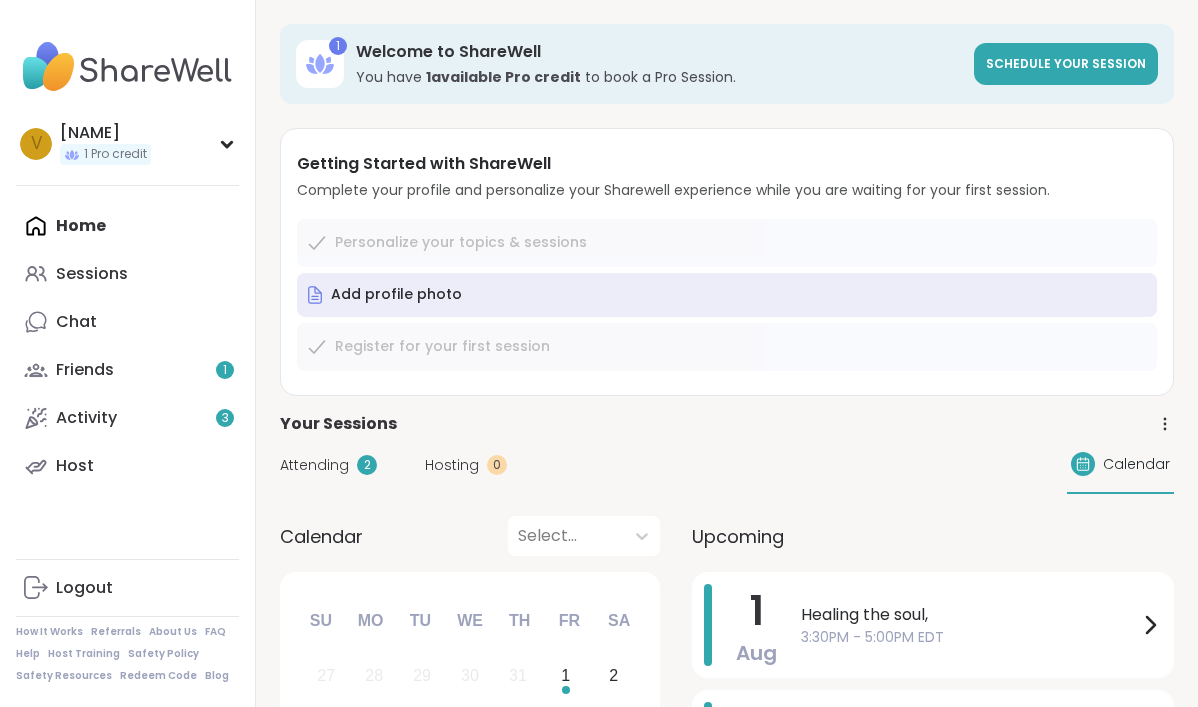 scroll, scrollTop: 0, scrollLeft: 0, axis: both 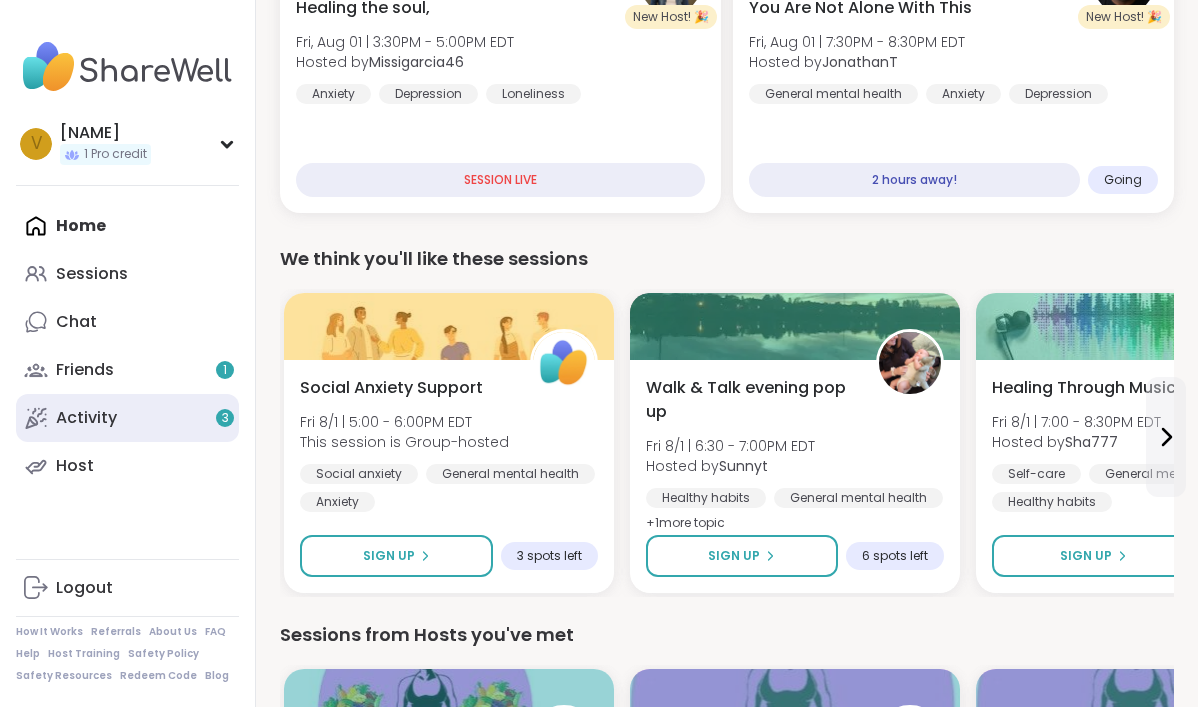 click on "Activity 3" at bounding box center (86, 418) 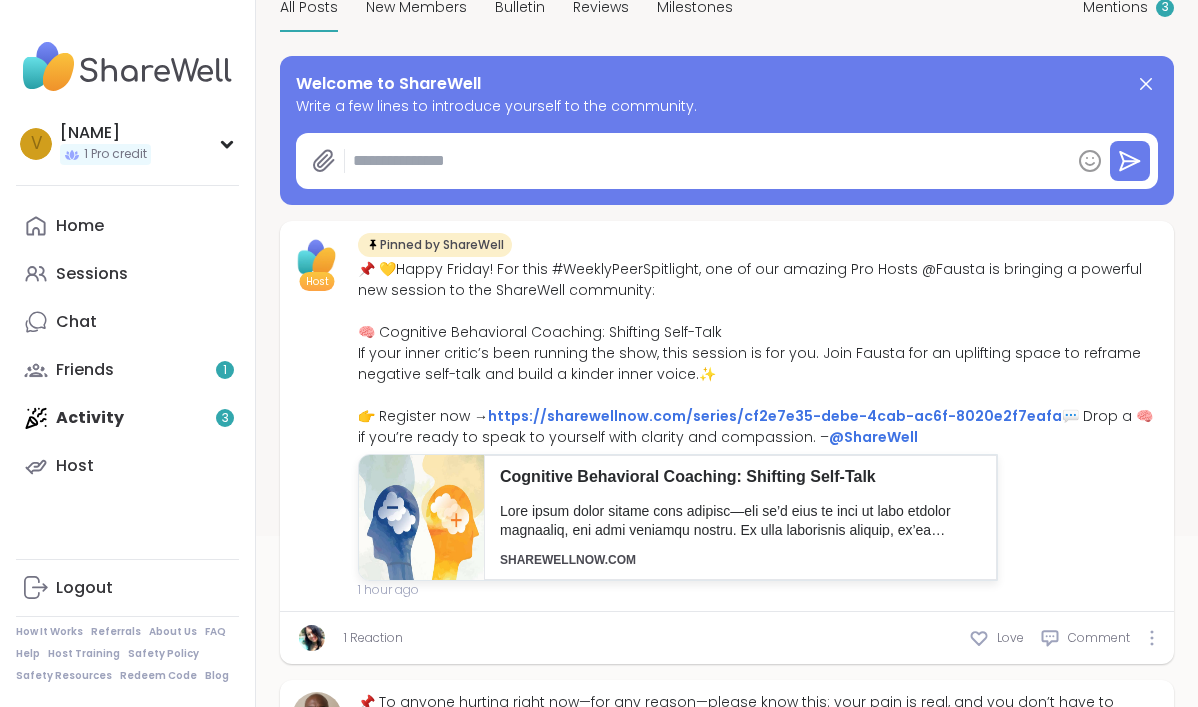 scroll, scrollTop: 0, scrollLeft: 0, axis: both 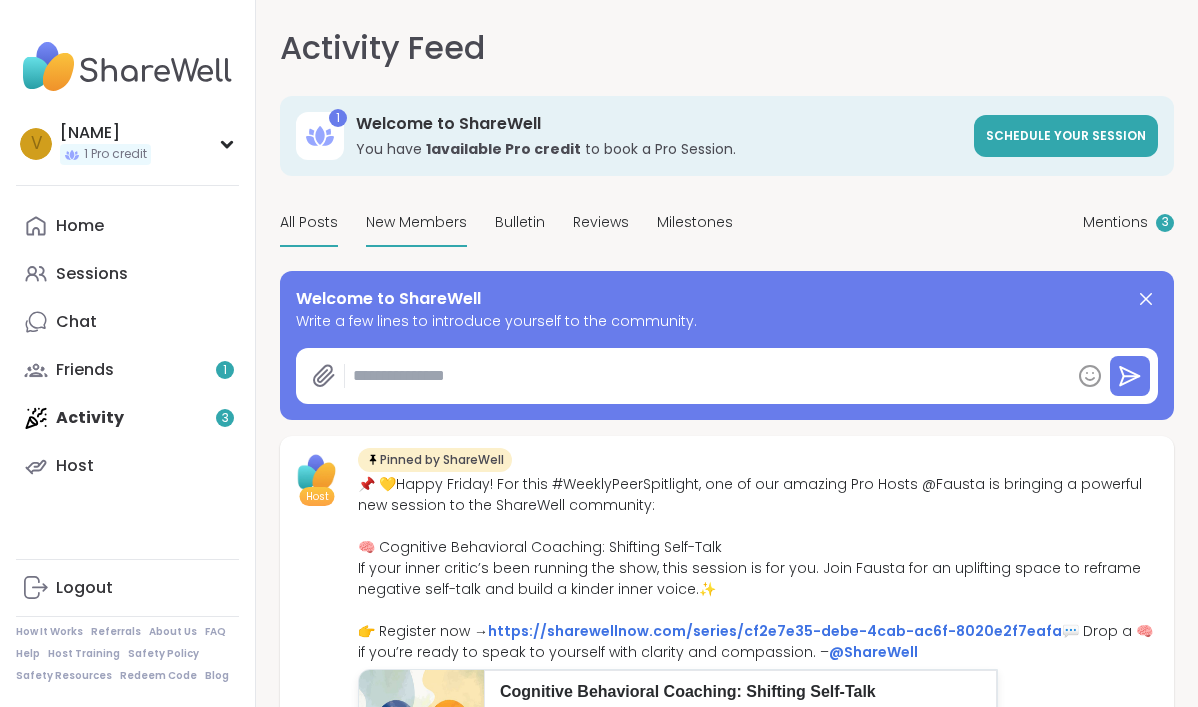 click on "New Members" at bounding box center [416, 222] 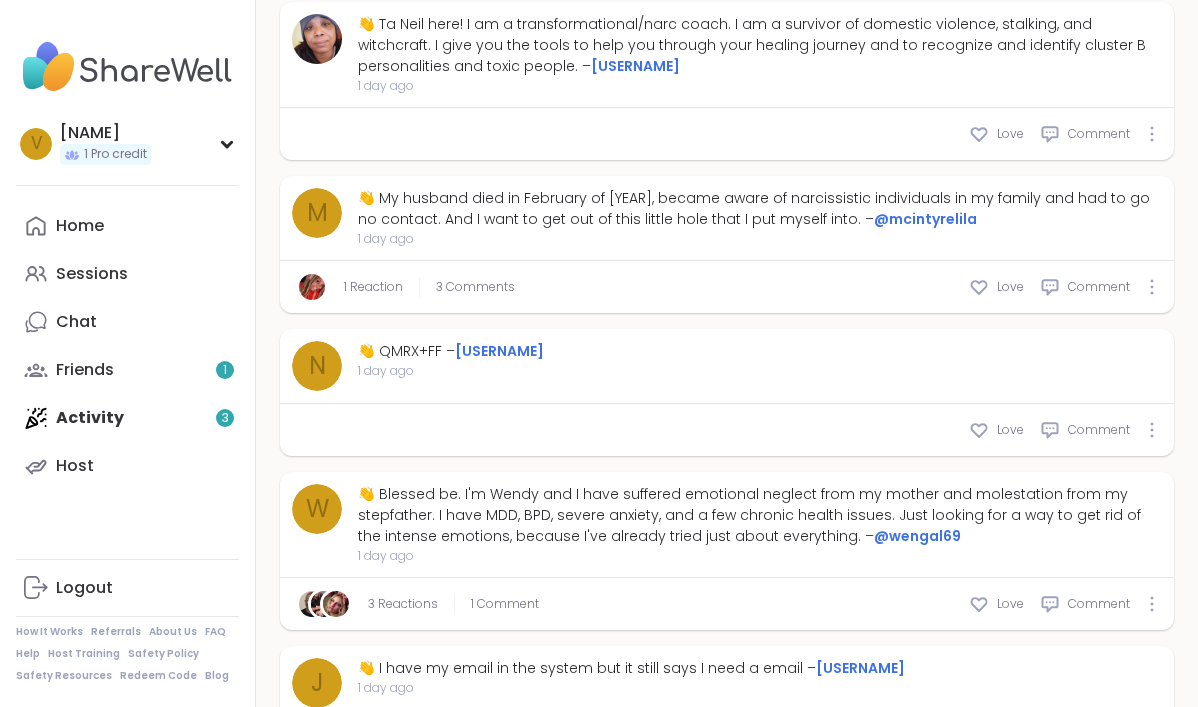 scroll, scrollTop: 1300, scrollLeft: 0, axis: vertical 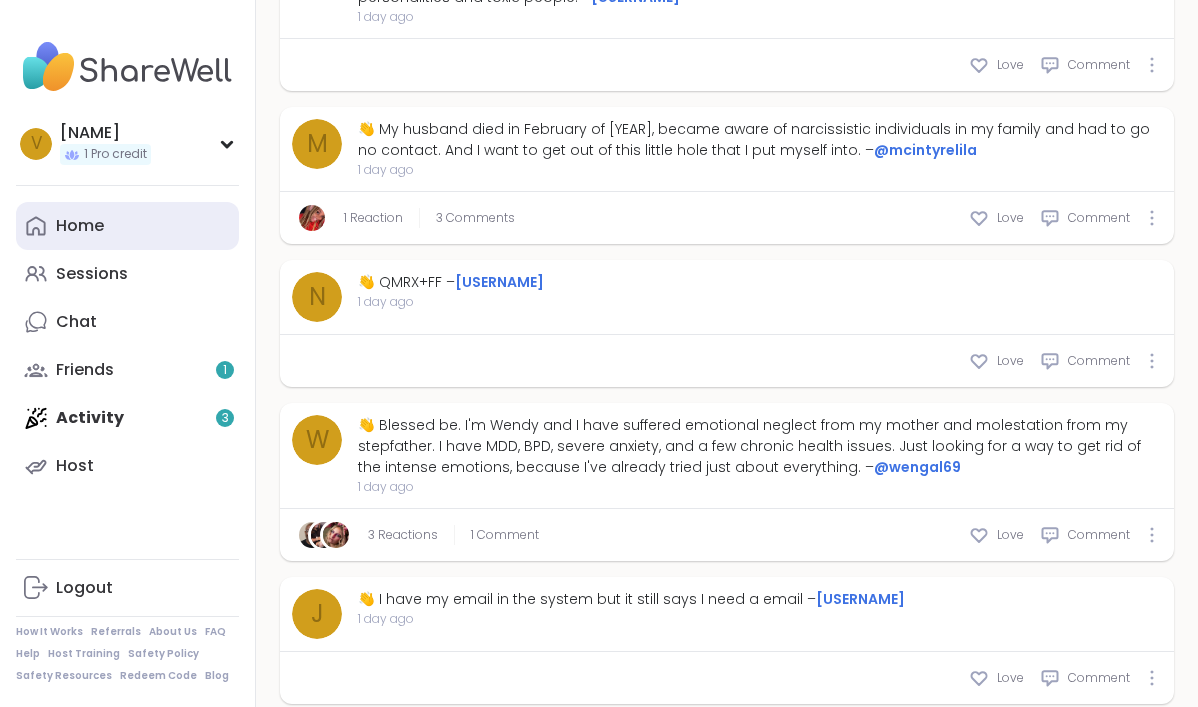 click on "Home" at bounding box center [80, 226] 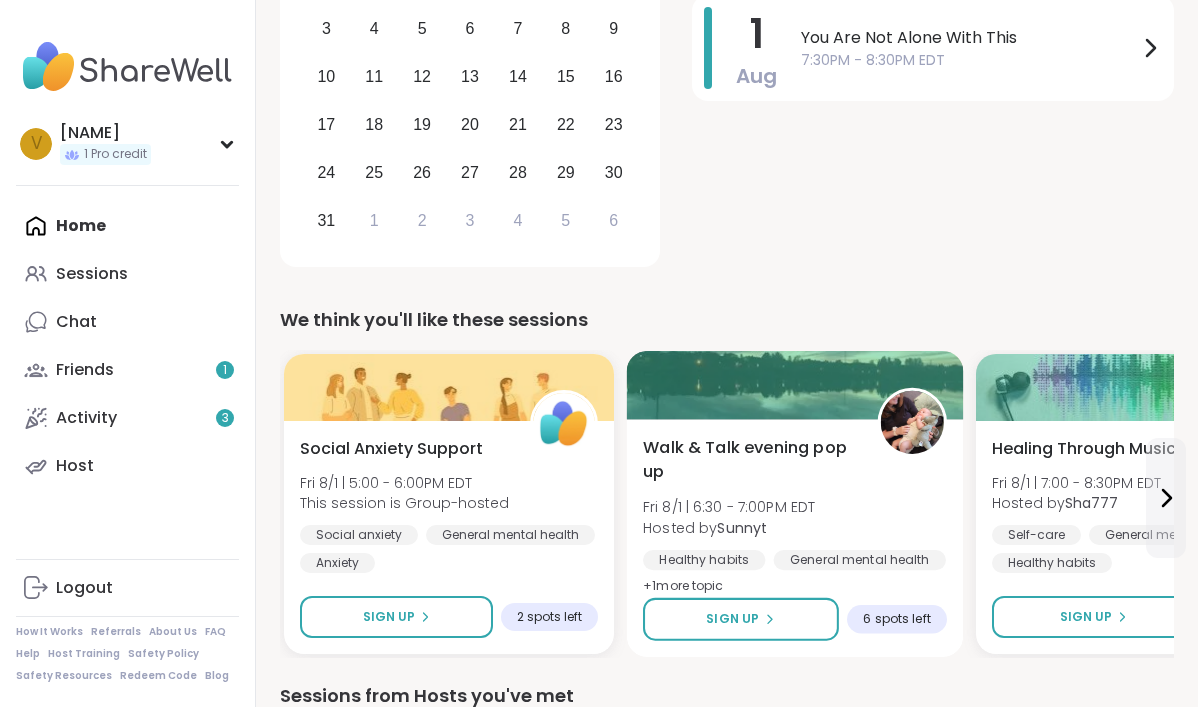 scroll, scrollTop: 700, scrollLeft: 0, axis: vertical 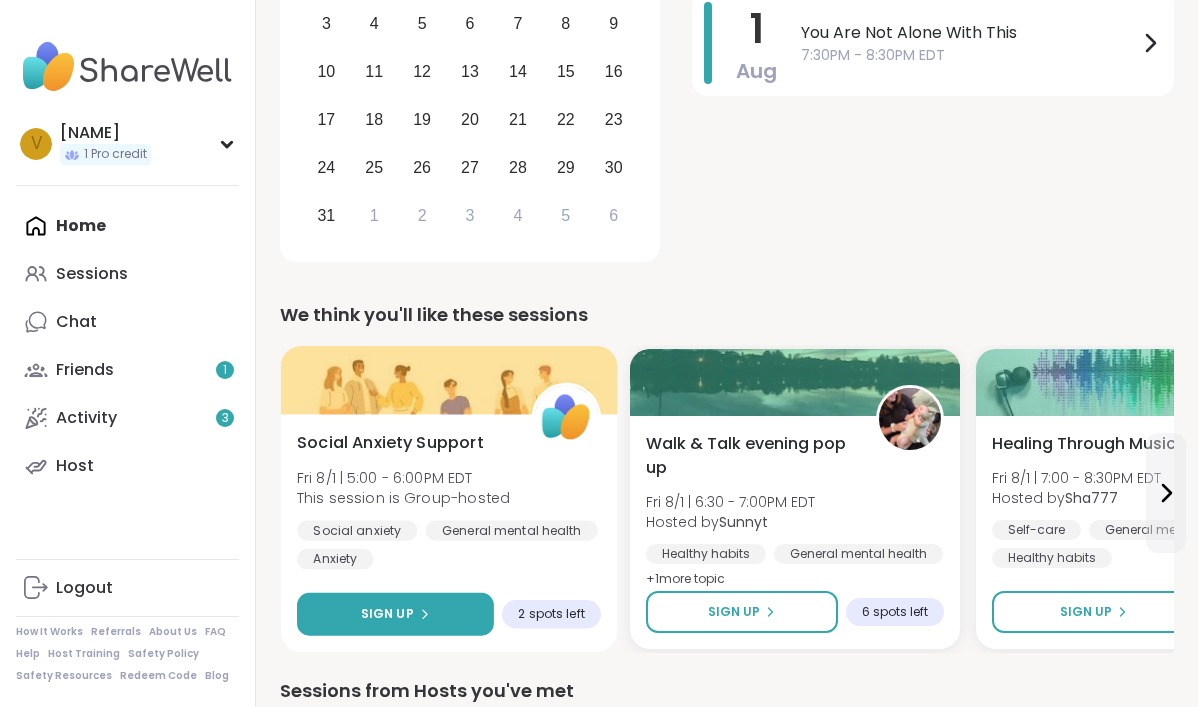 click on "Sign Up" at bounding box center (395, 614) 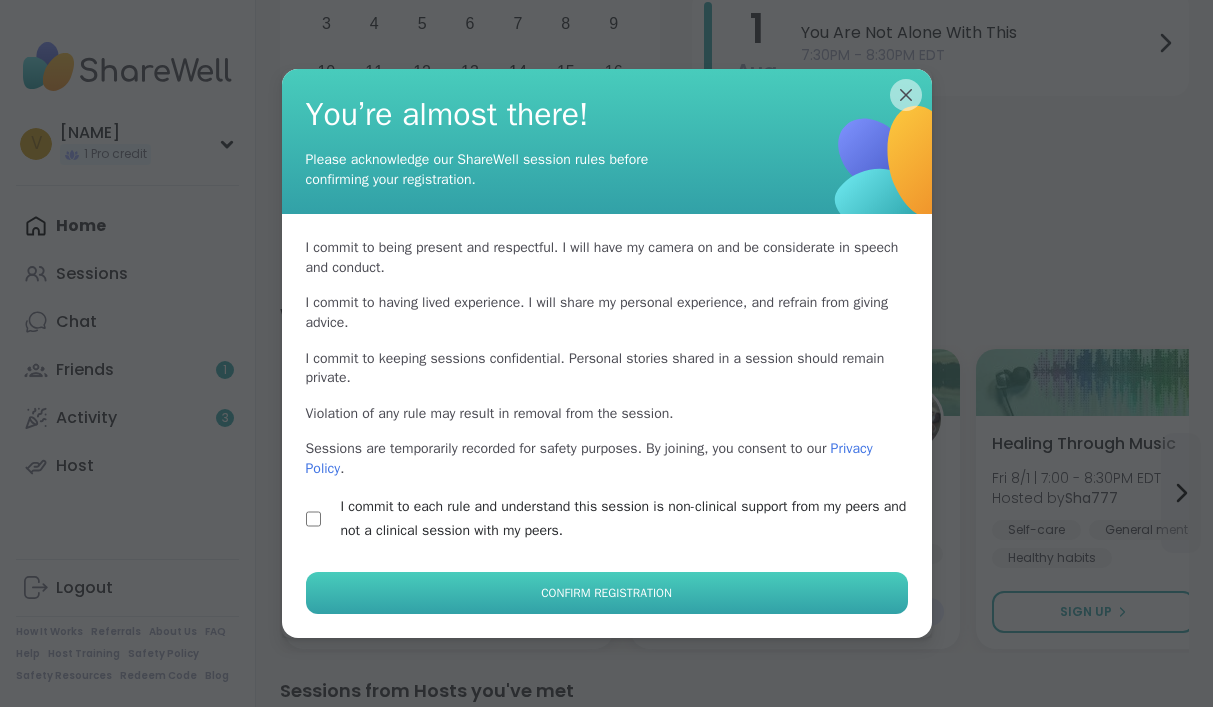 click on "Confirm Registration" at bounding box center [607, 593] 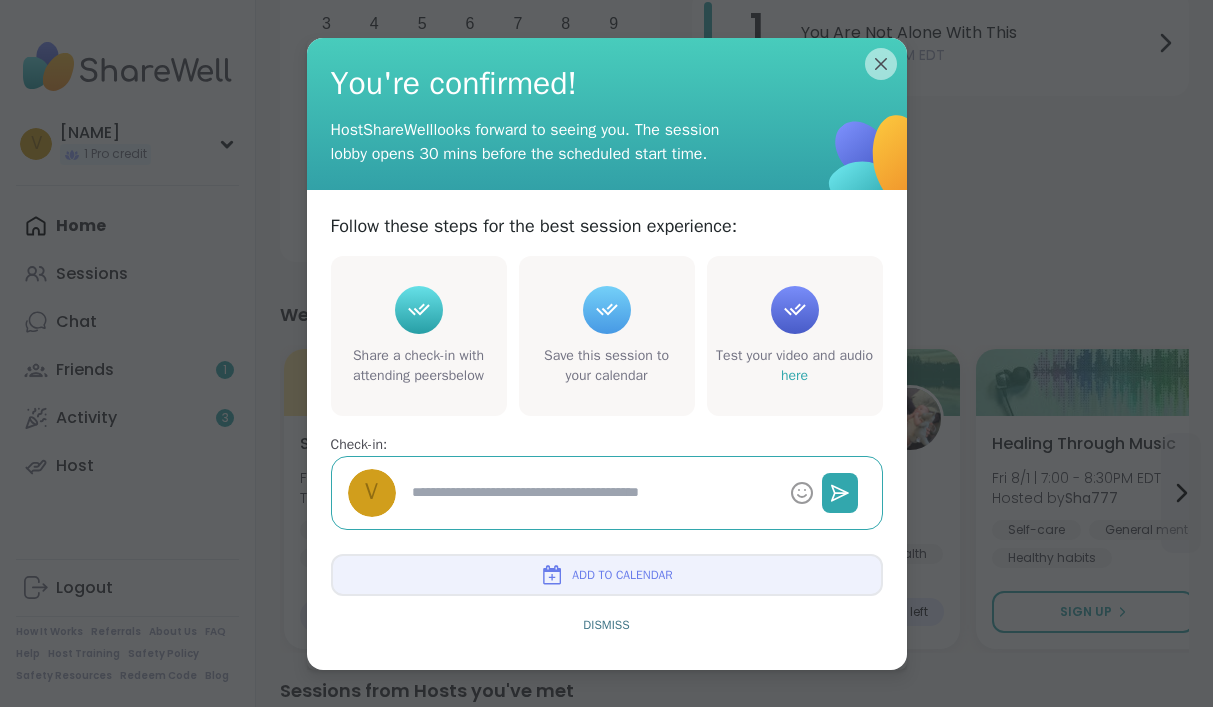 click at bounding box center [593, 492] 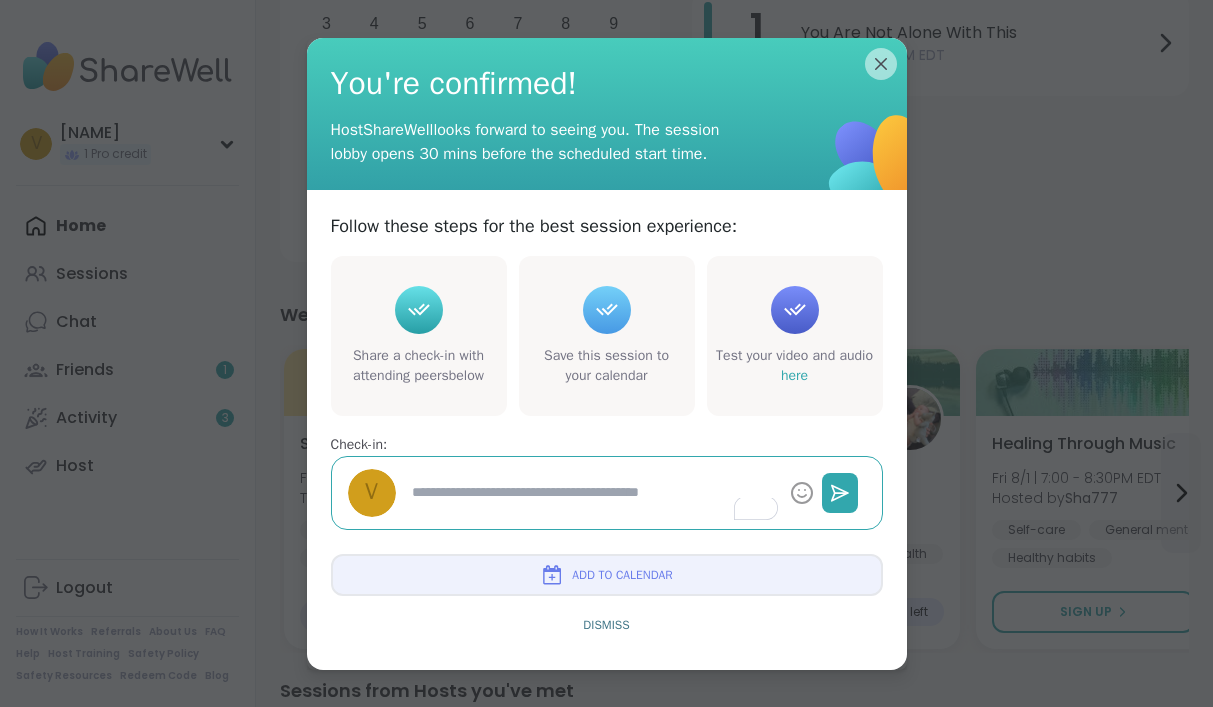 type on "*" 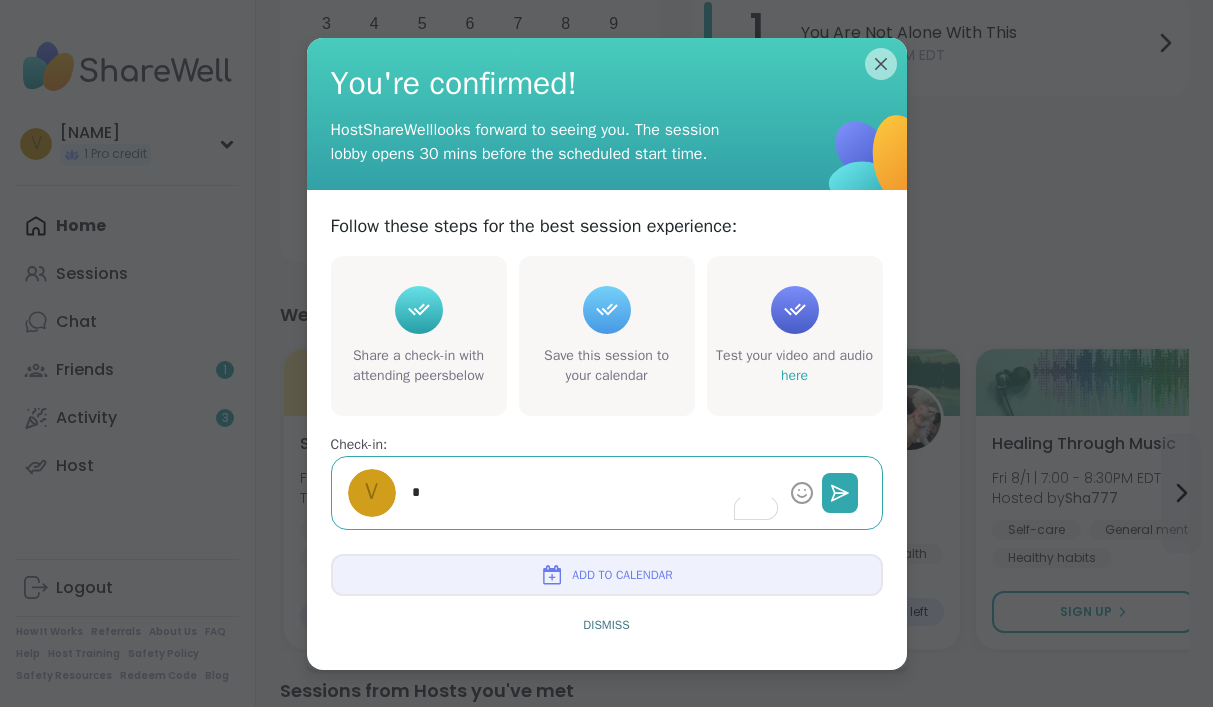 type on "*" 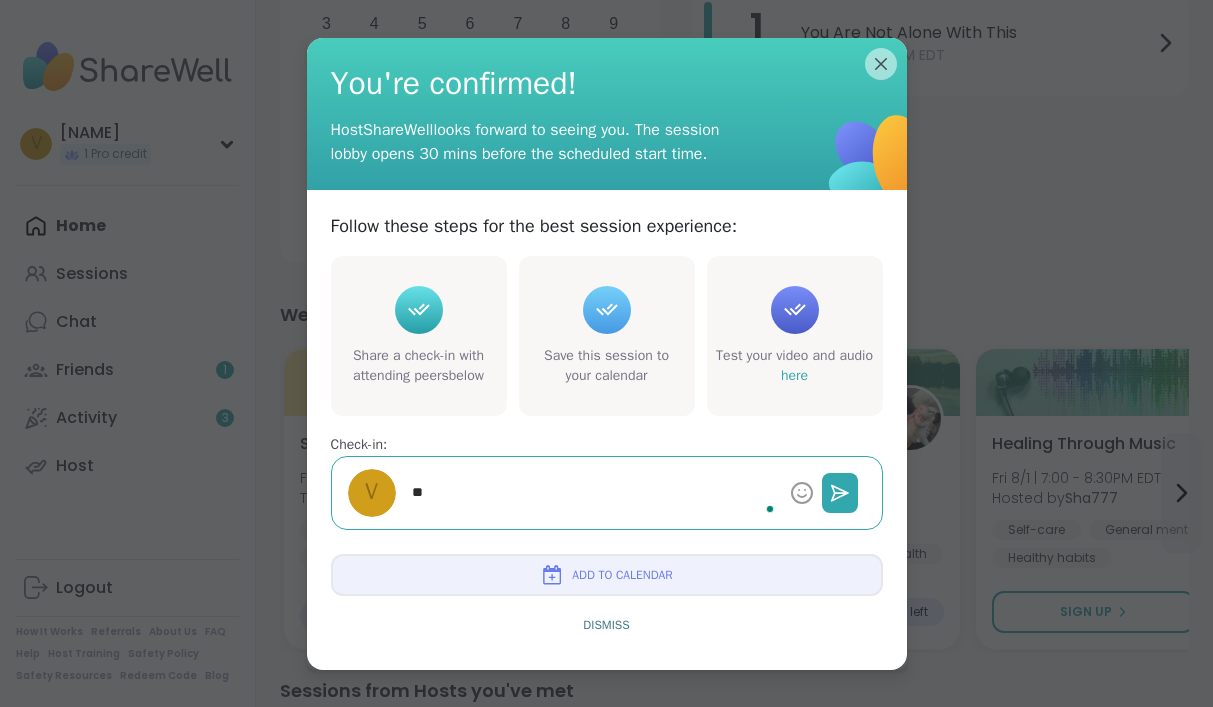 type on "*" 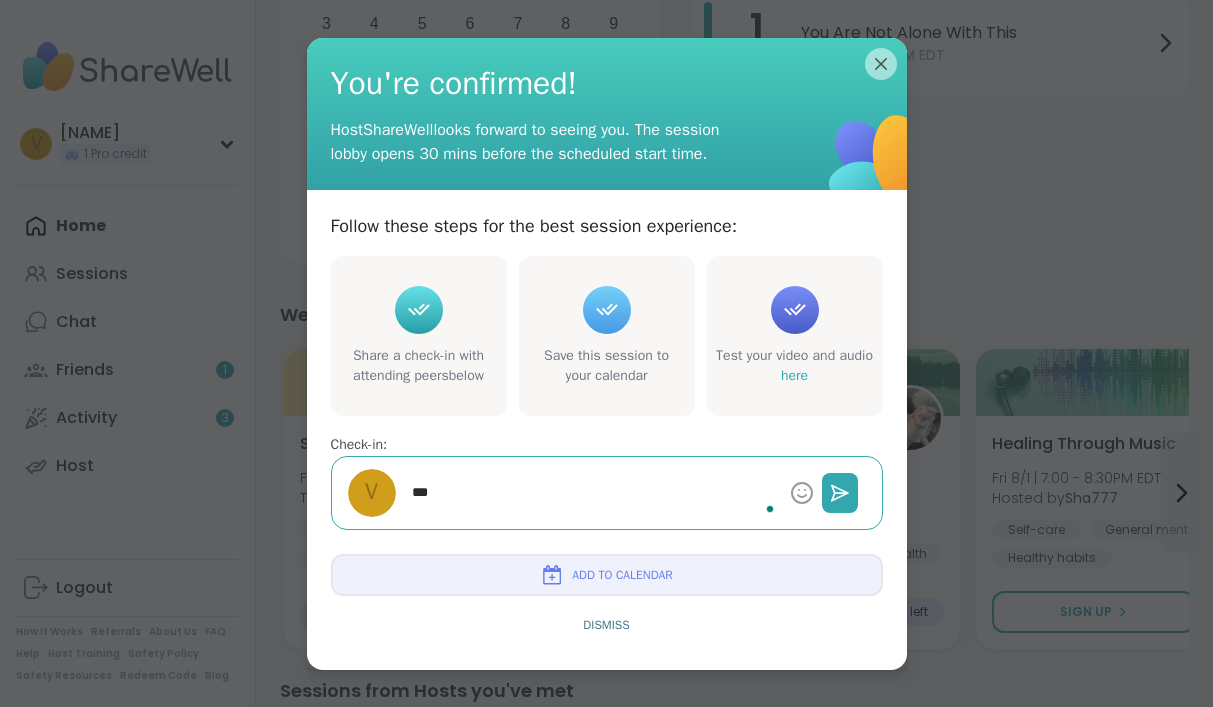 type on "*" 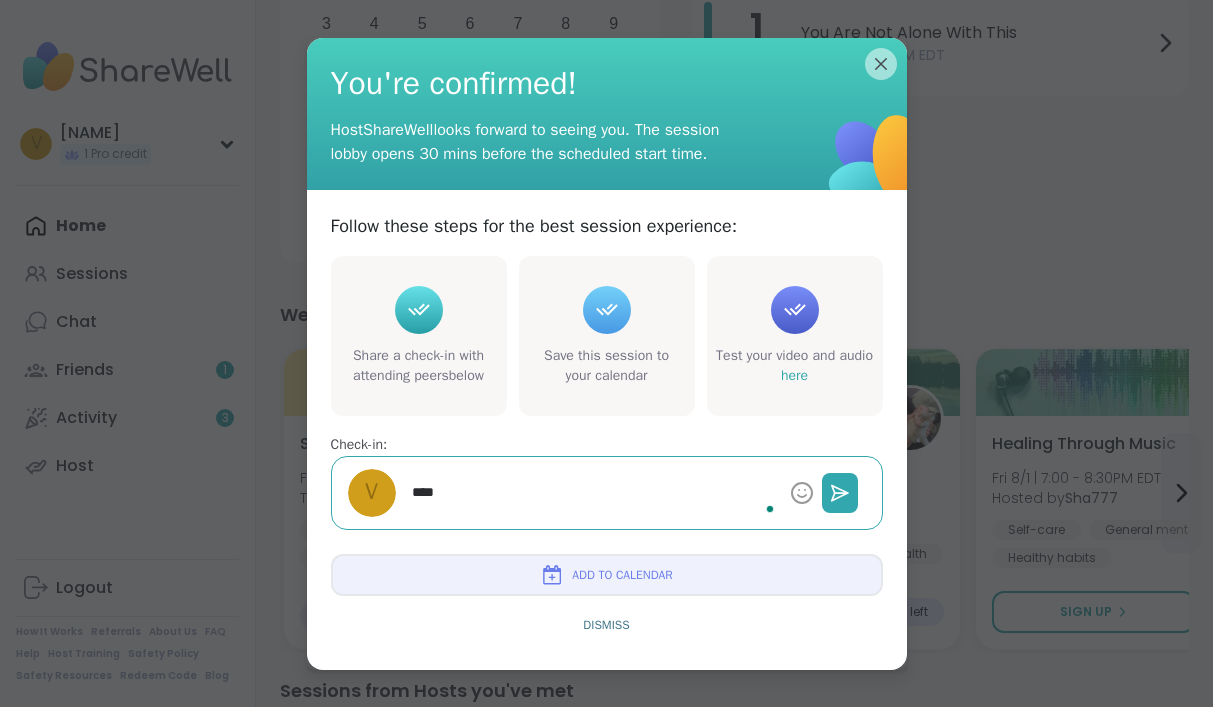 type on "*" 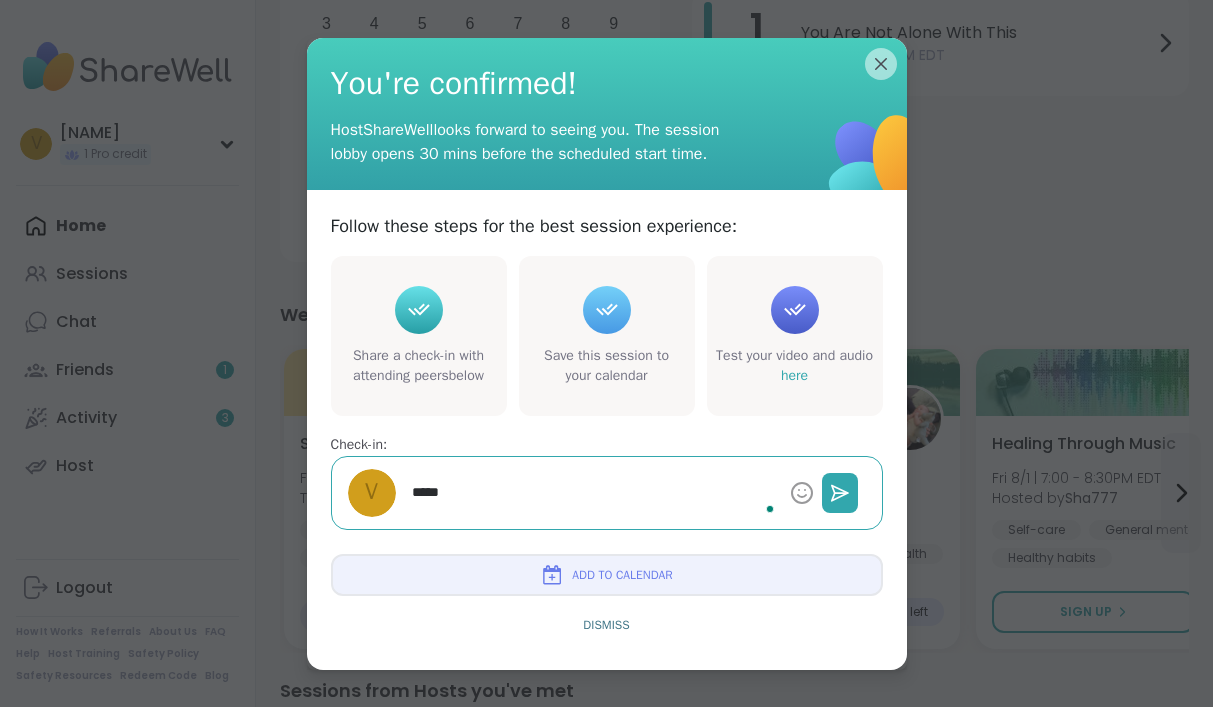 type on "*" 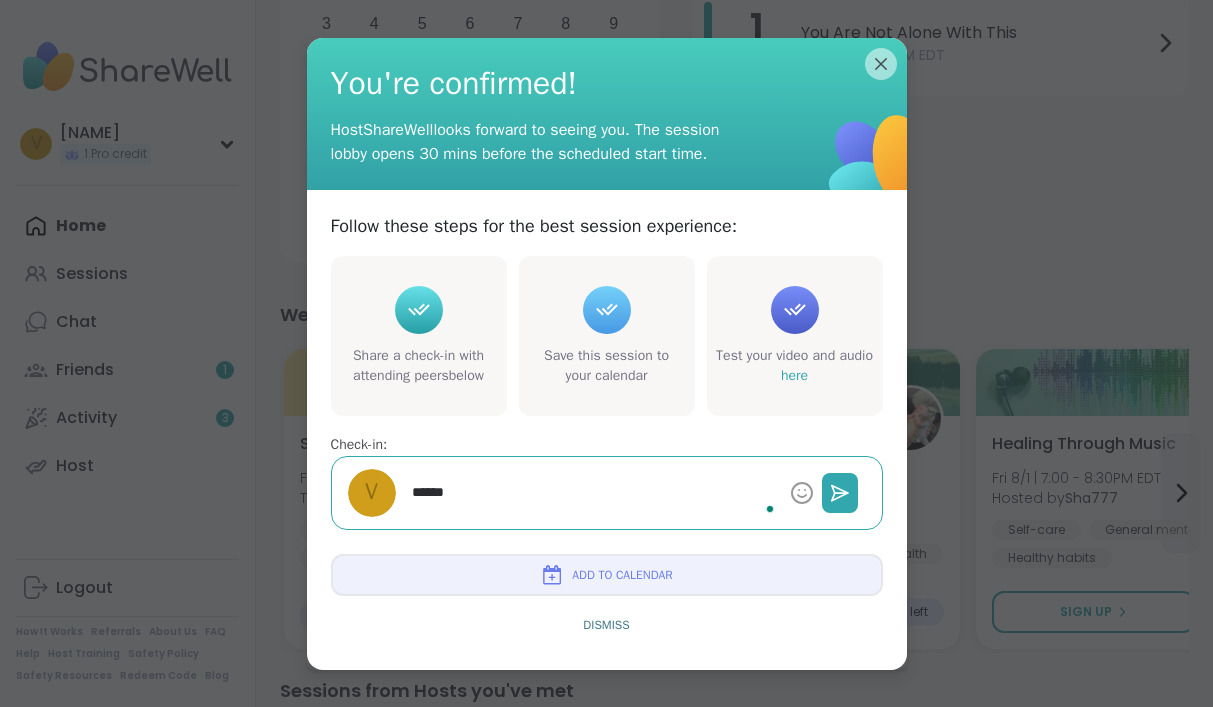 type on "*" 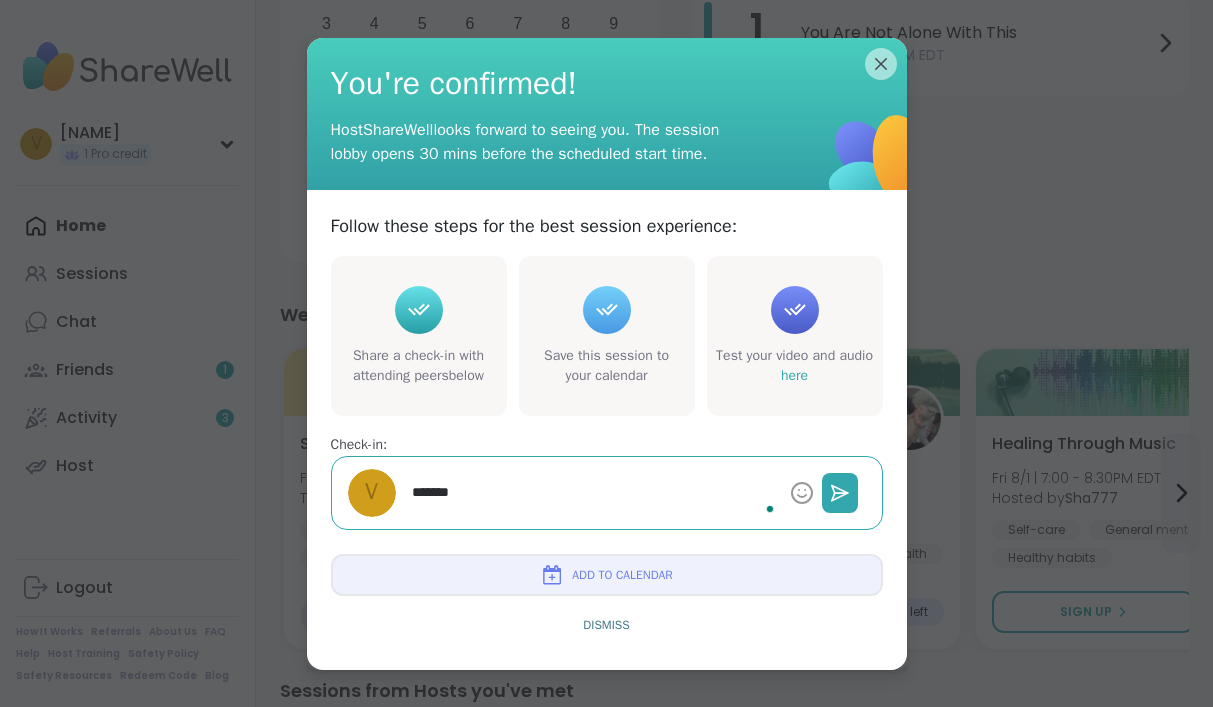 type on "*" 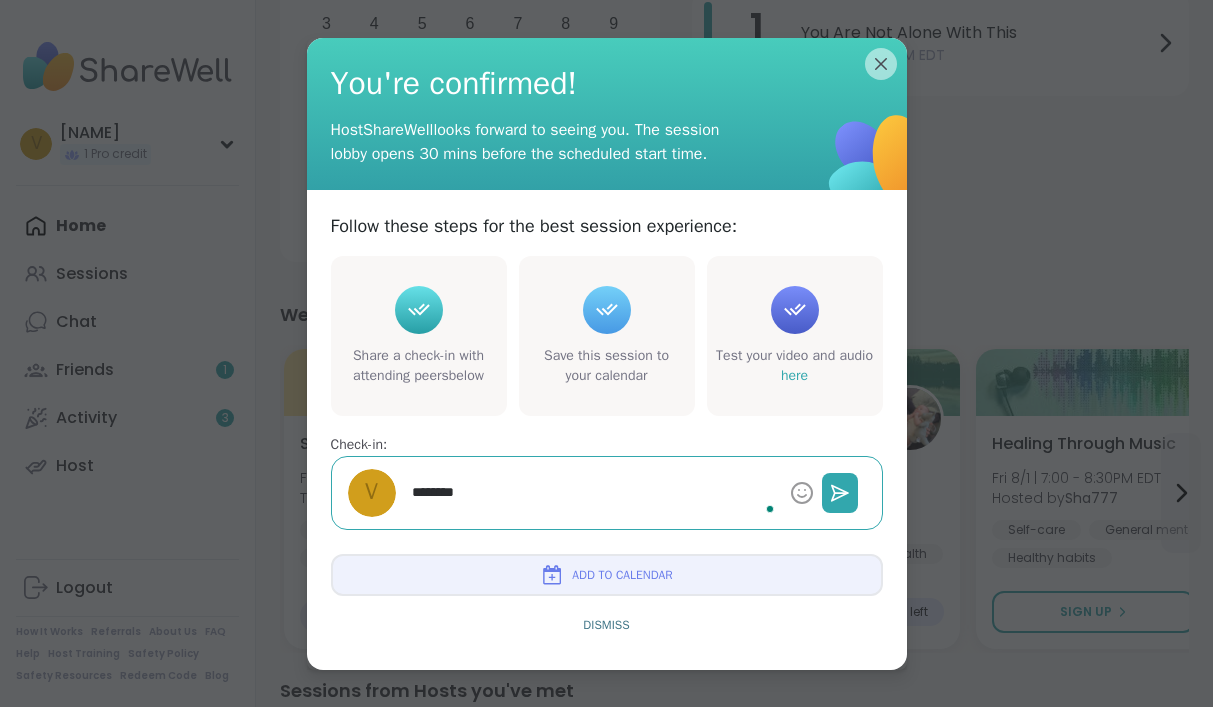 type on "*" 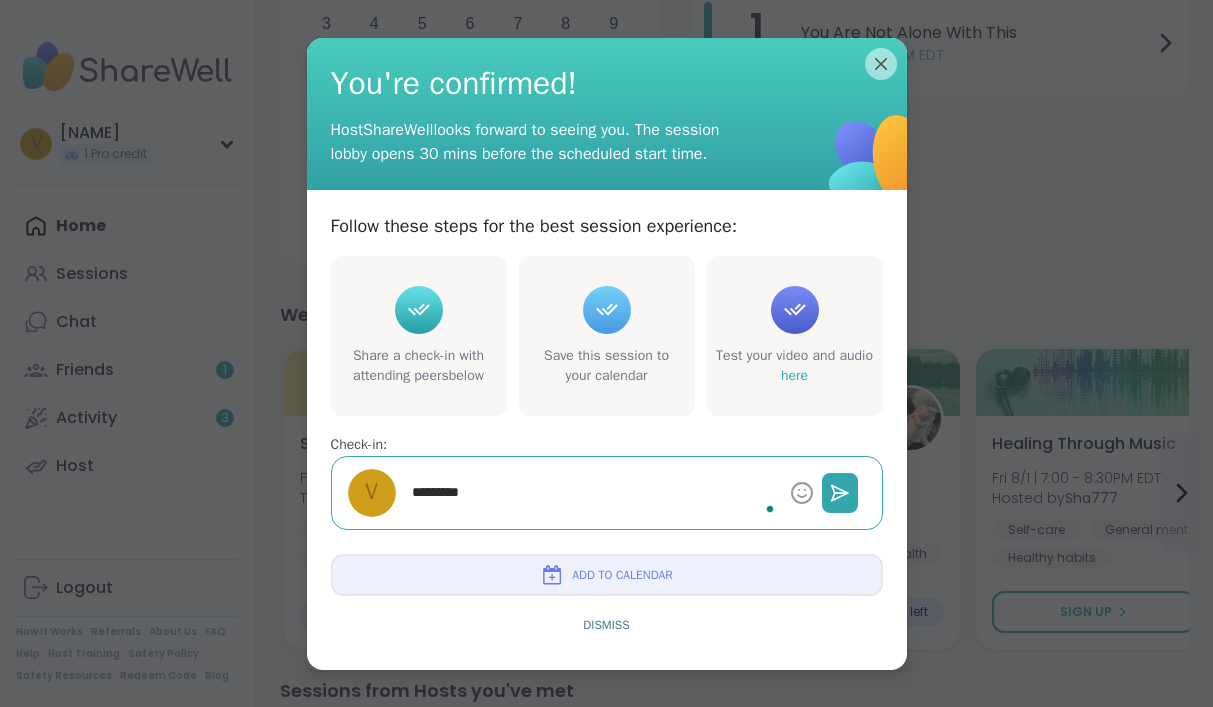 type on "*" 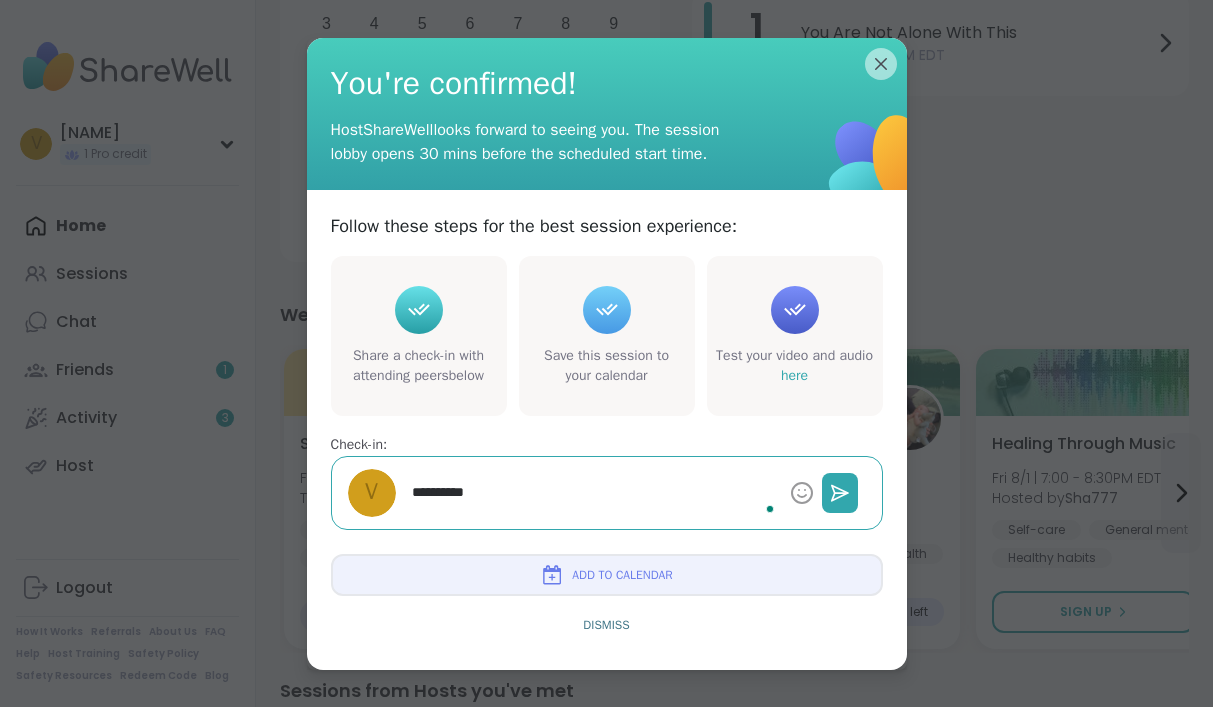 type on "*" 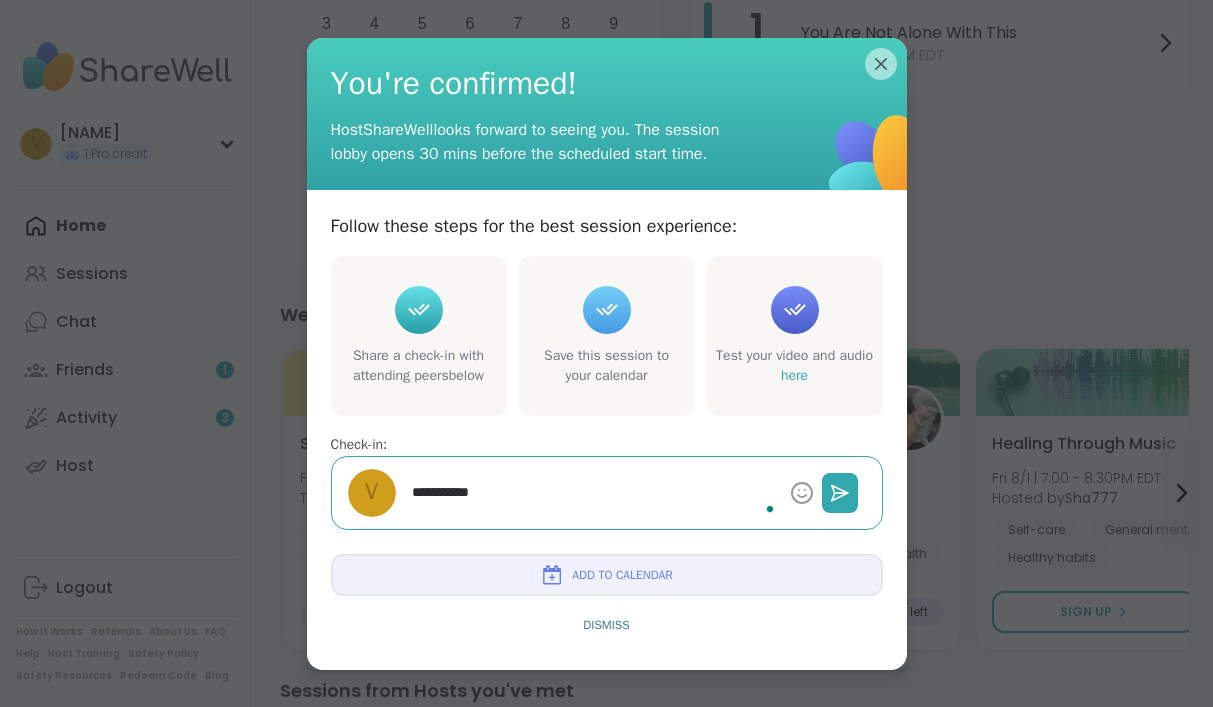 type on "*" 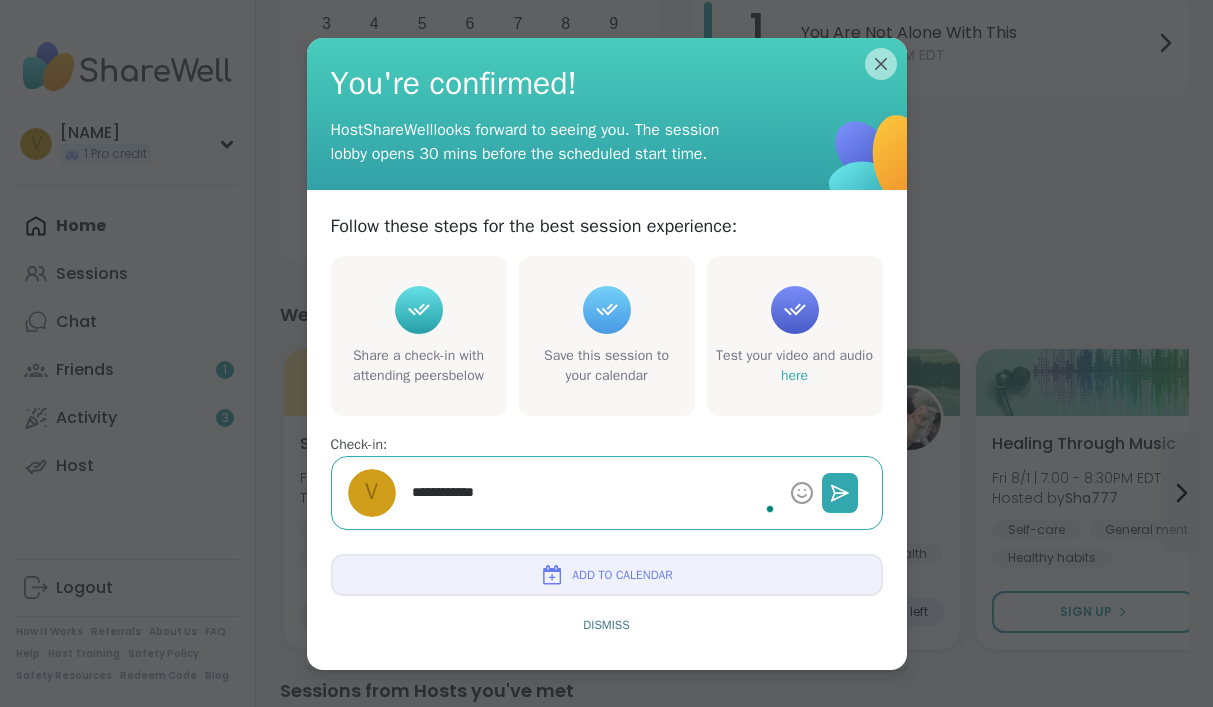 type on "*" 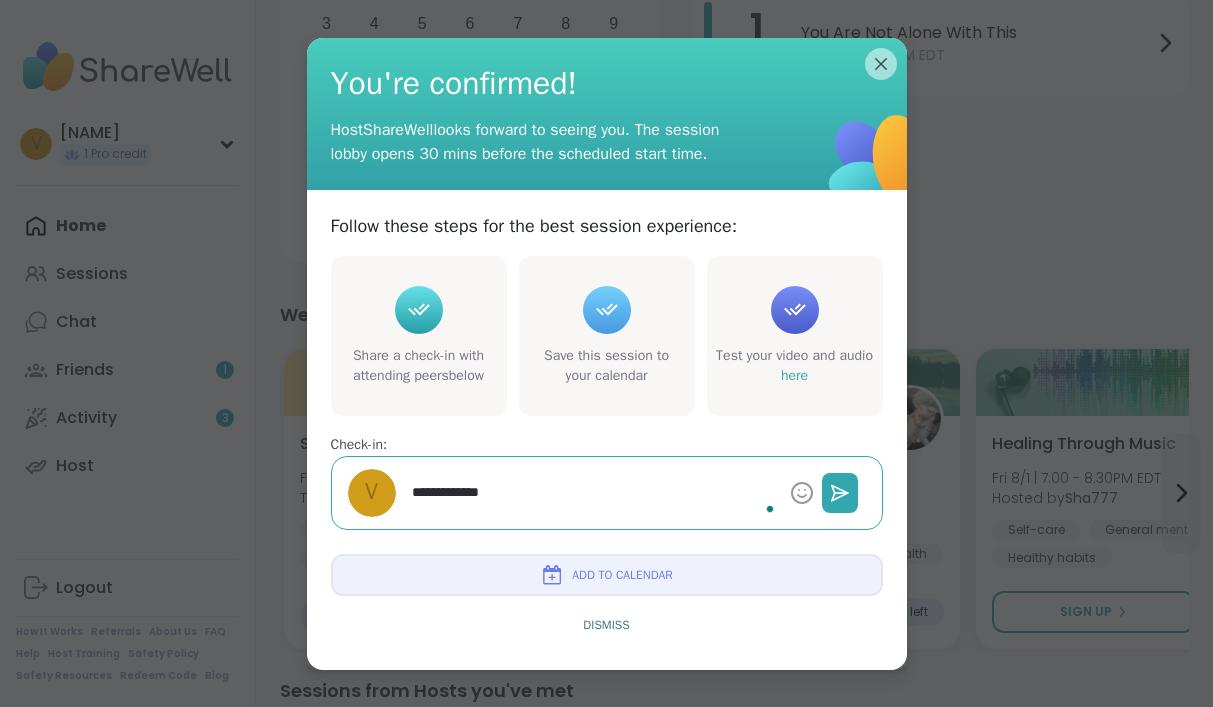 type on "*" 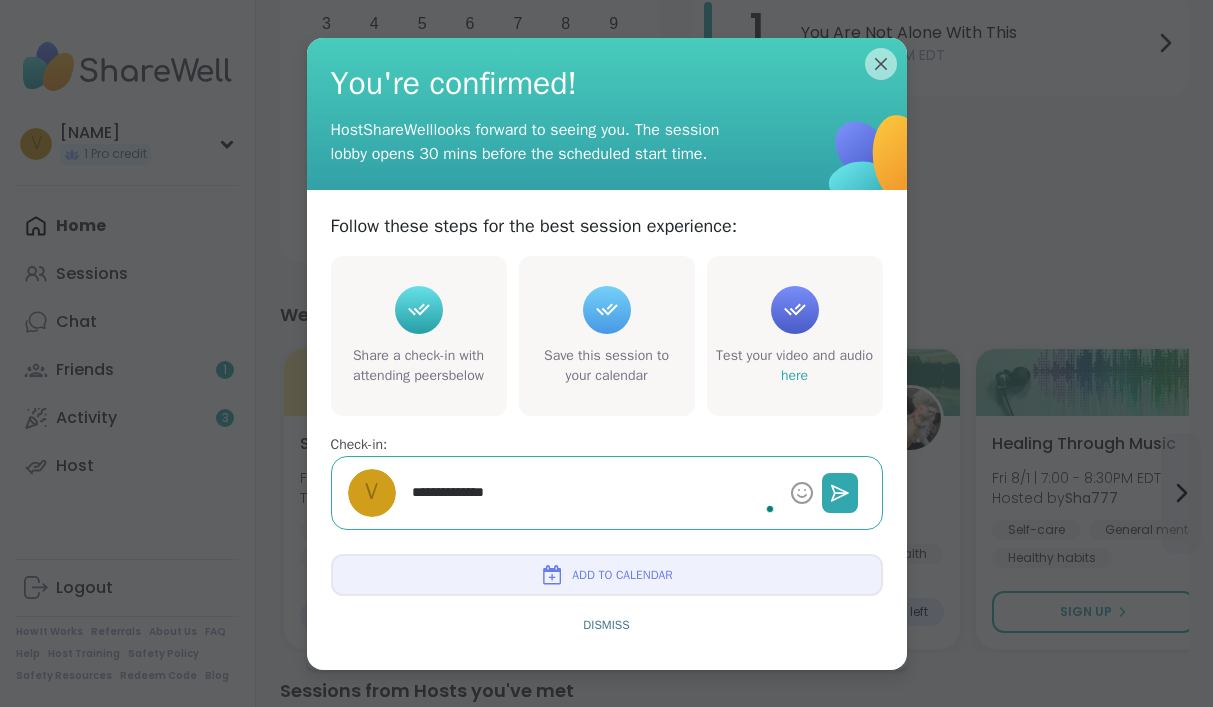 type on "*" 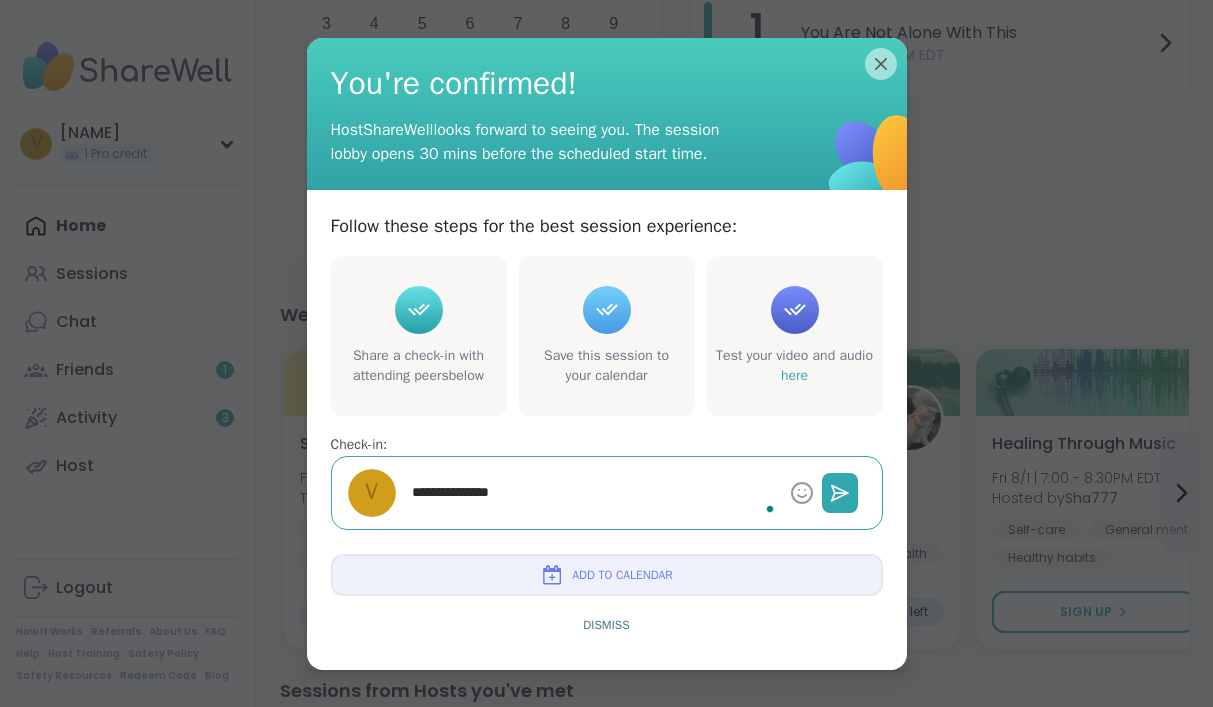 type on "*" 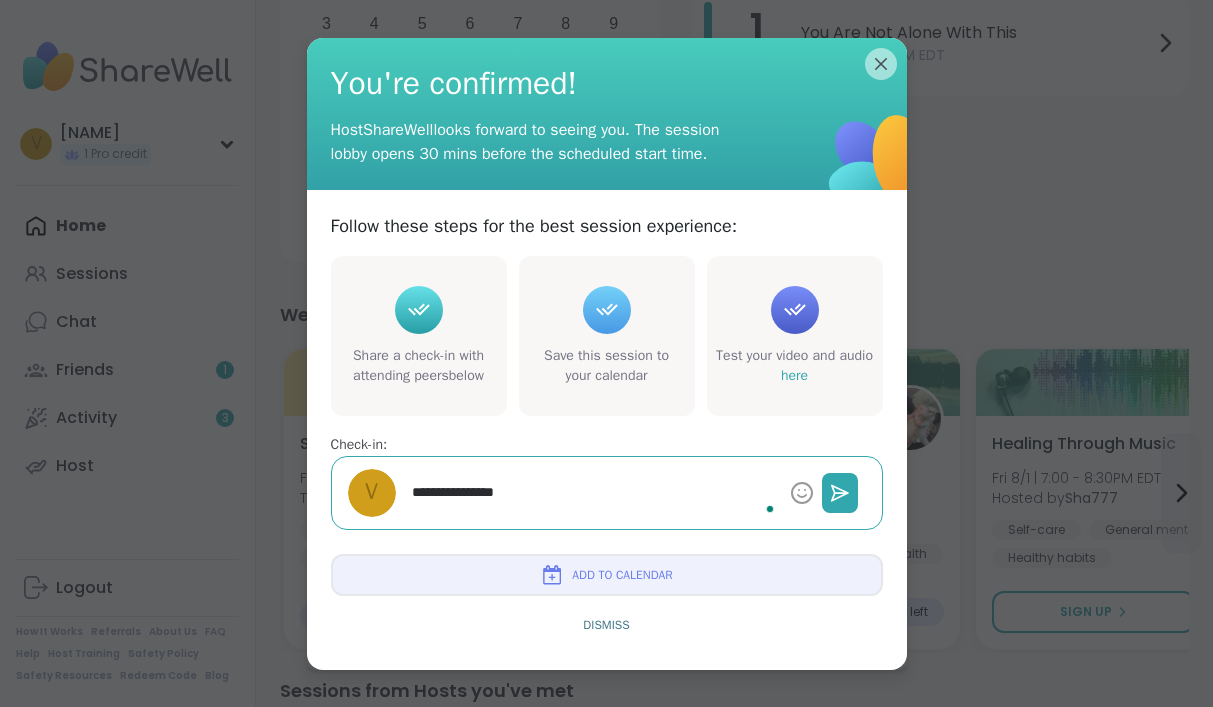 type on "*" 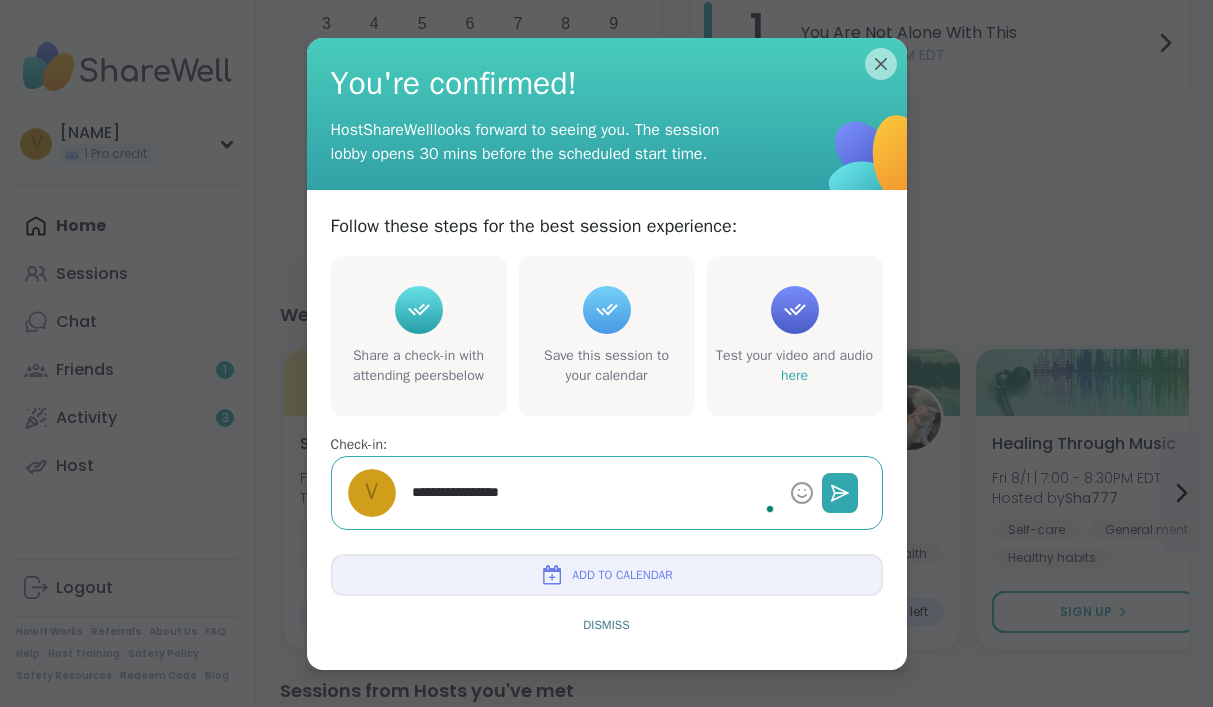 type on "*" 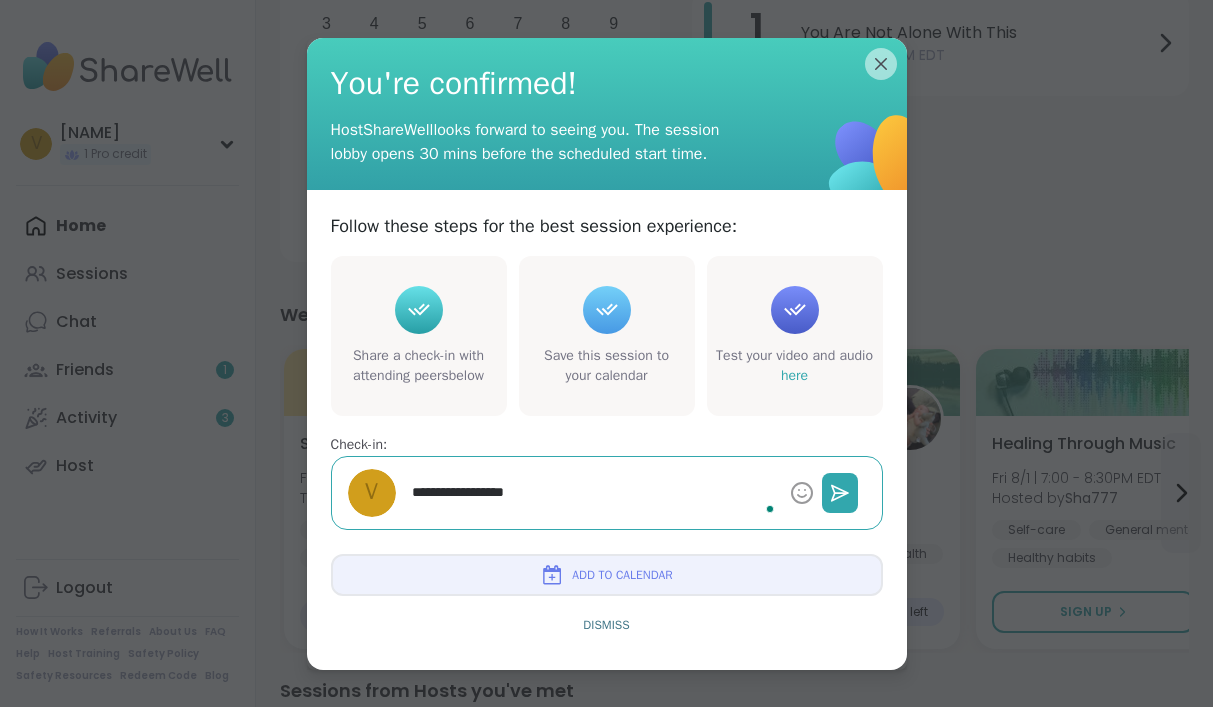 type on "*" 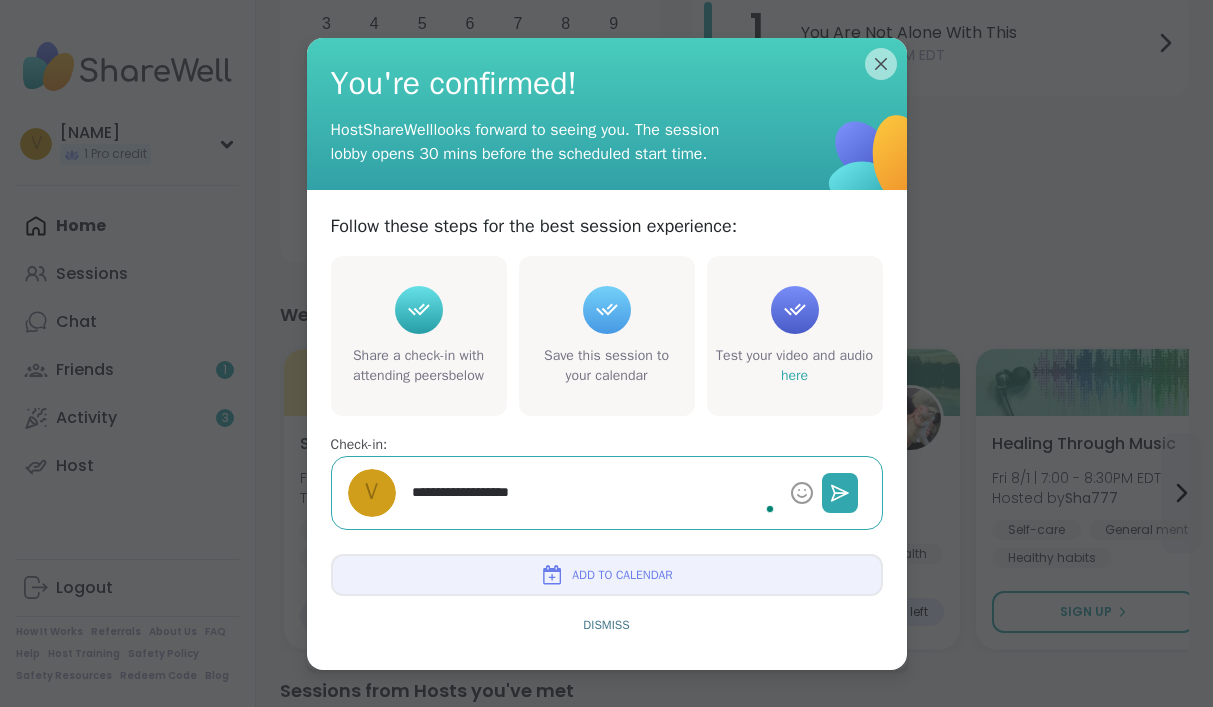 type on "*" 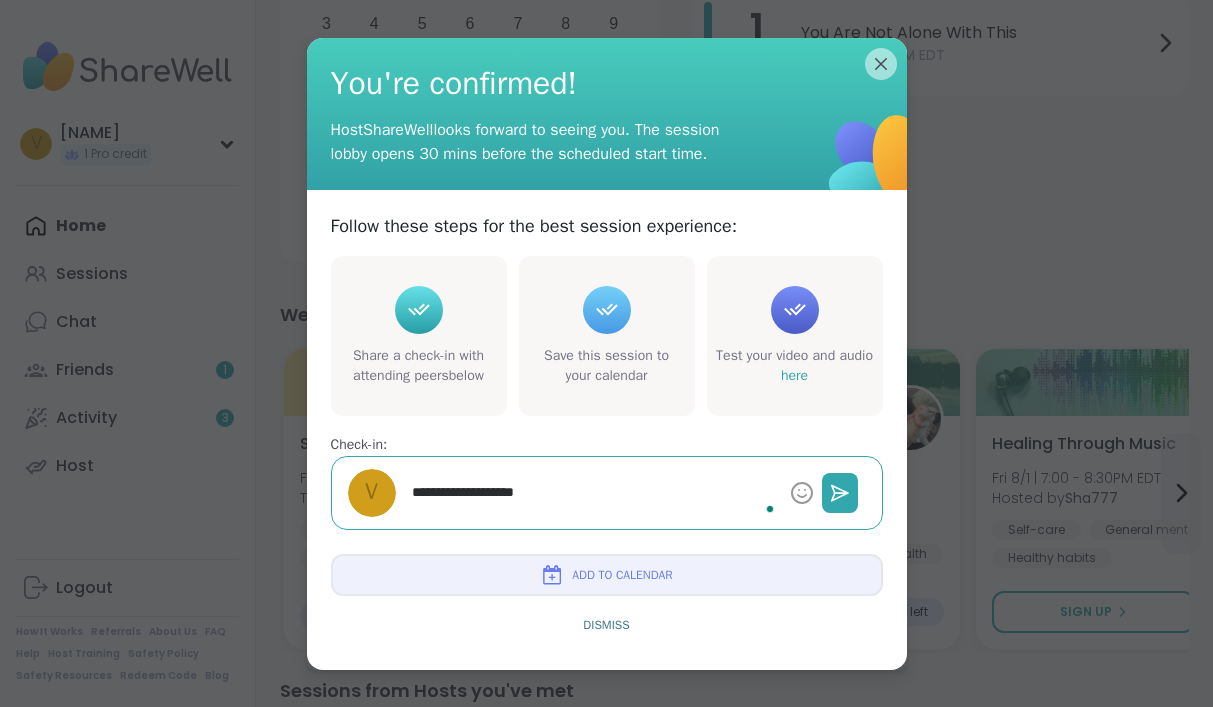 type on "*" 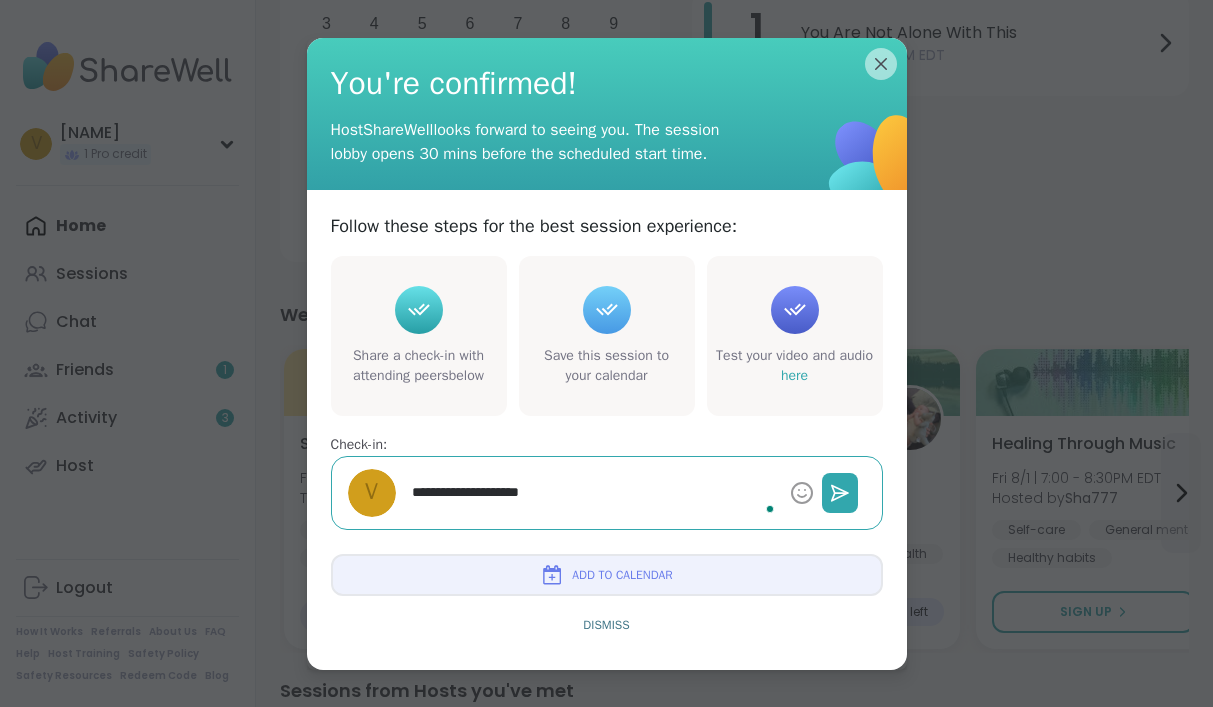 type on "*" 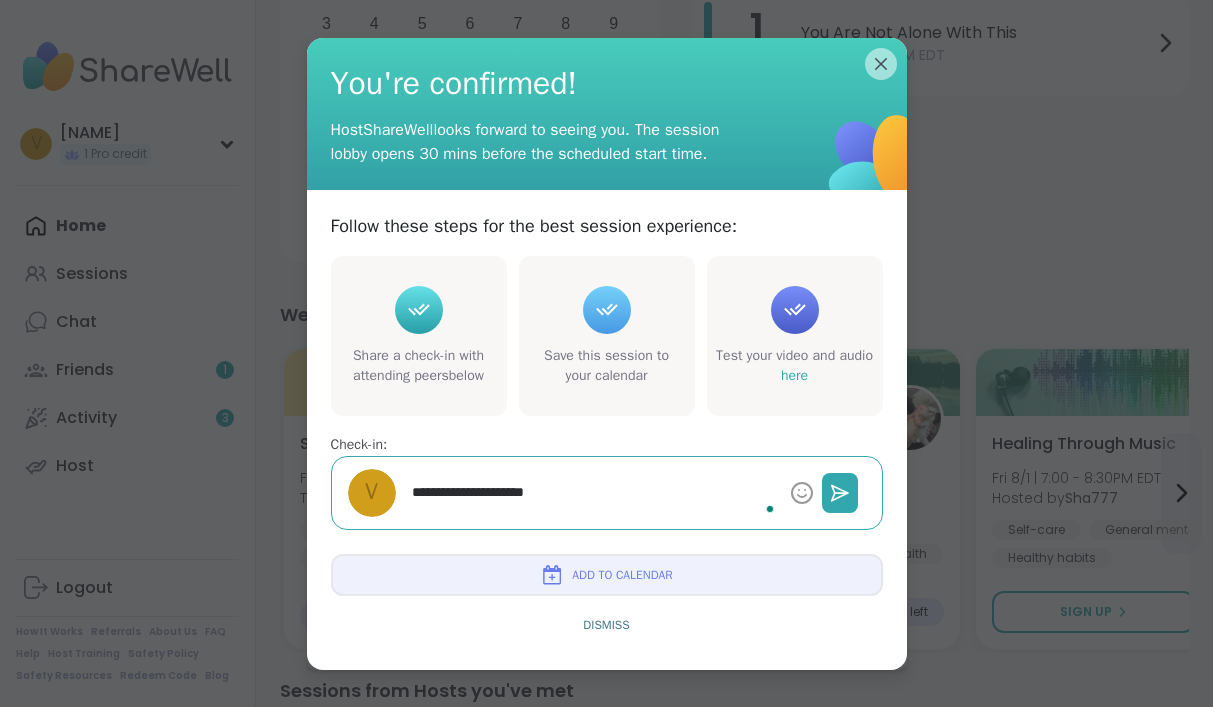 type on "*" 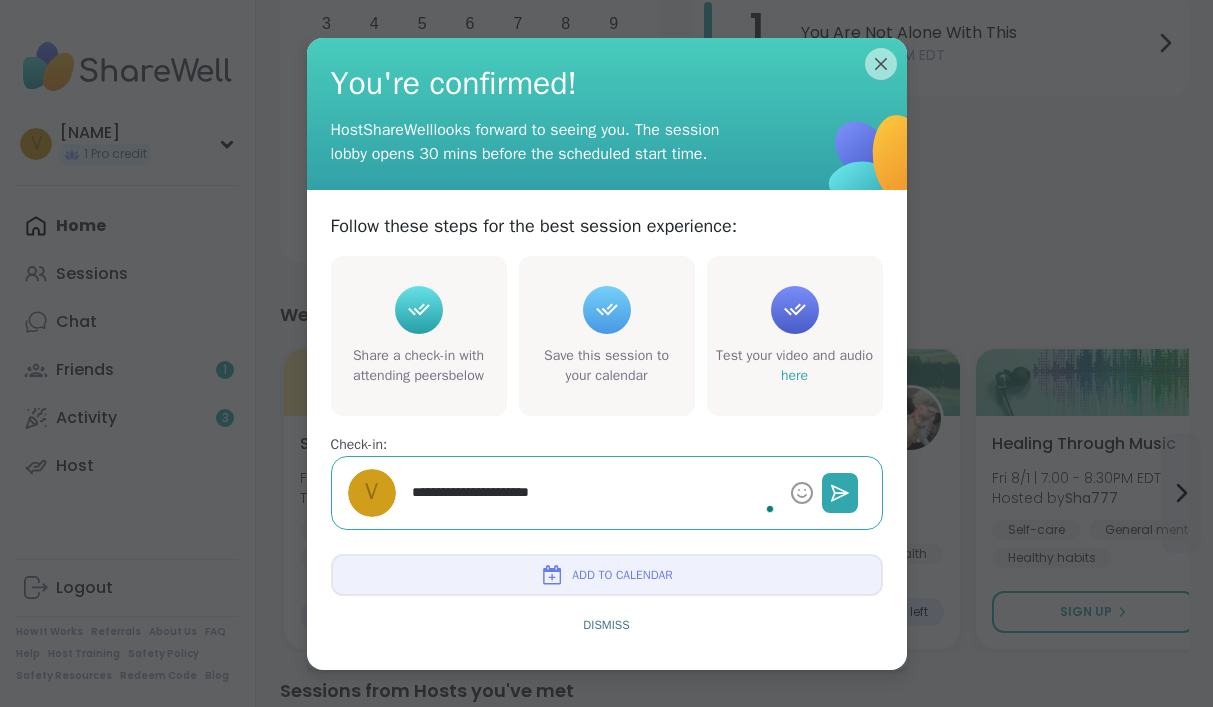 type on "*" 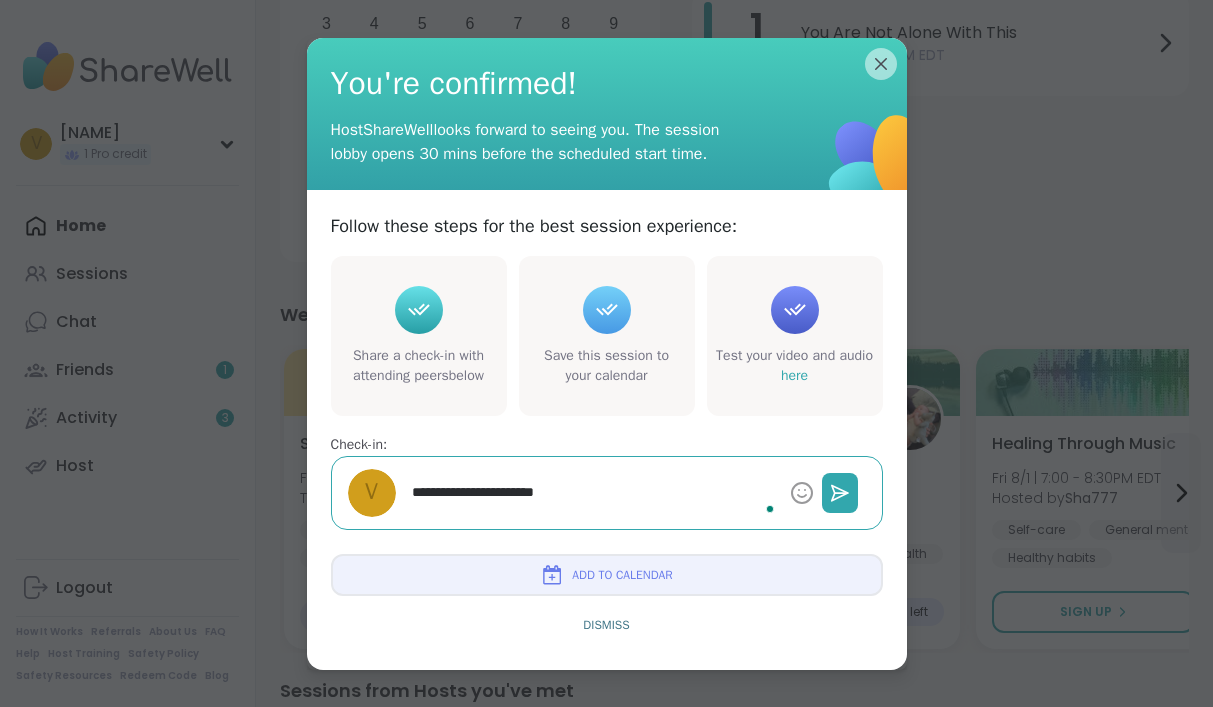 type on "*" 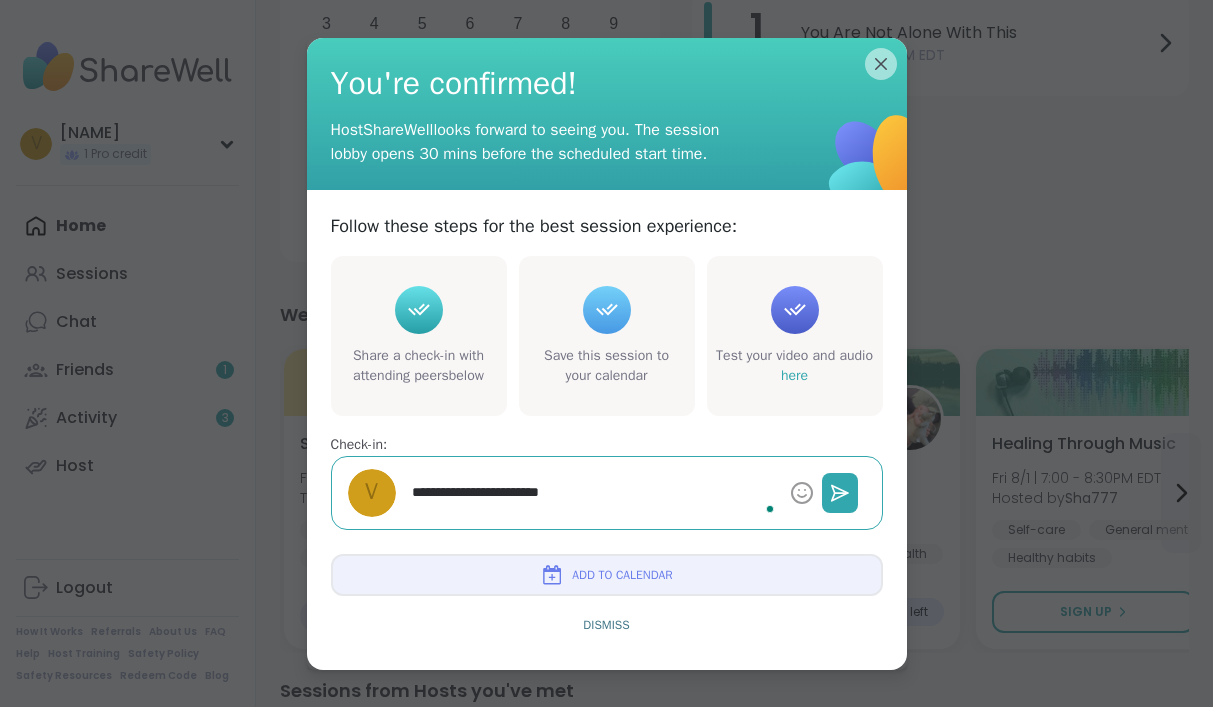 type on "*" 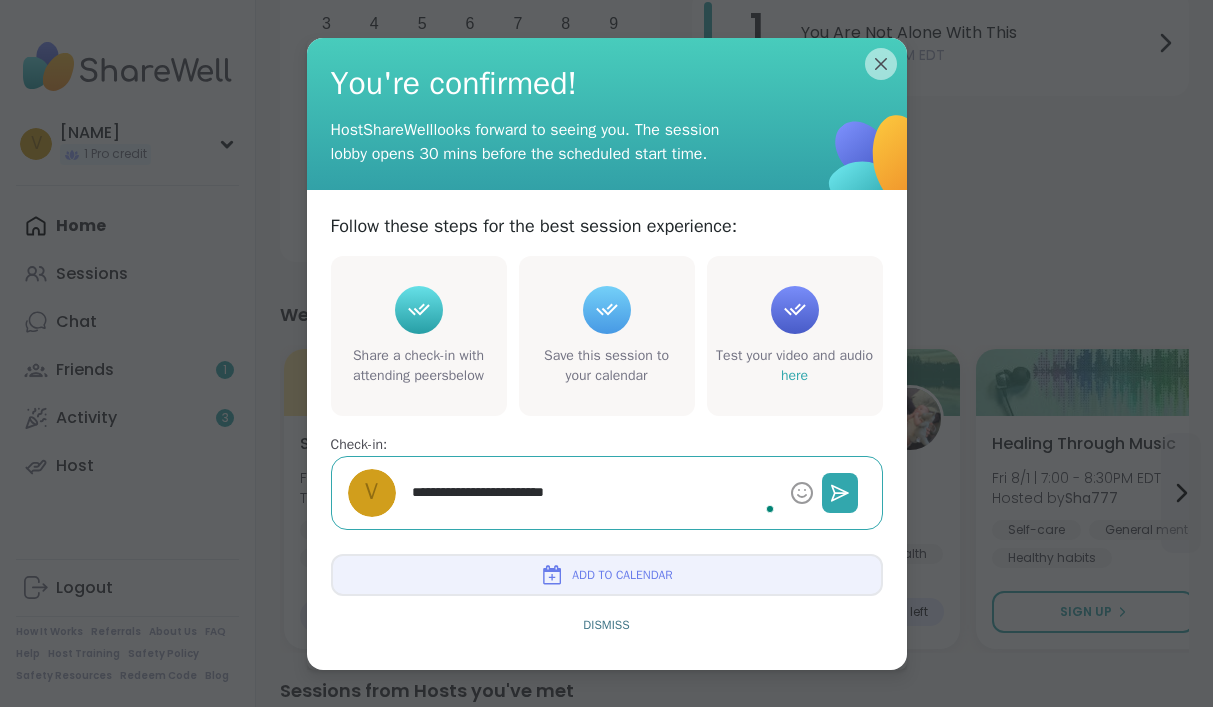 type on "*" 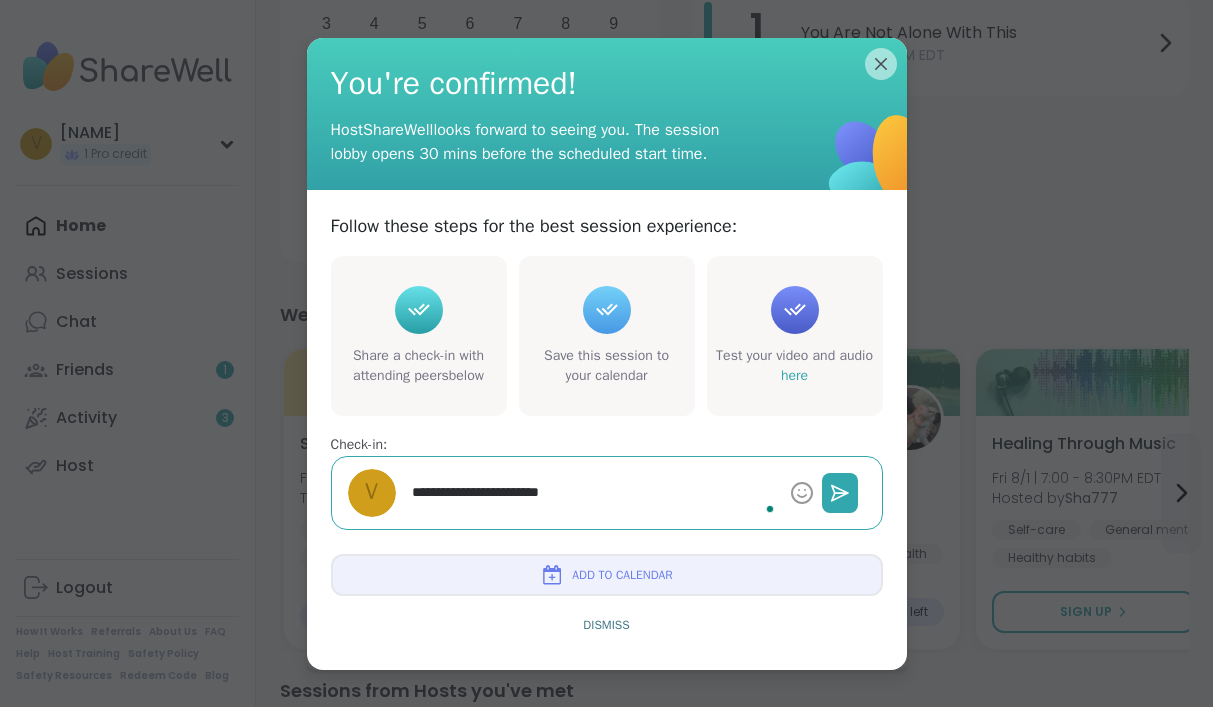 type on "*" 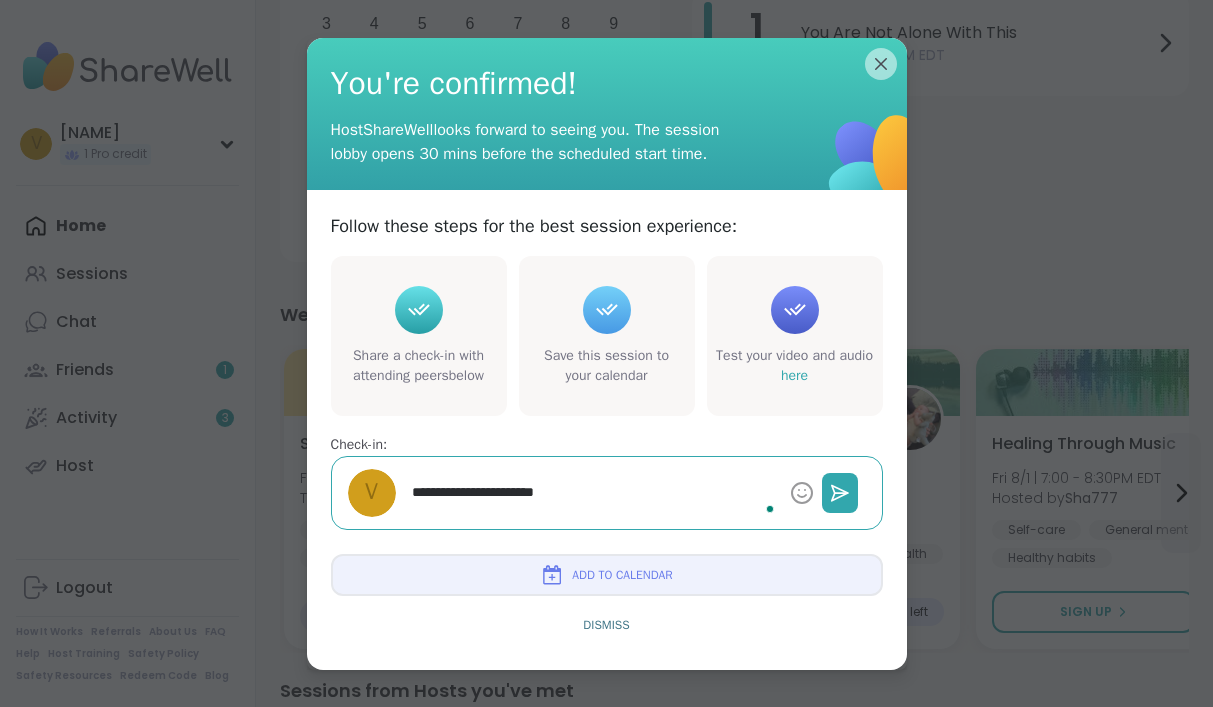 type on "*" 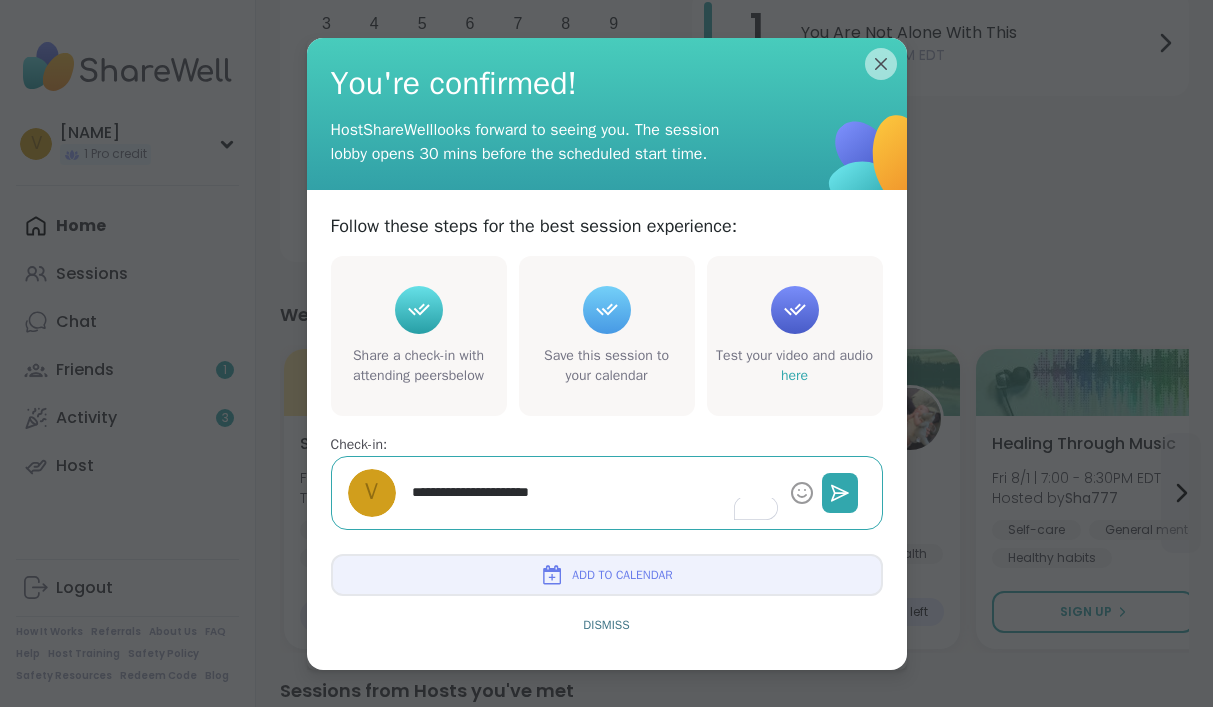 type on "*" 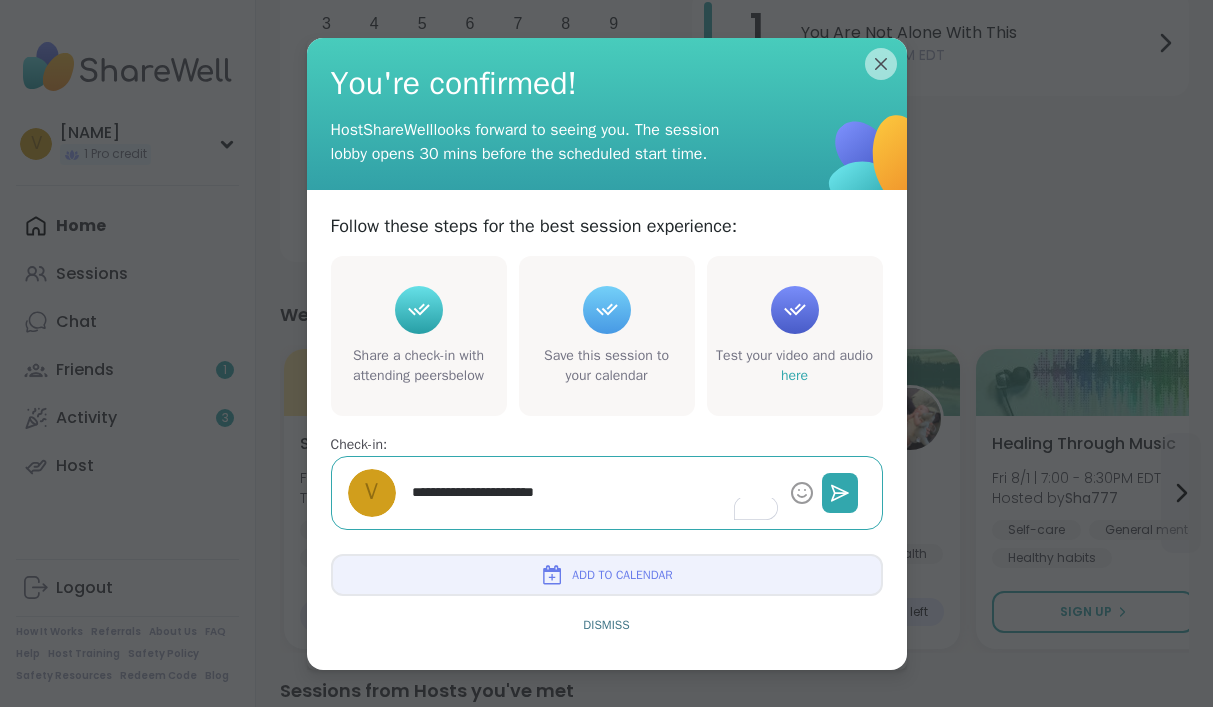 type on "*" 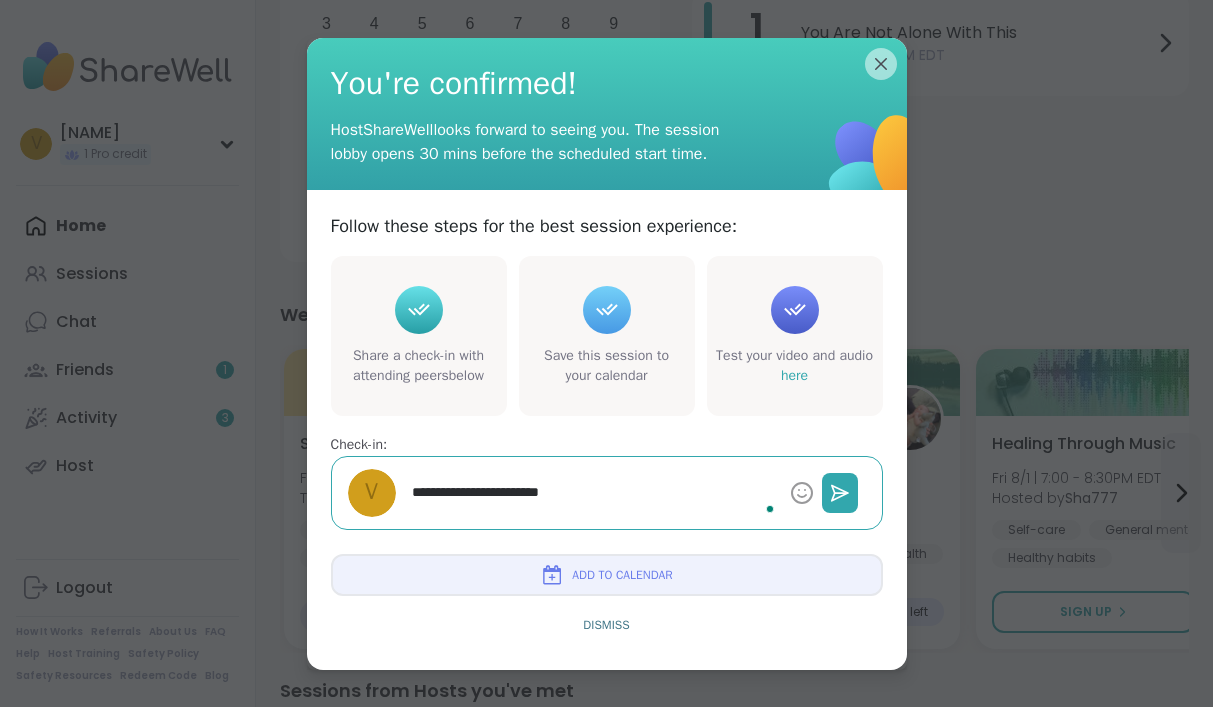 type on "*" 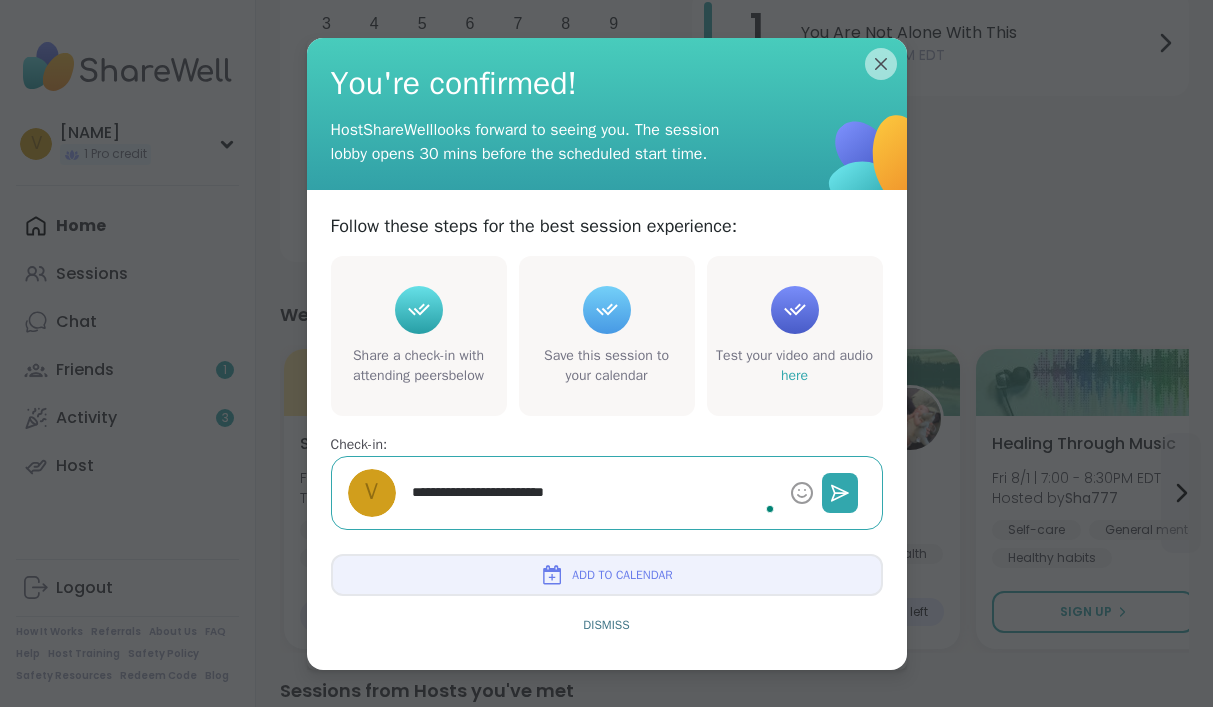 type on "*" 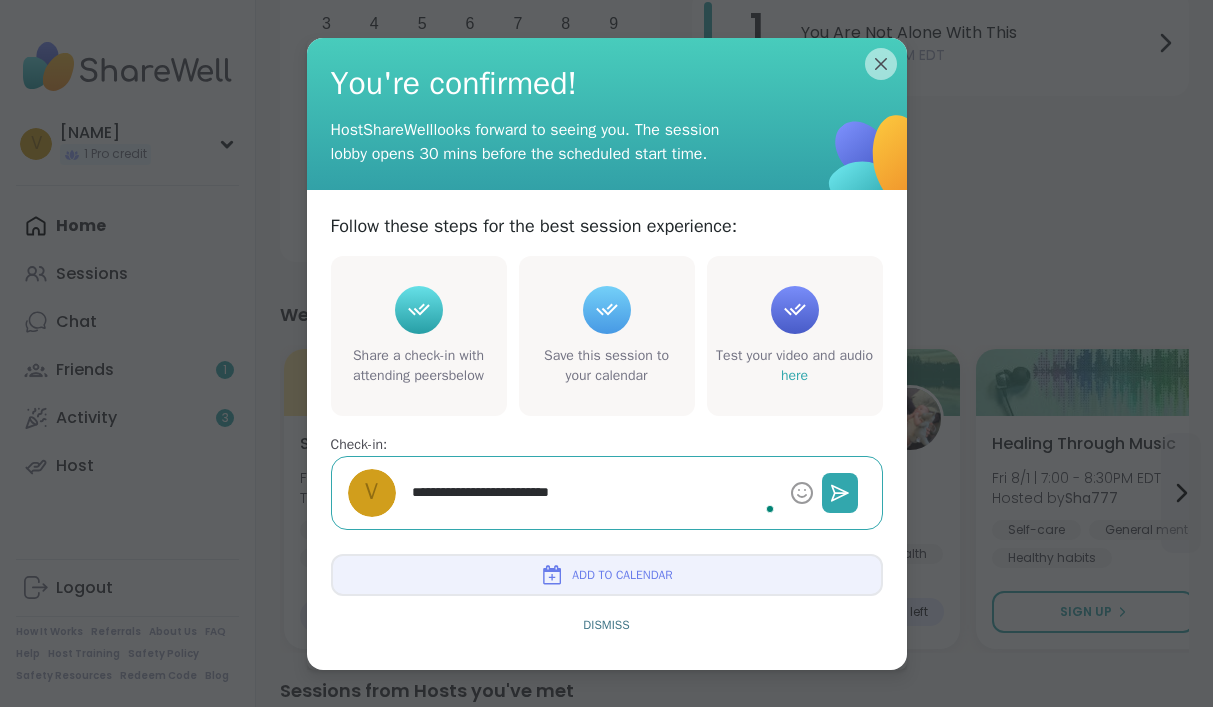 type on "*" 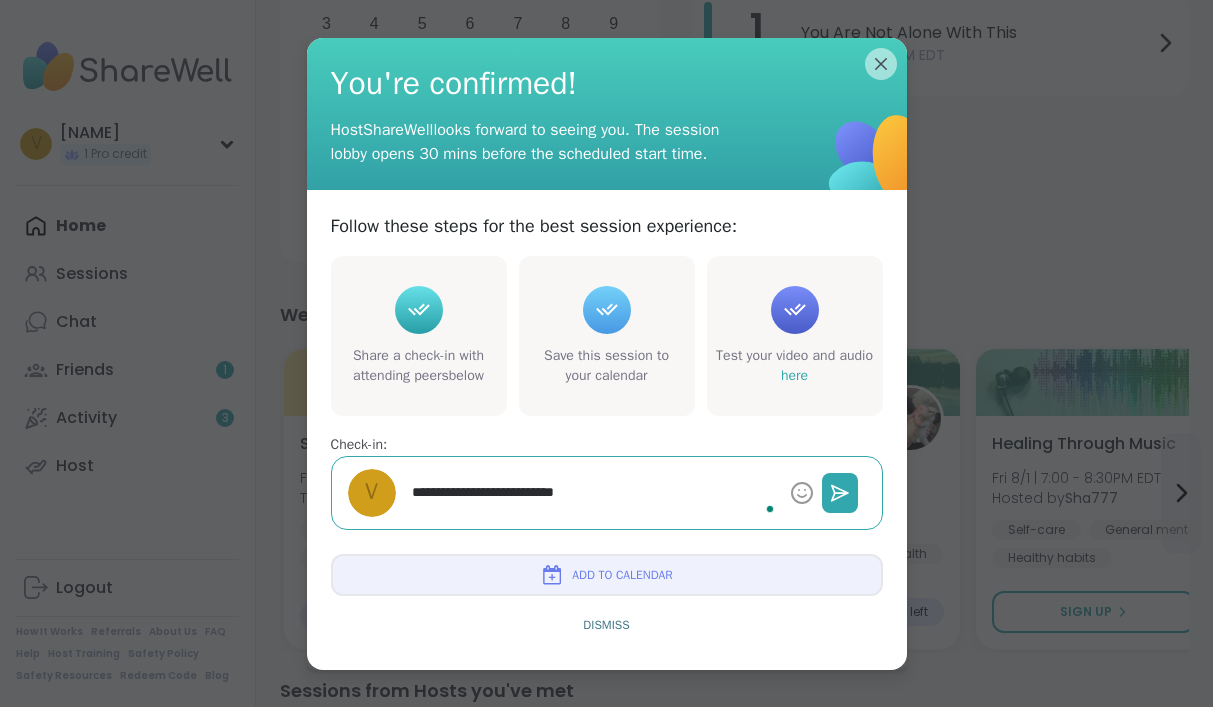 type on "*" 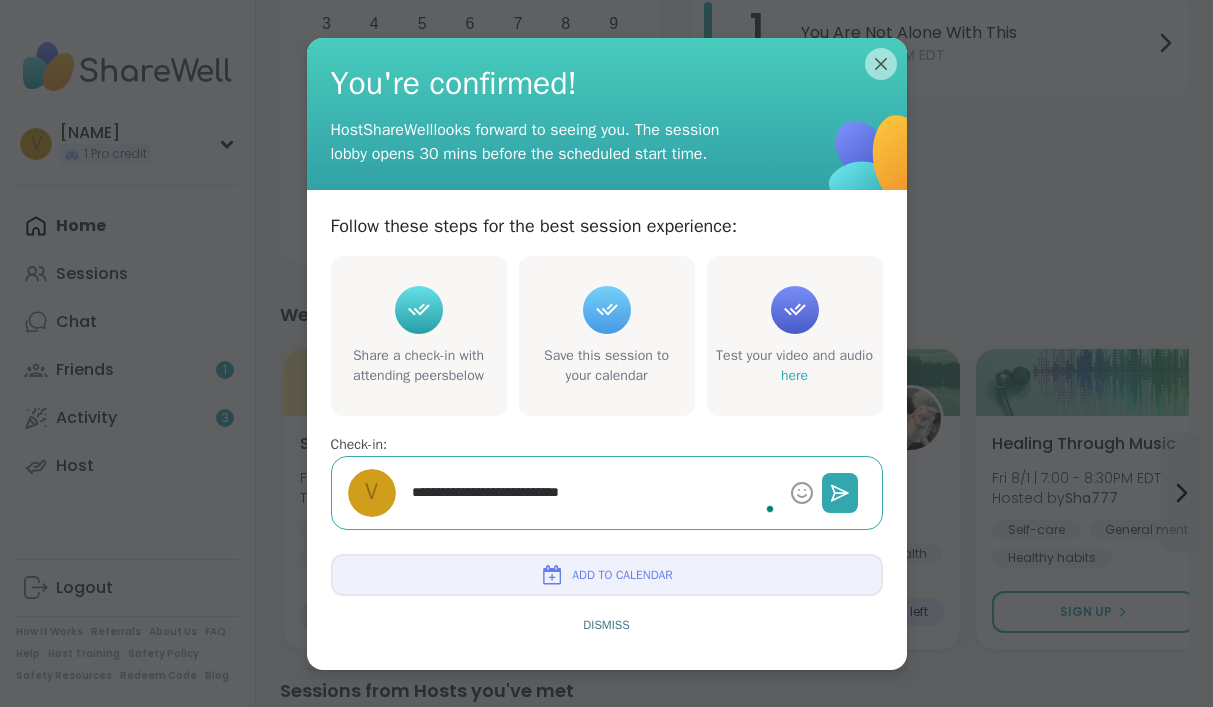 type on "*" 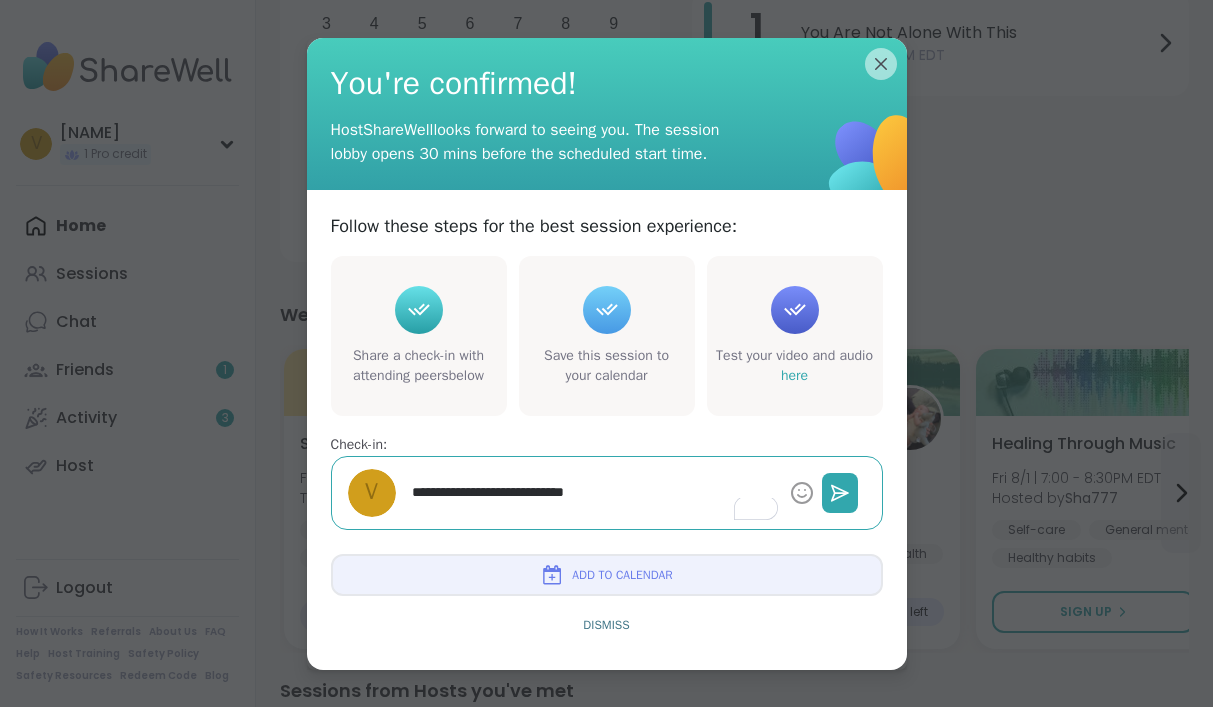 type on "*" 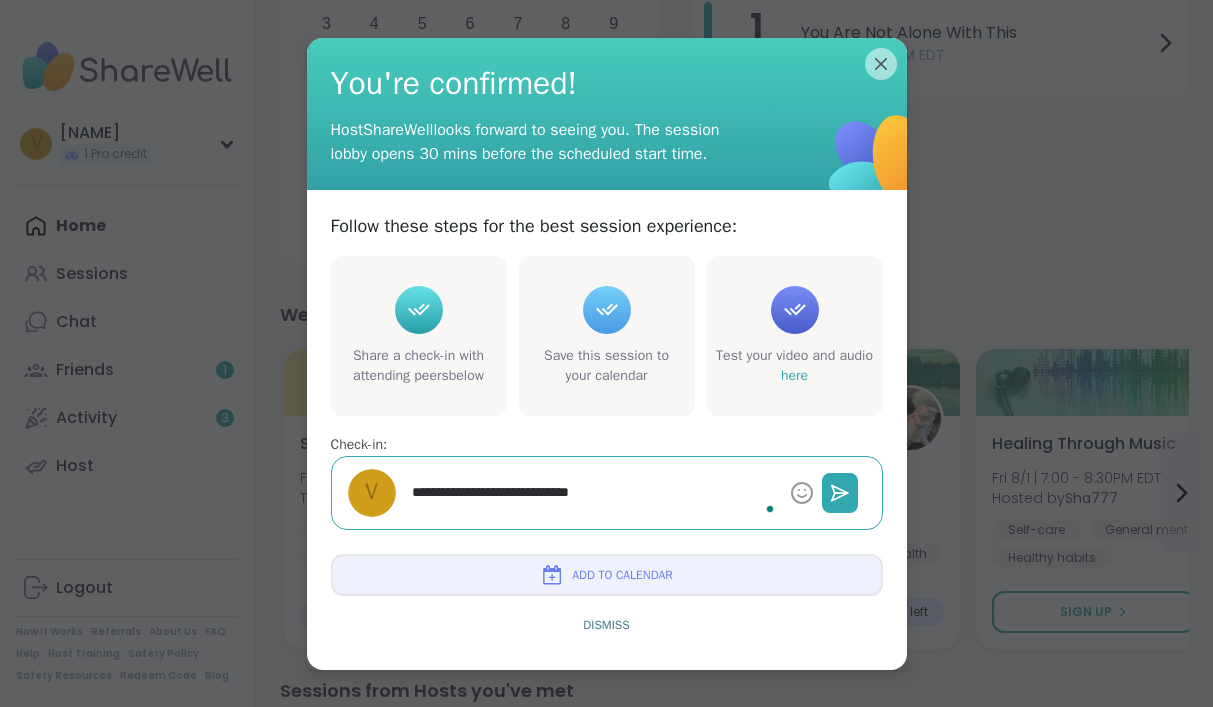 type on "*" 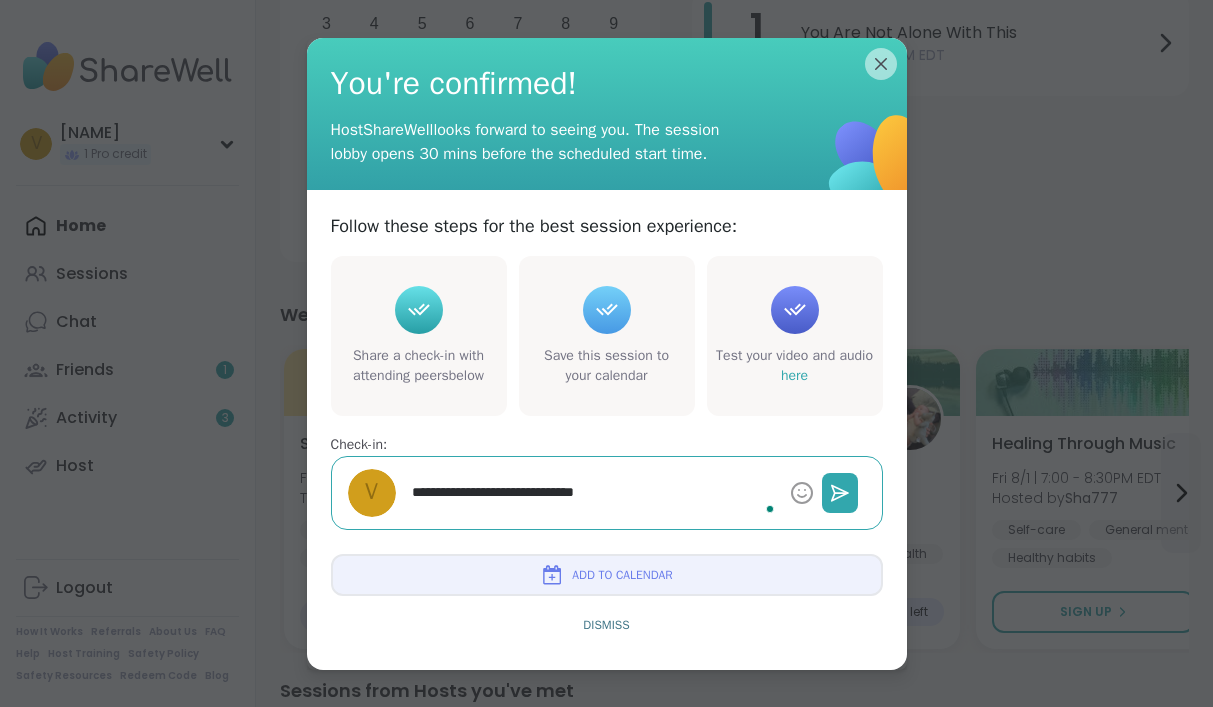 type on "*" 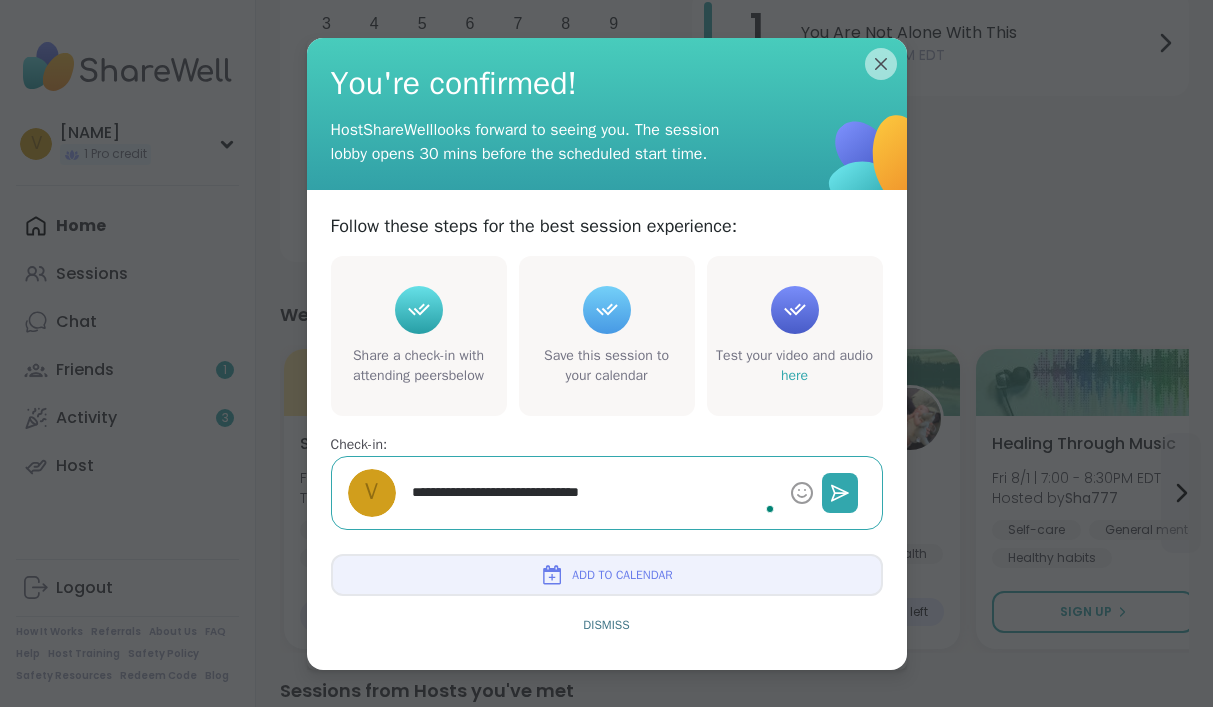 type on "*" 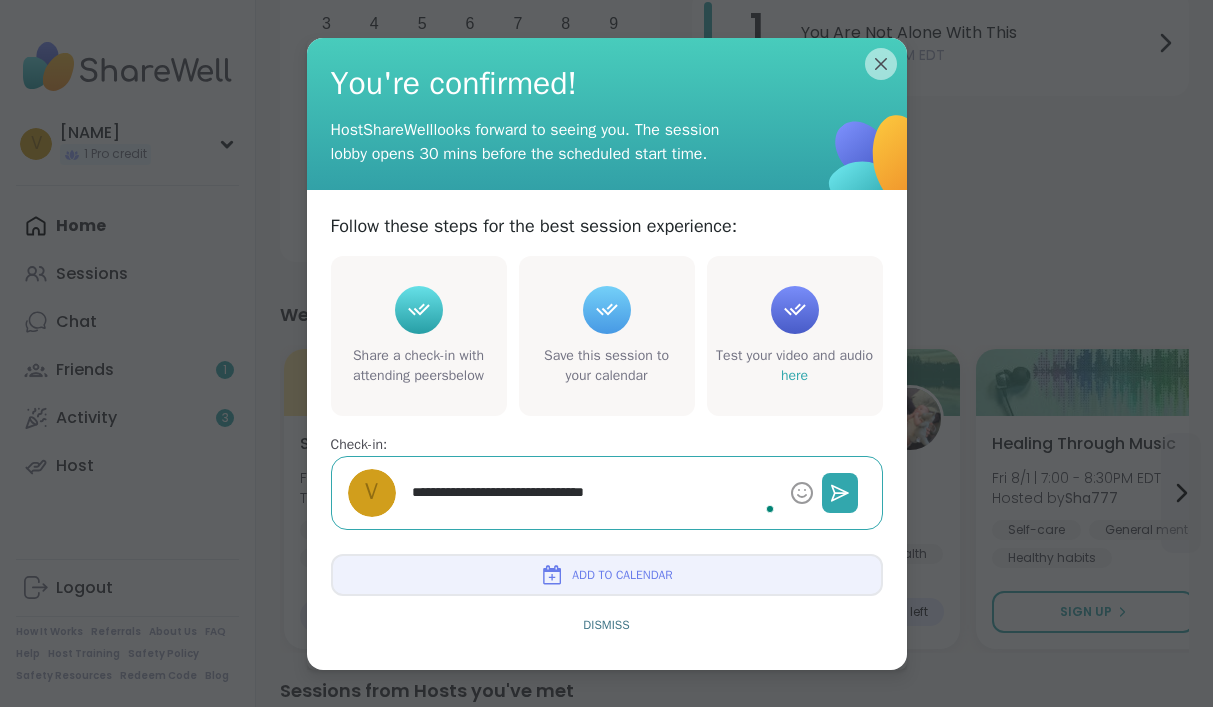 type on "*" 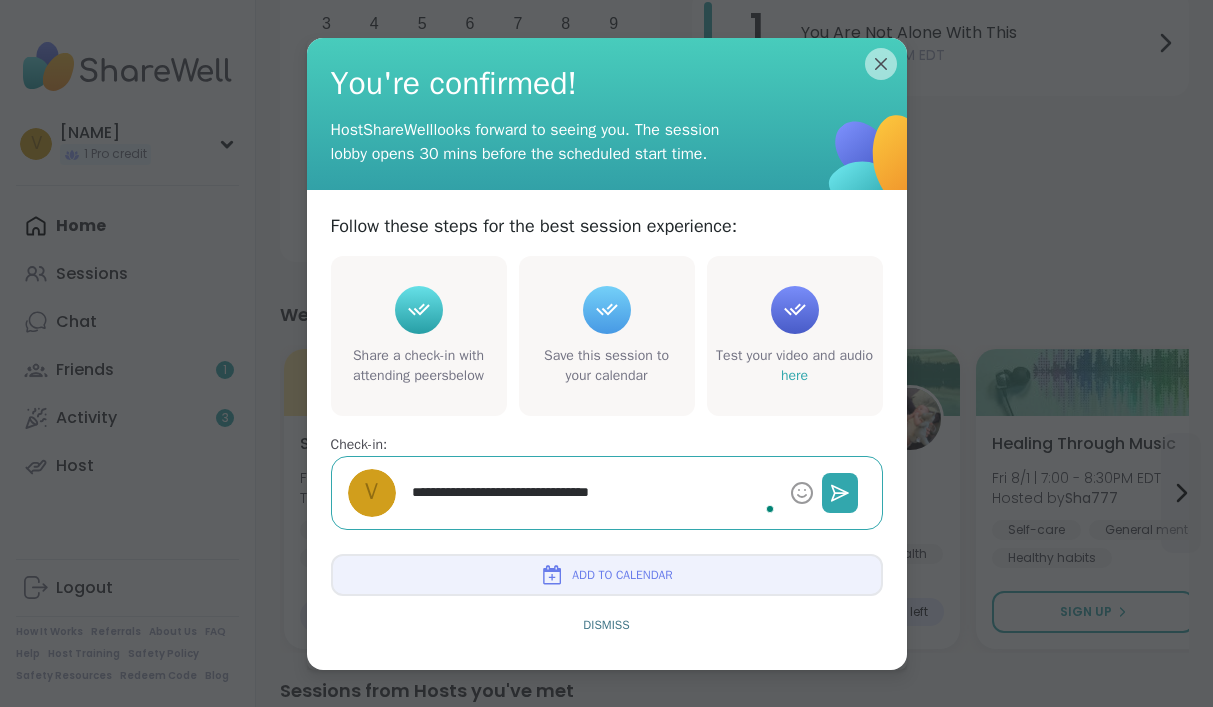 type on "*" 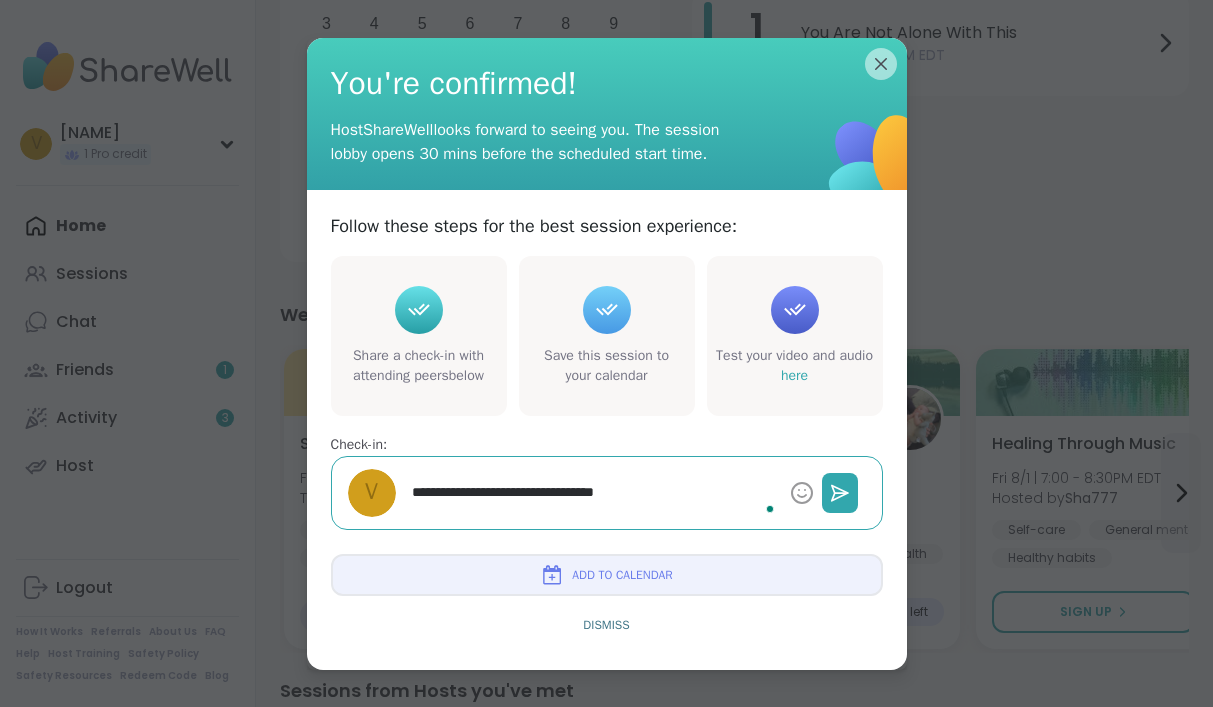 type on "*" 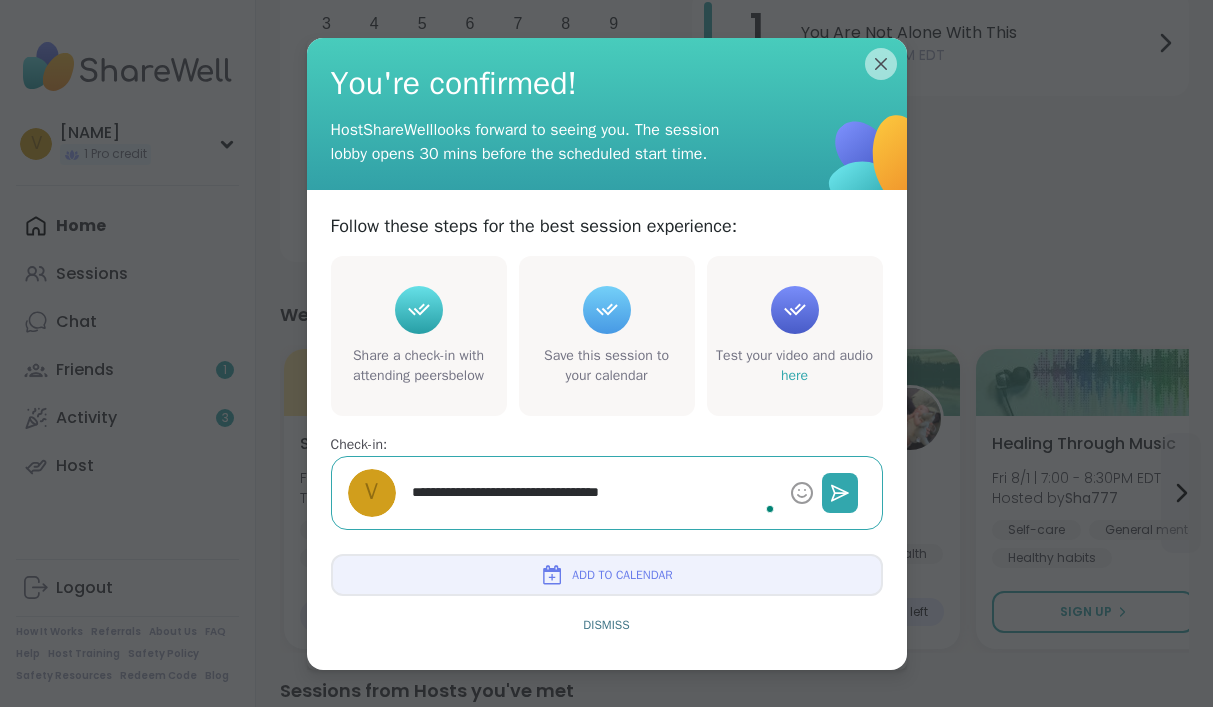 type on "*" 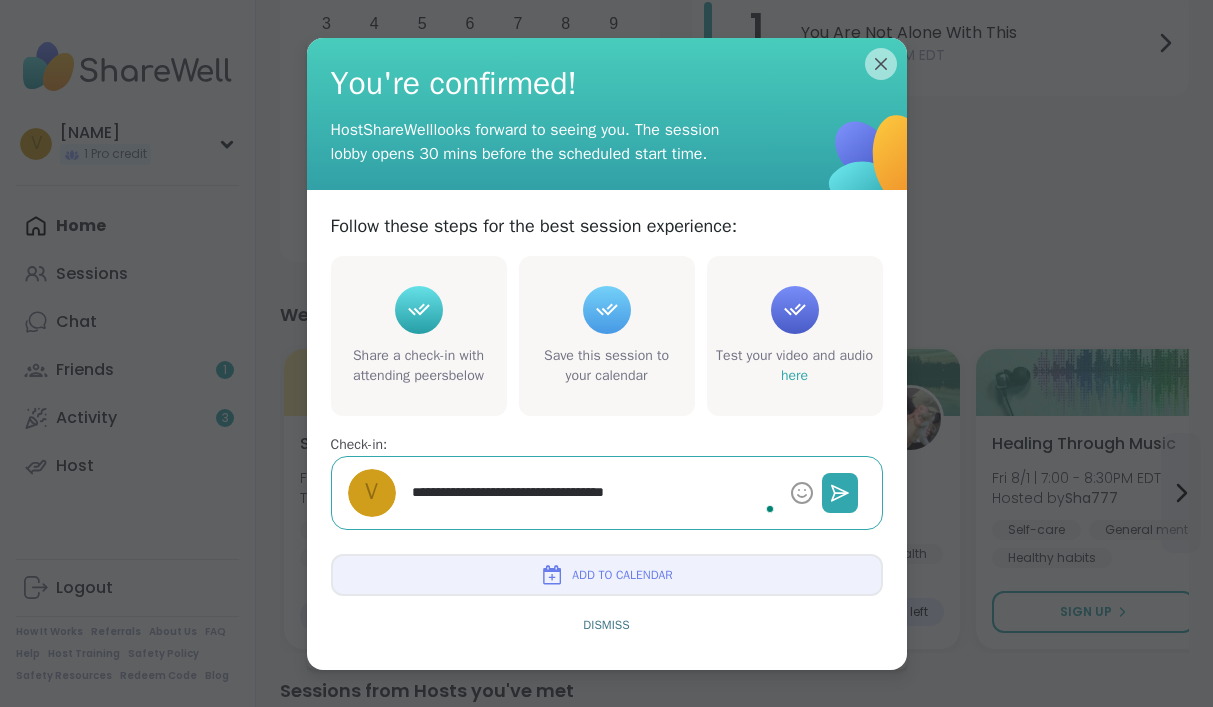 type on "*" 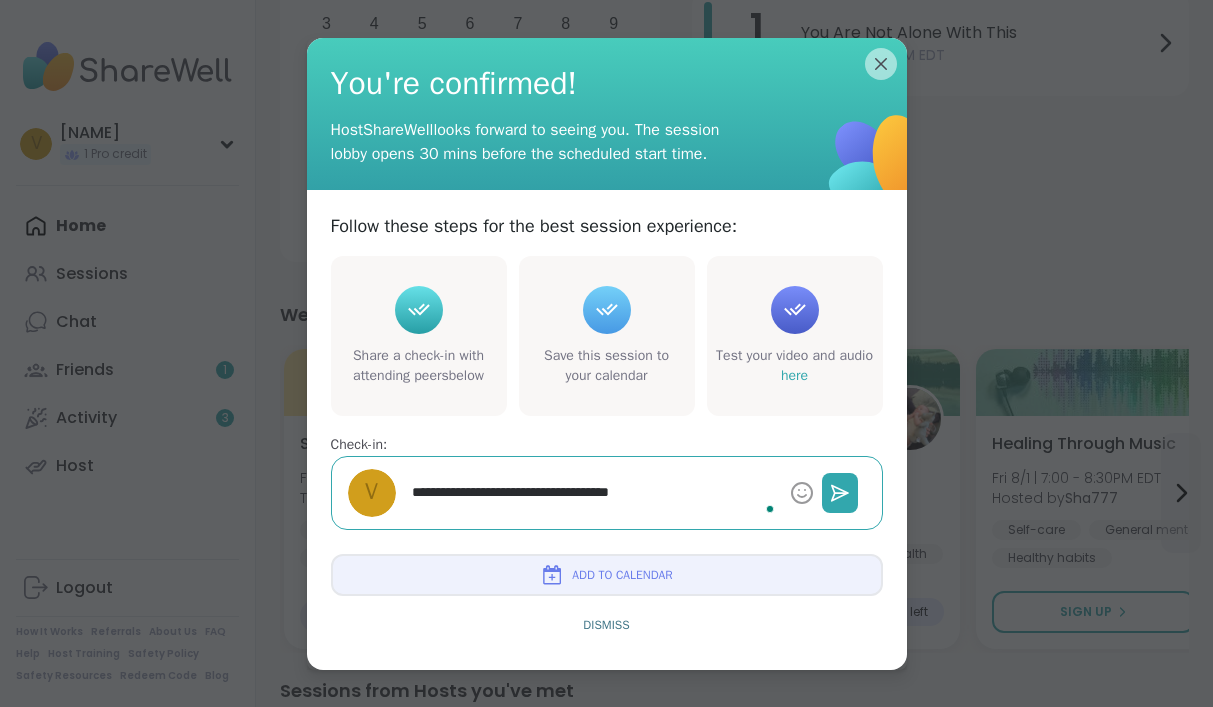 type on "*" 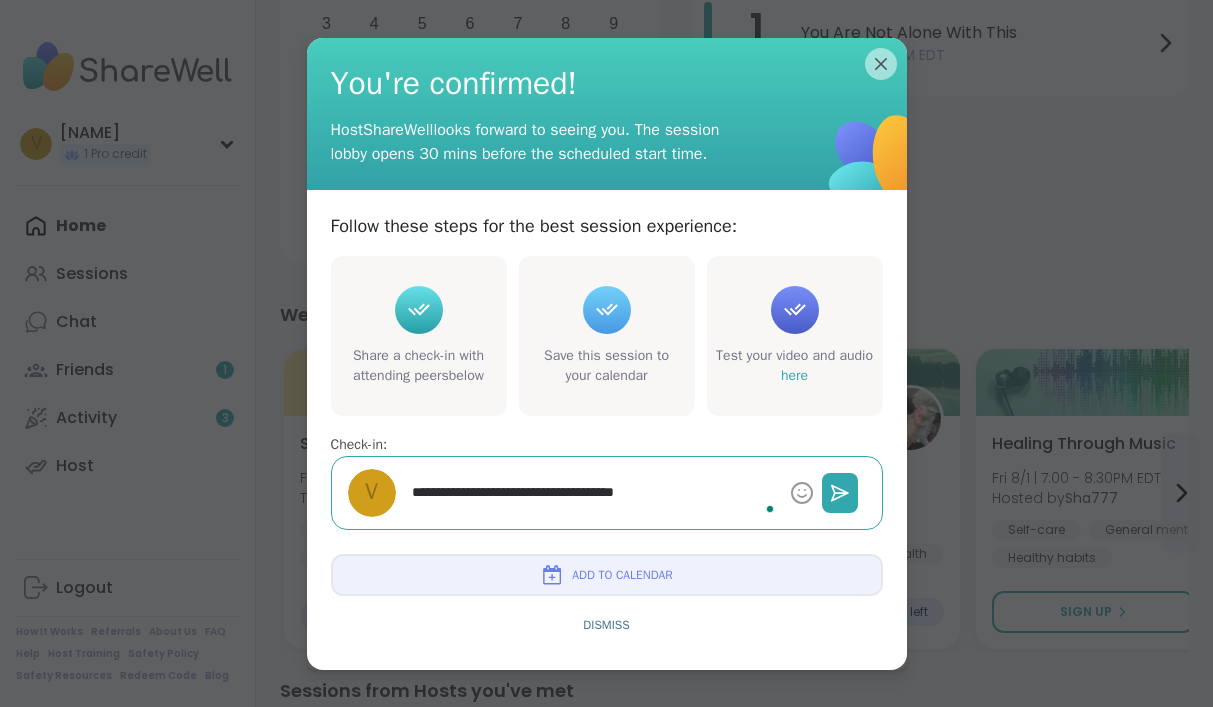 type on "*" 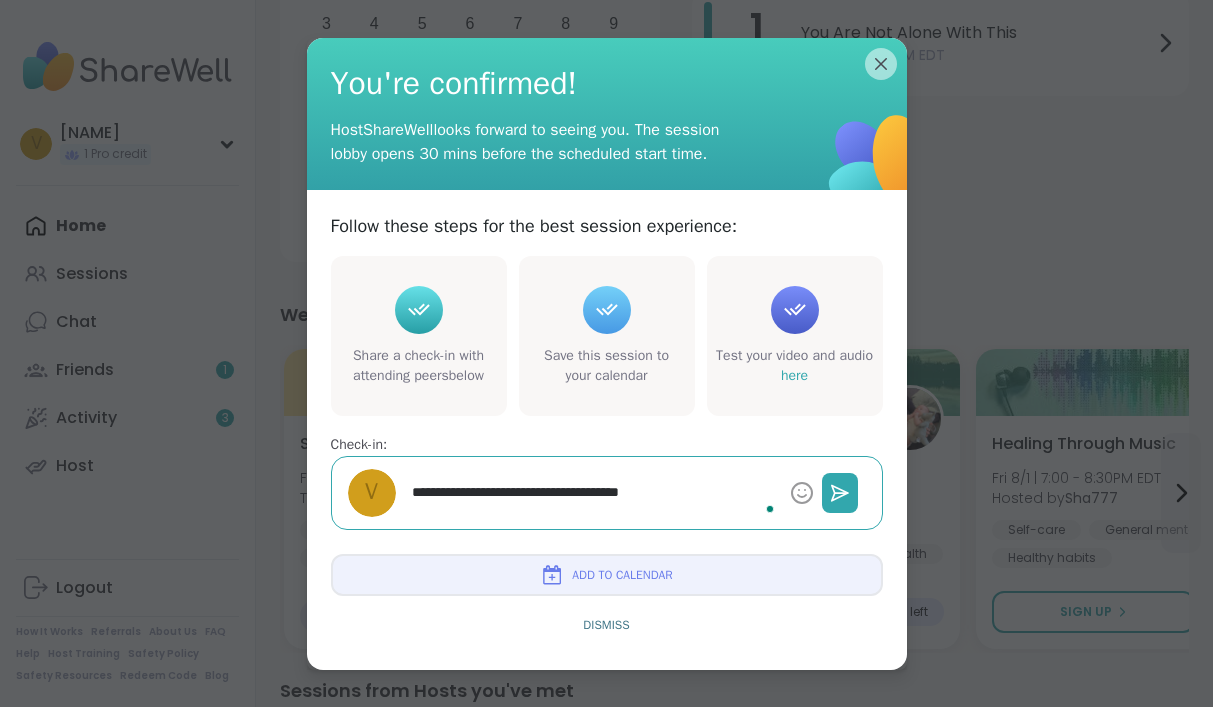 type on "*" 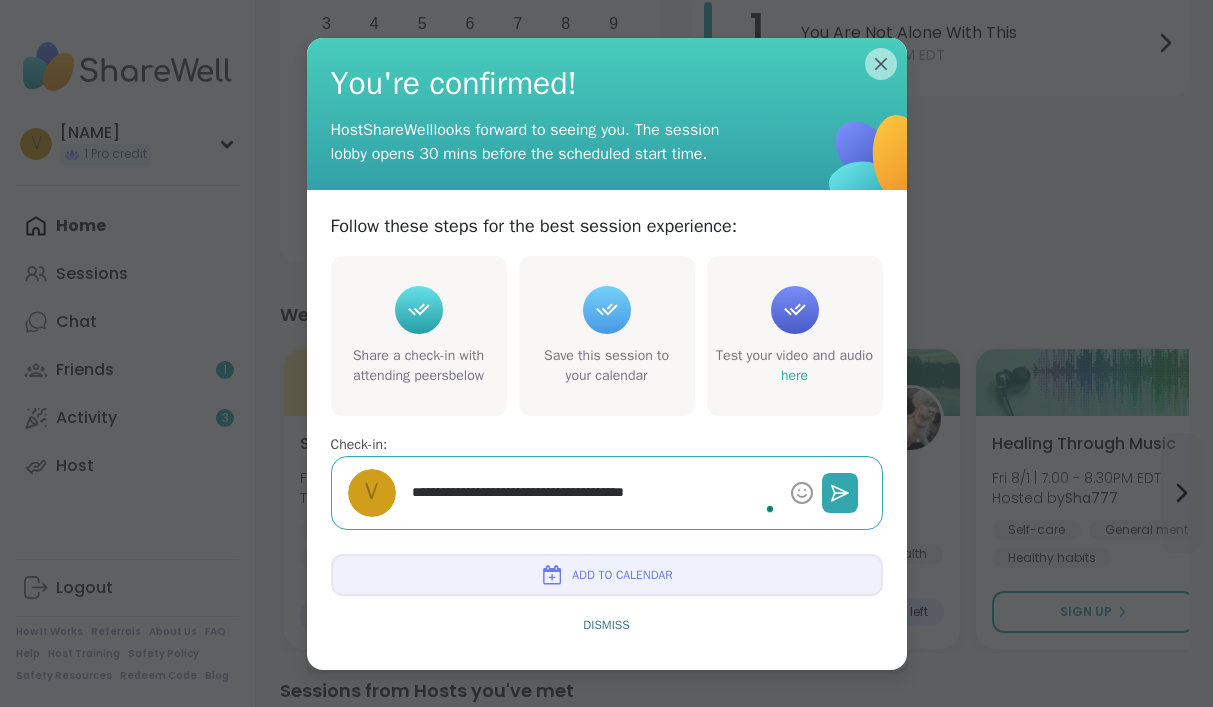 type on "*" 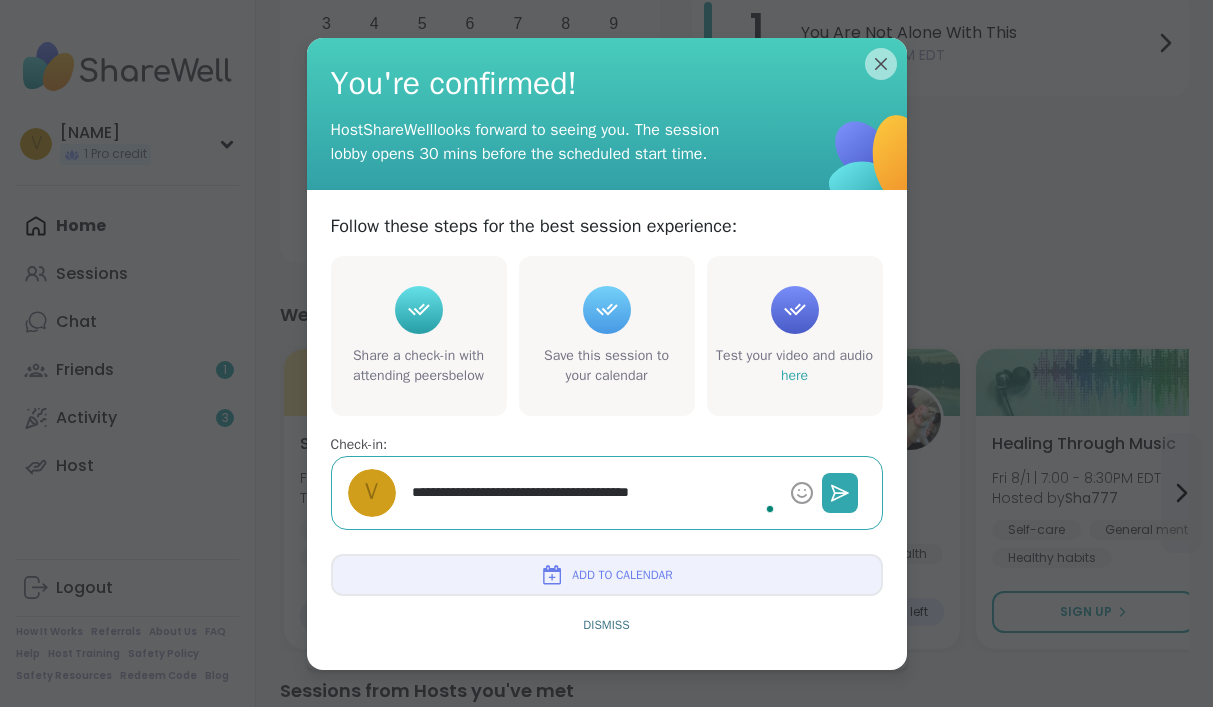 type on "*" 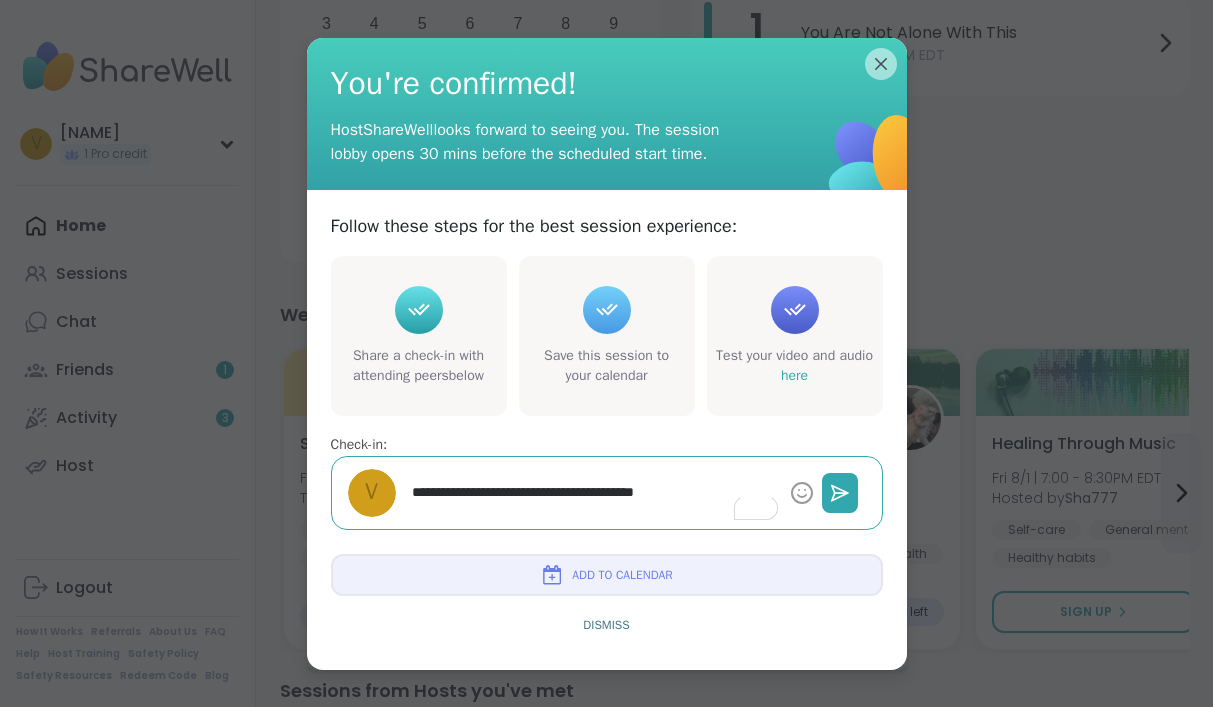 type on "*" 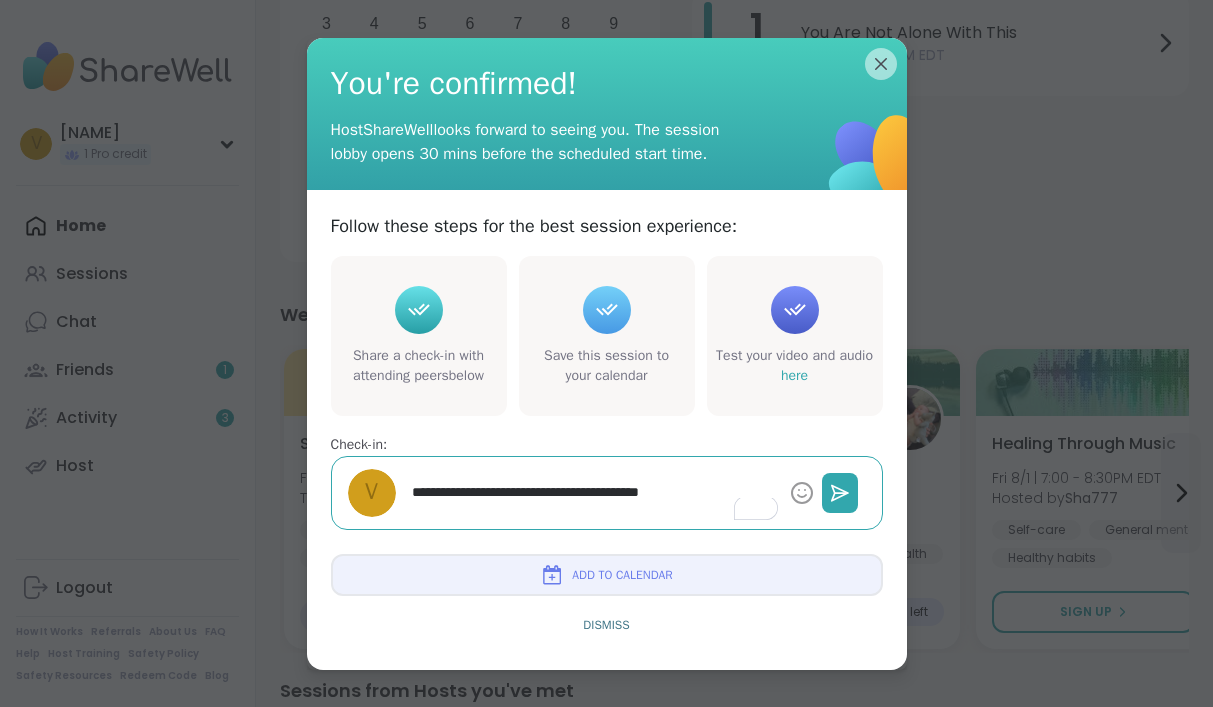 type on "*" 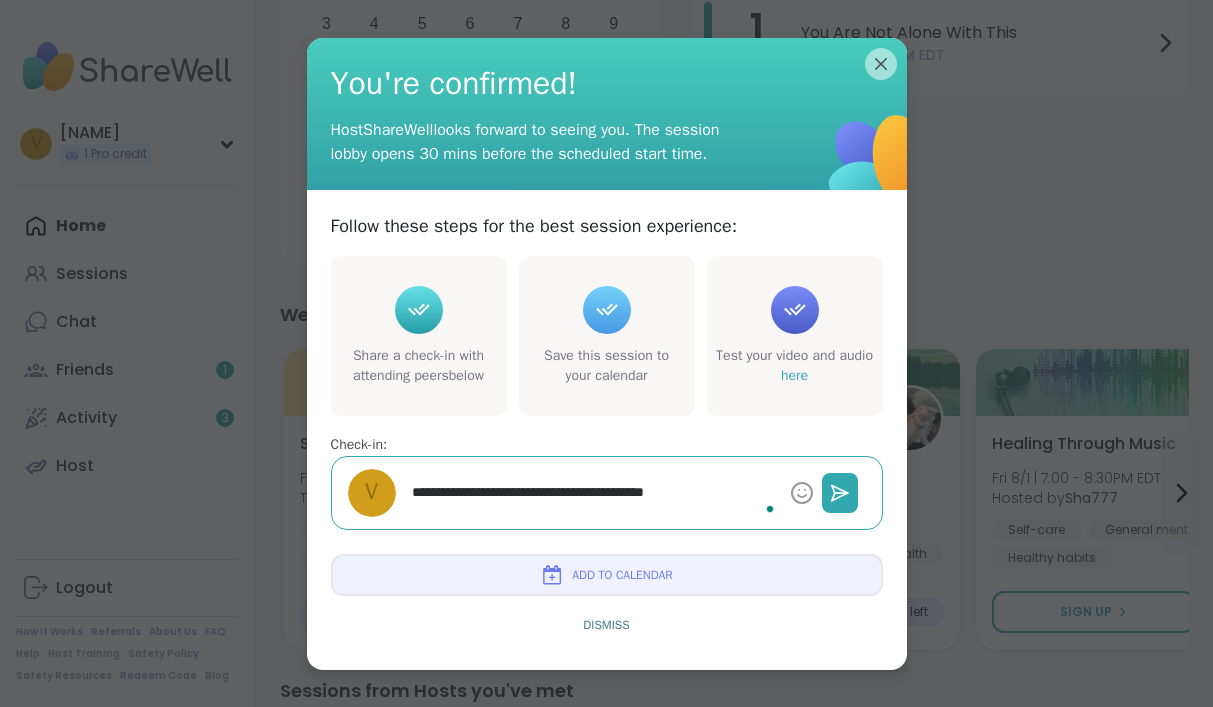type on "*" 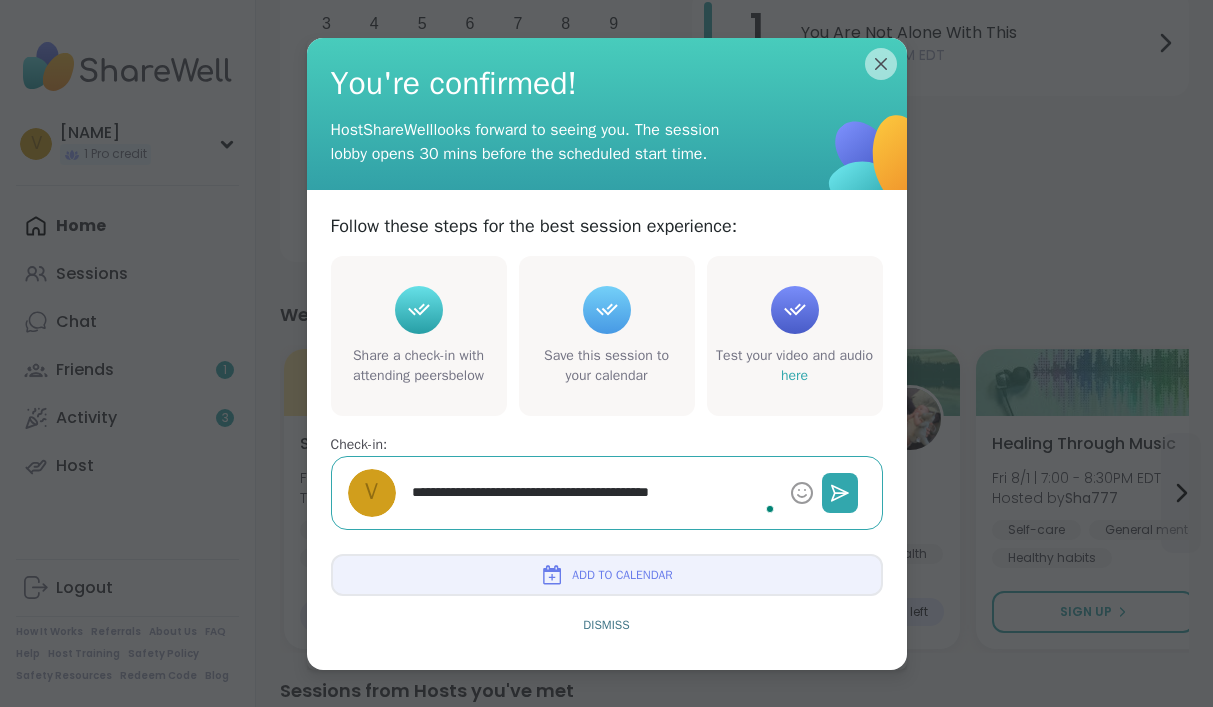type on "*" 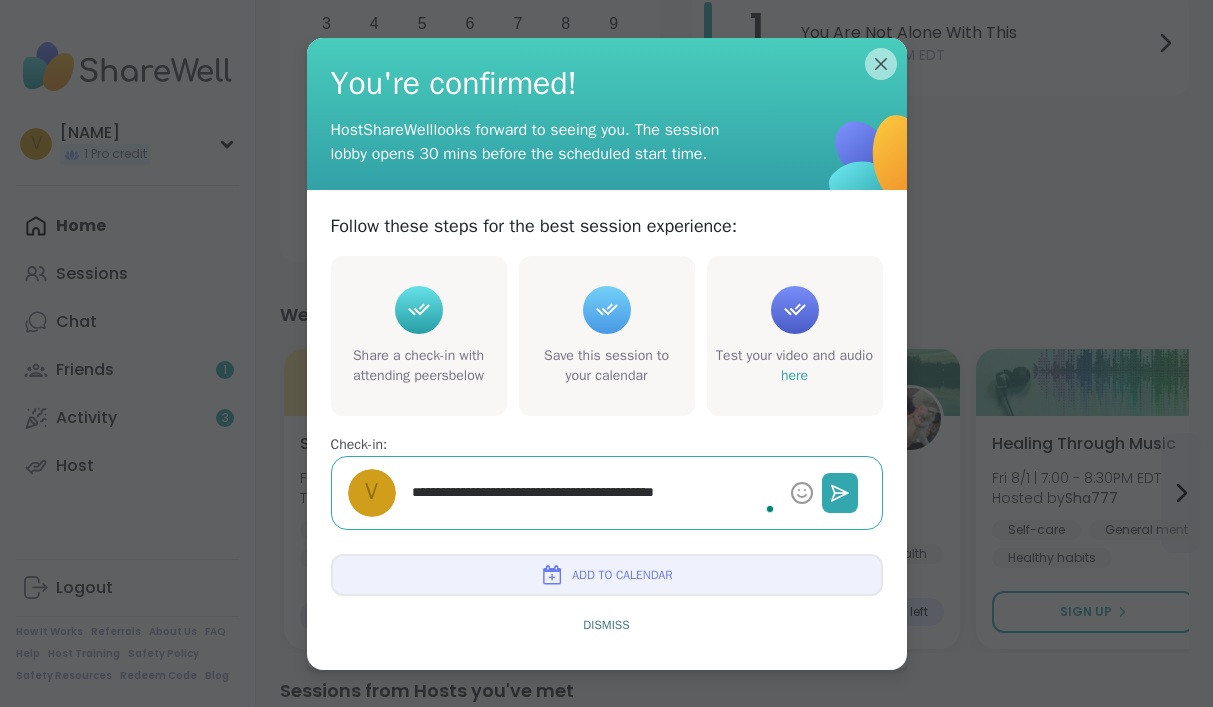 type on "*" 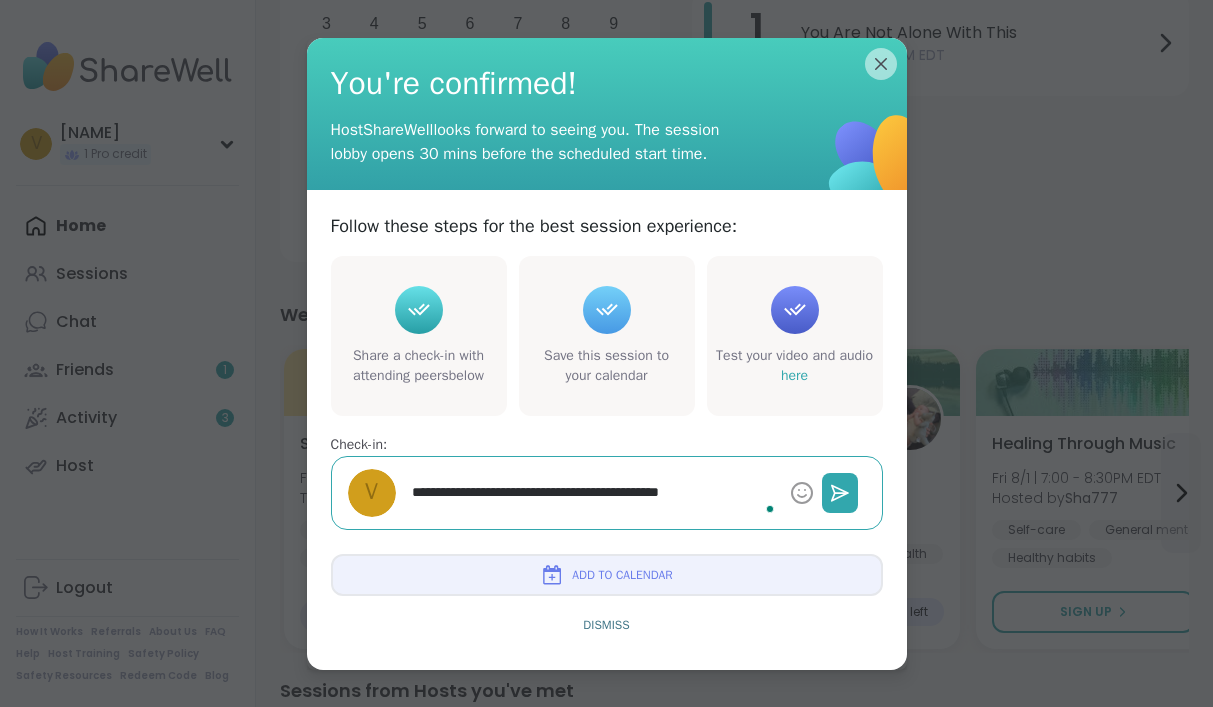 type on "*" 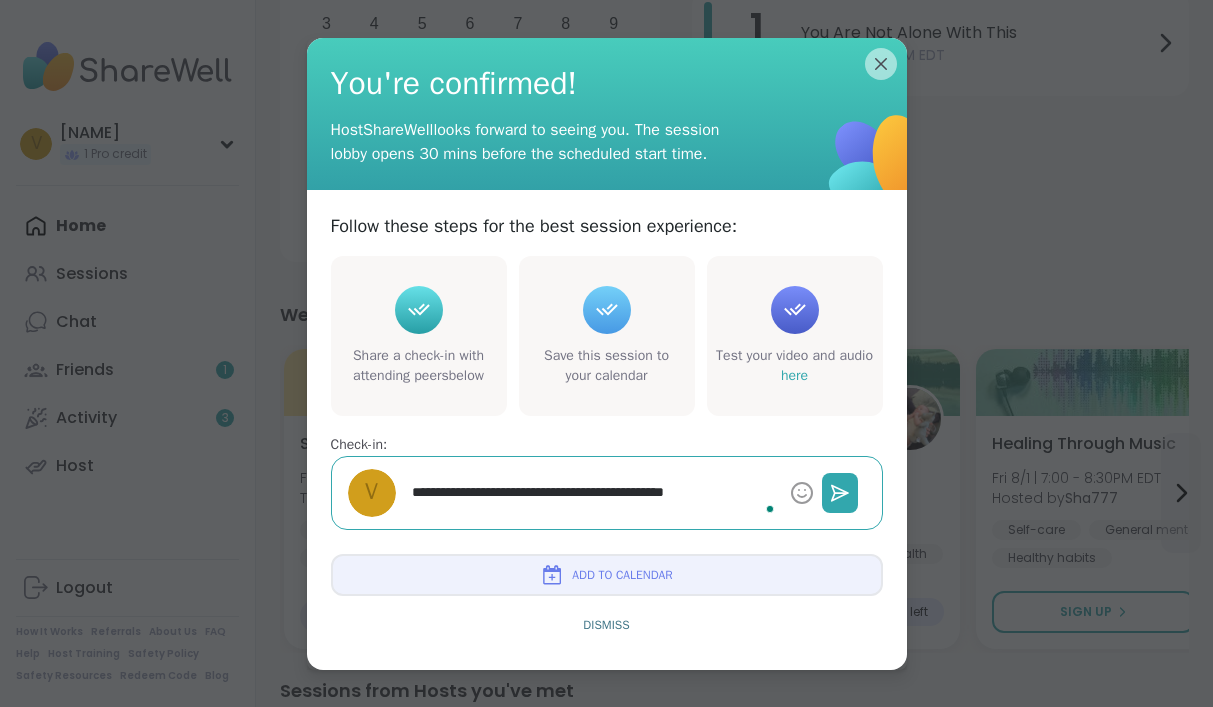 type on "*" 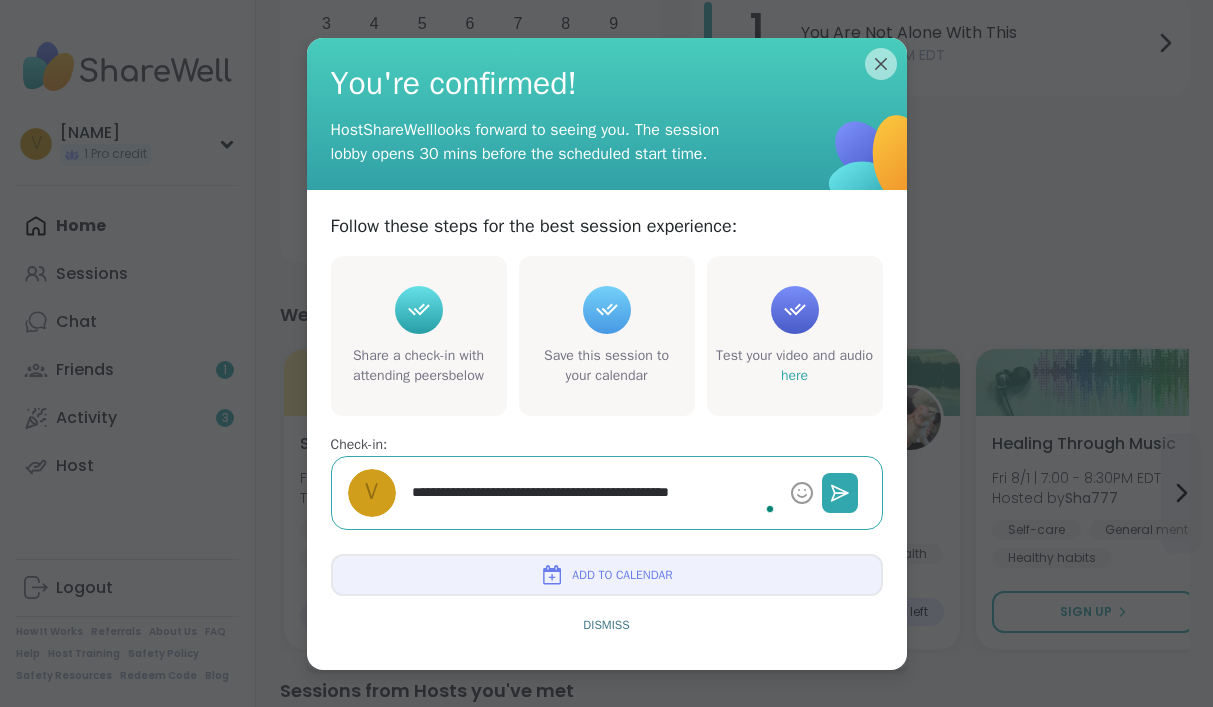 type on "*" 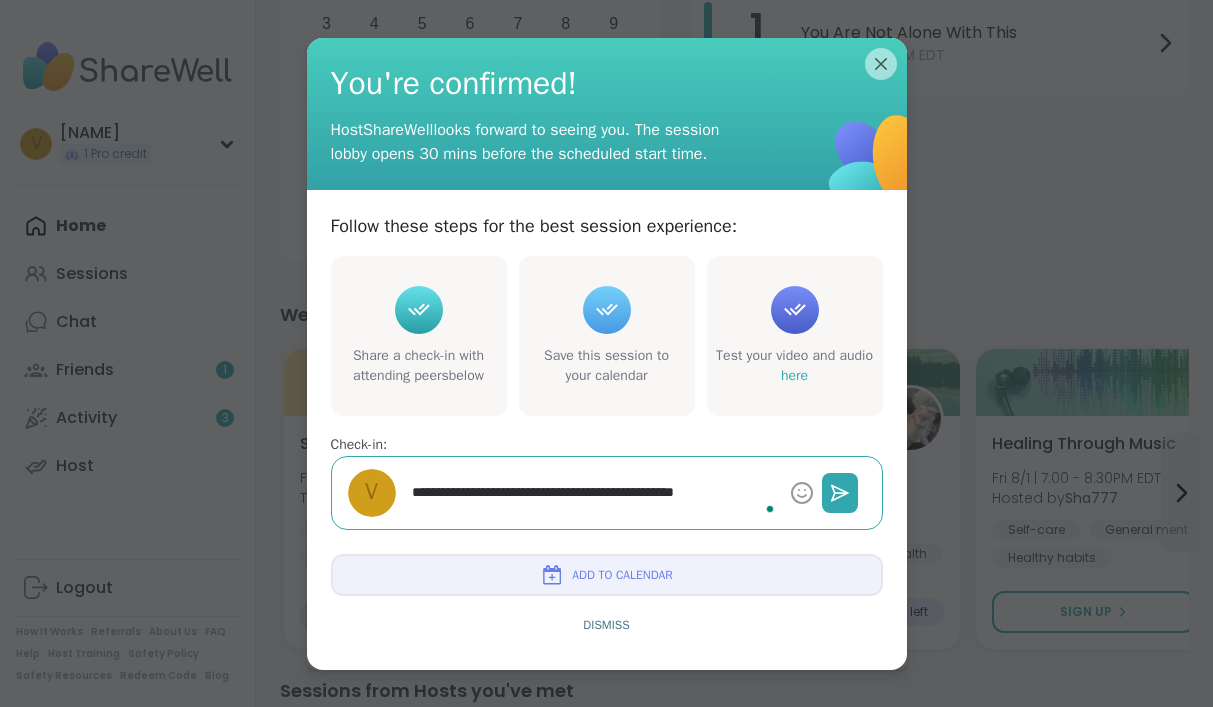 type on "*" 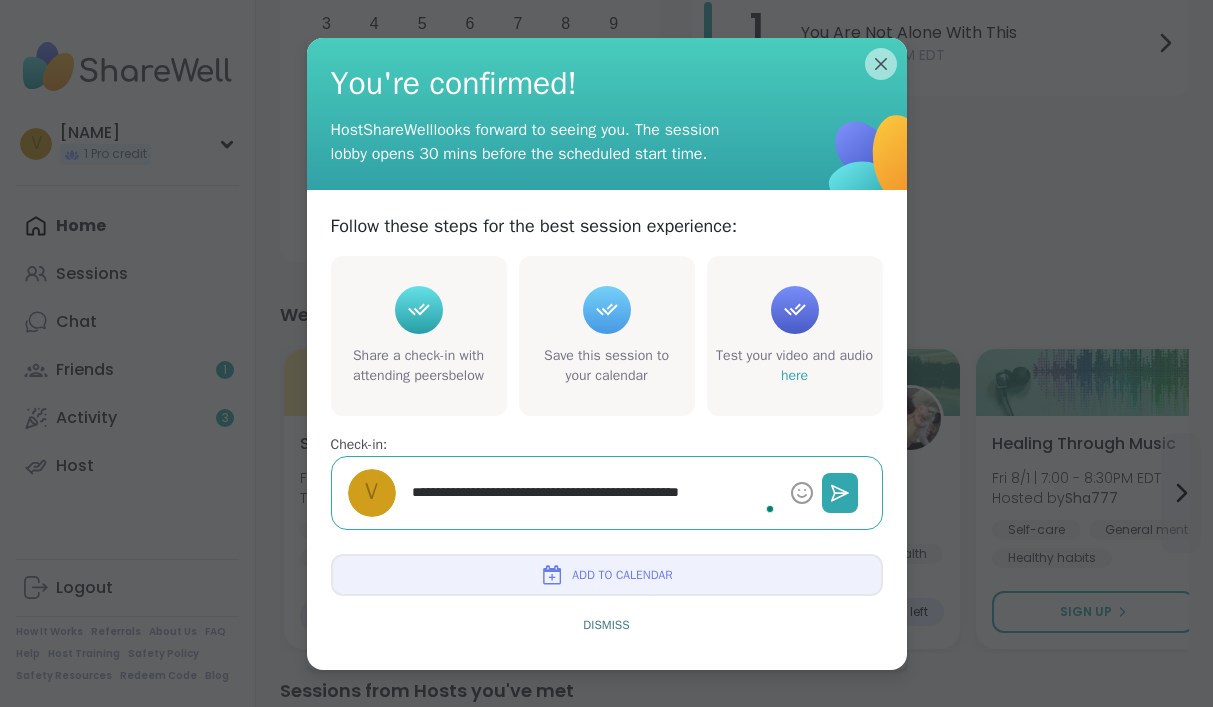 type on "*" 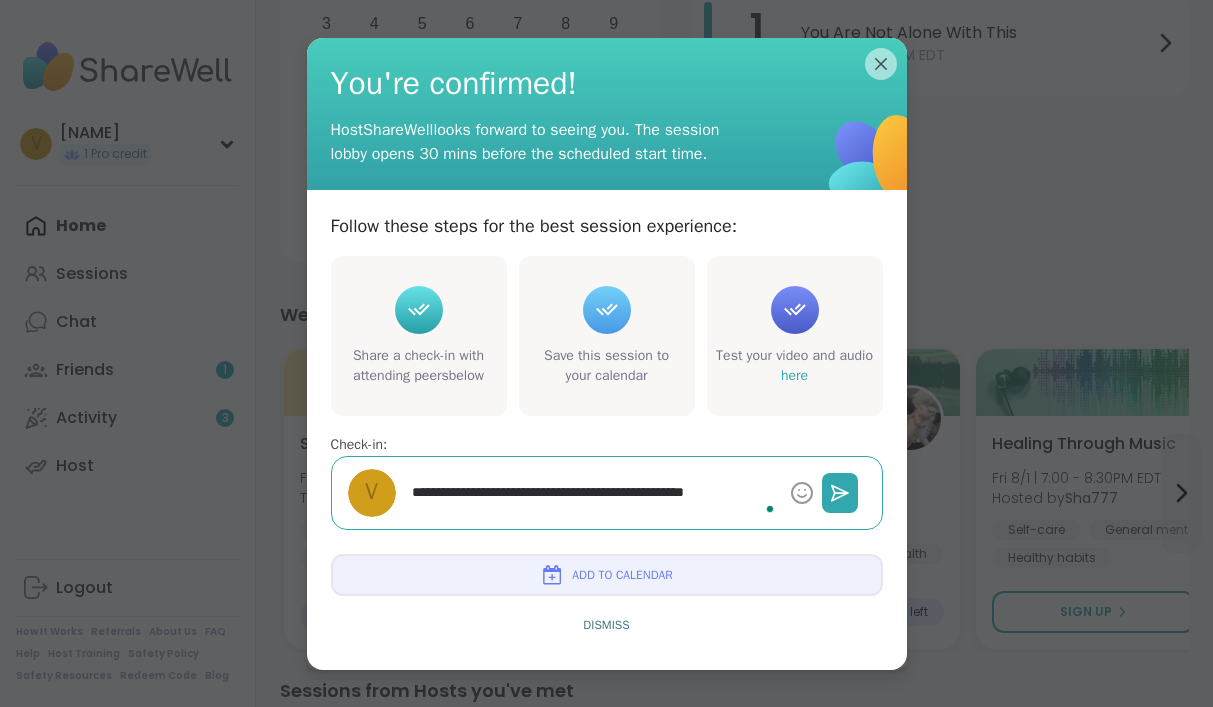 type on "*" 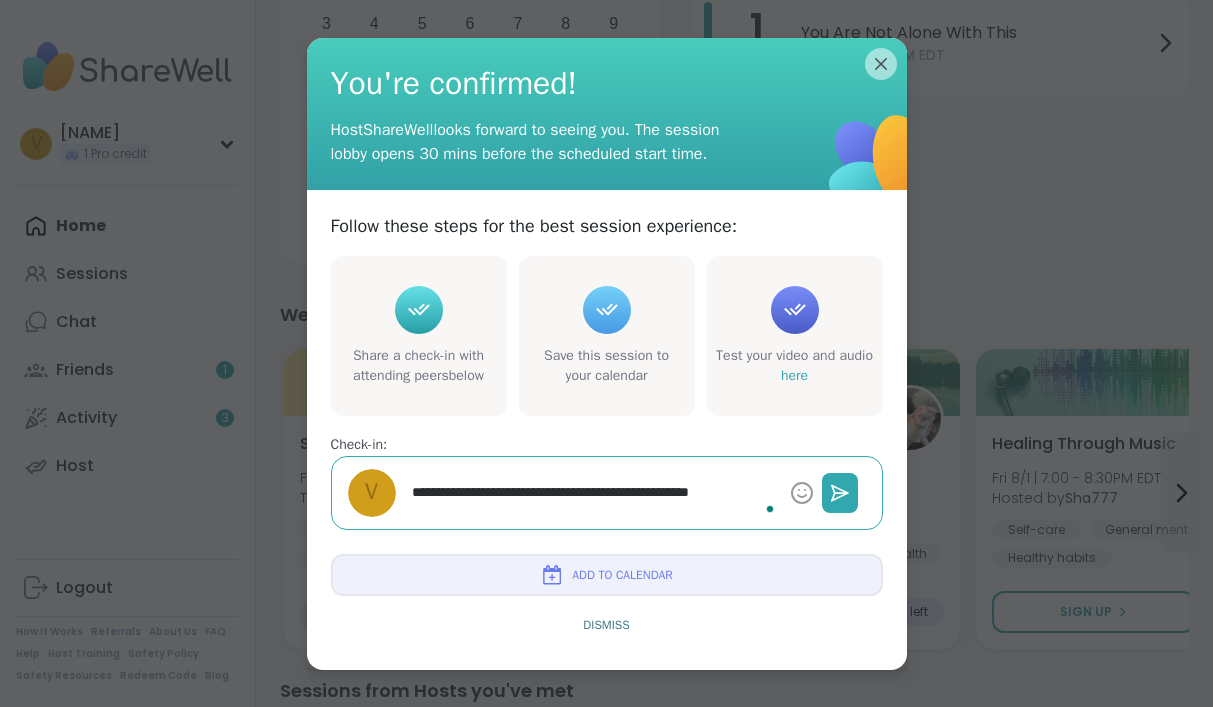 type on "*" 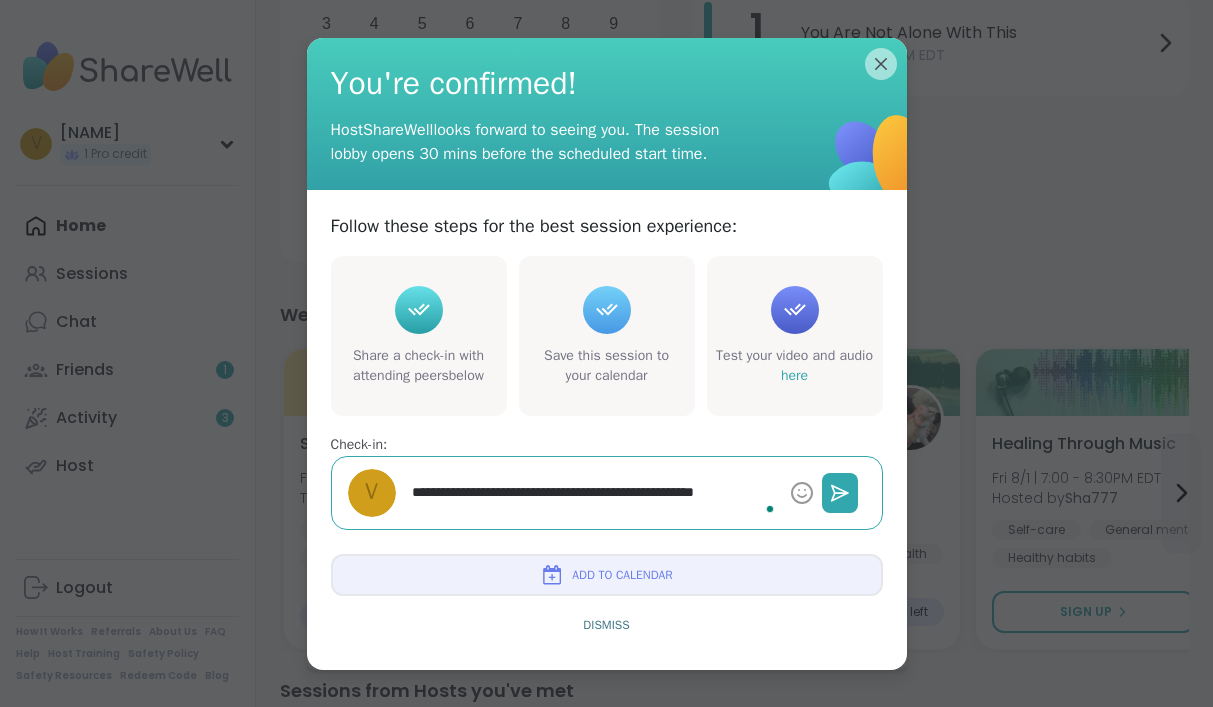 type on "*" 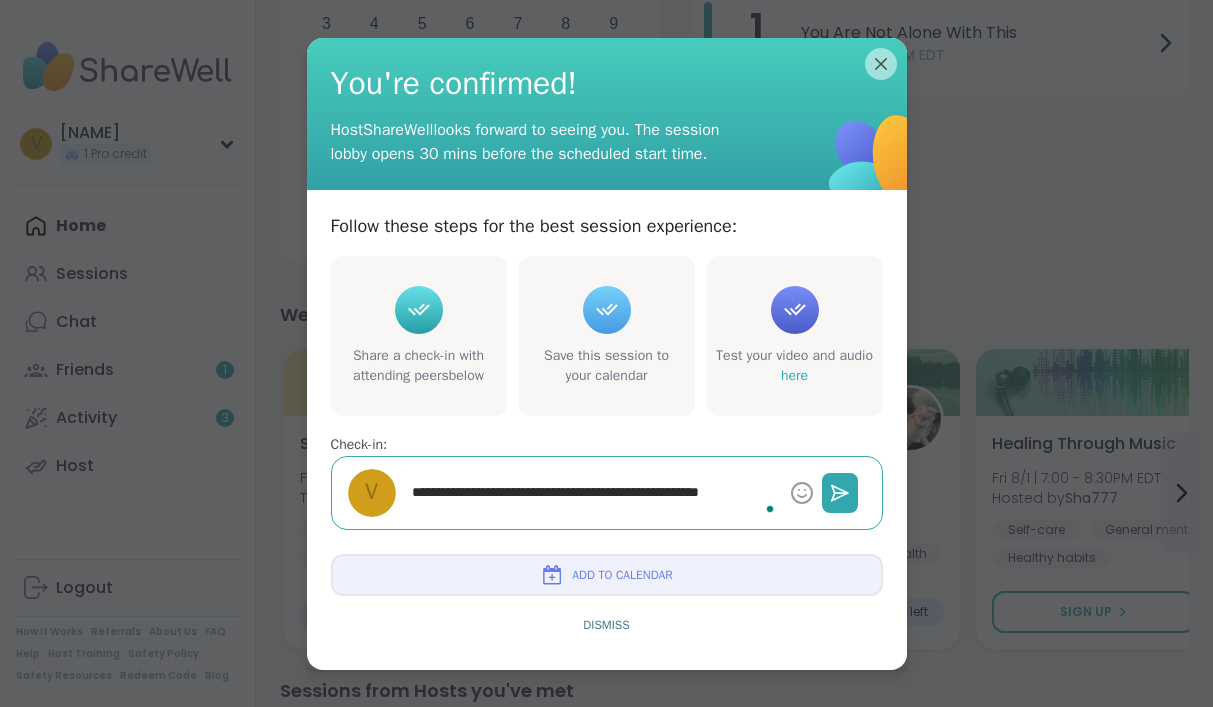 type on "*" 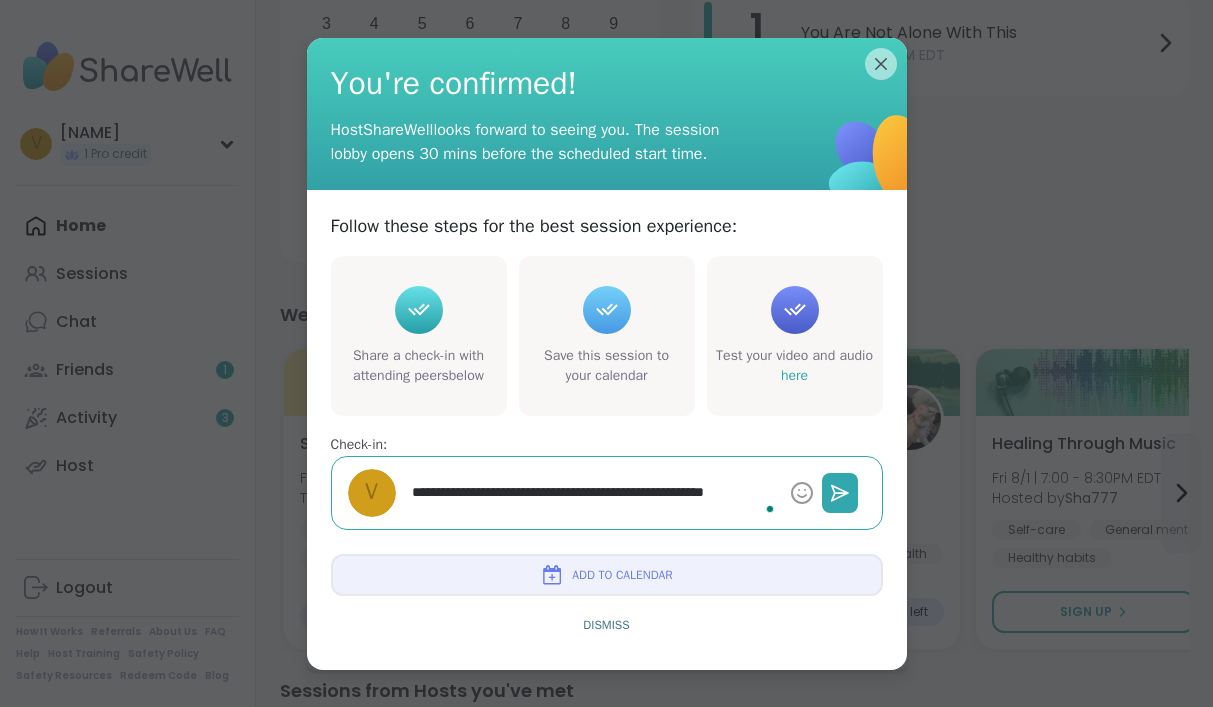 type on "*" 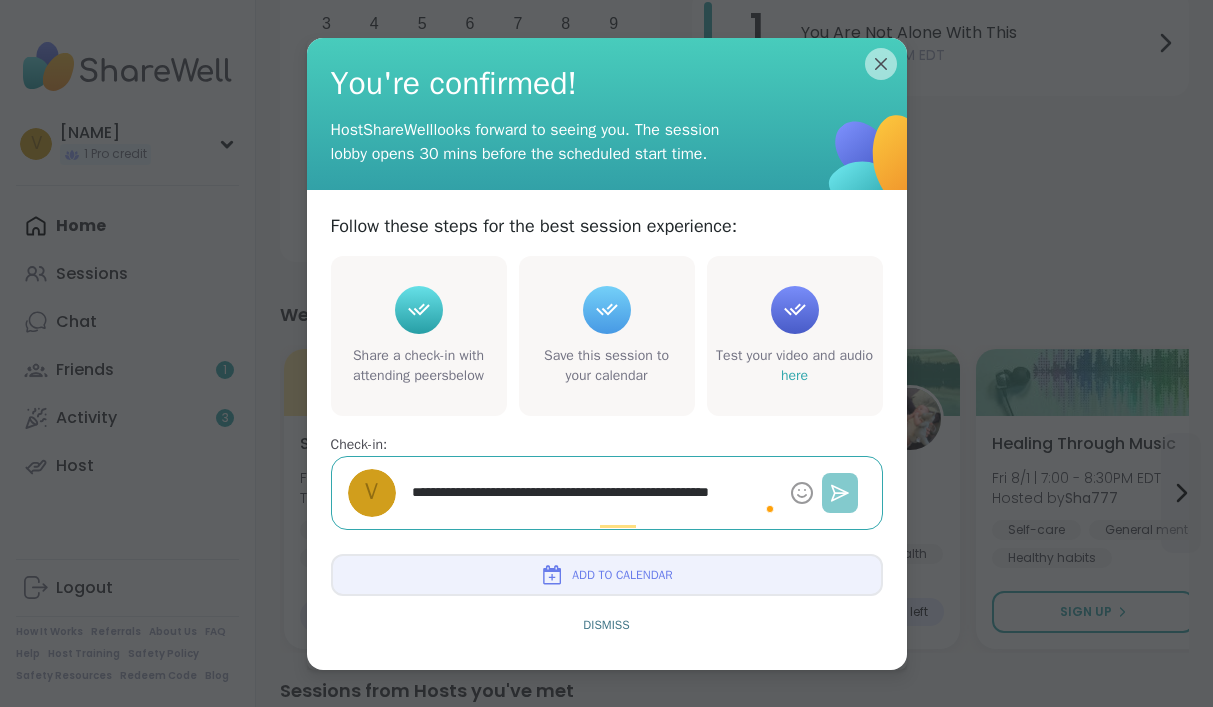 type on "**********" 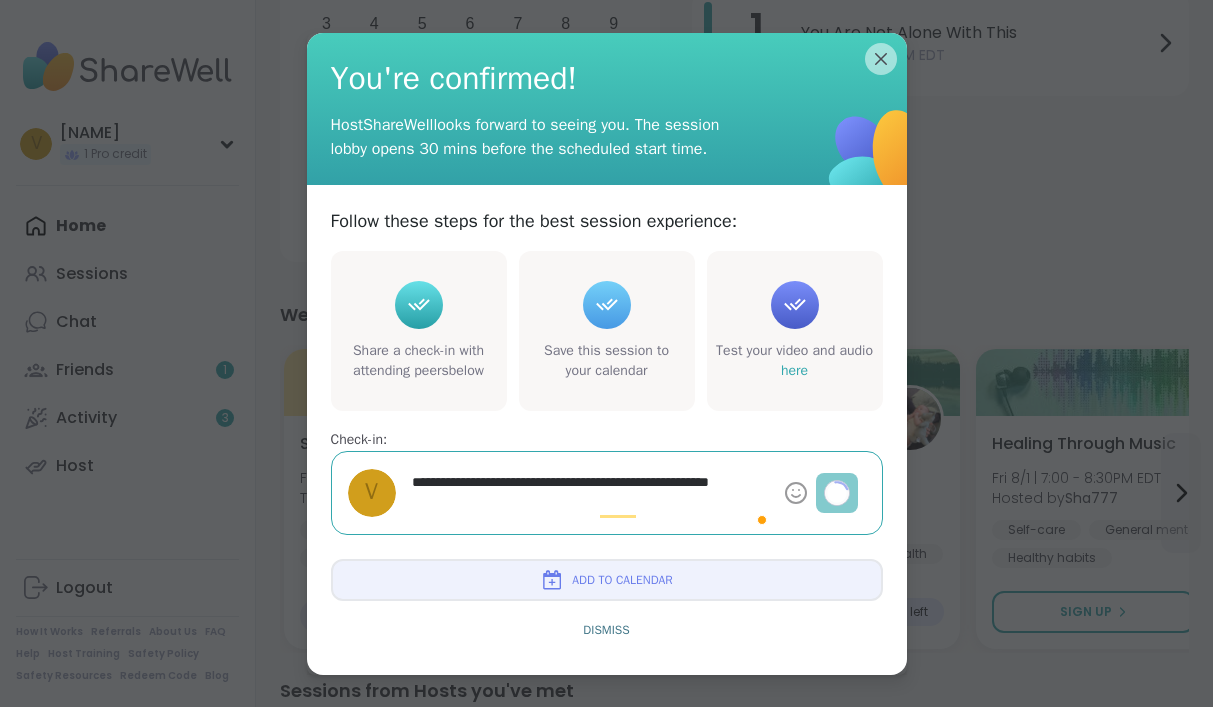 type on "*" 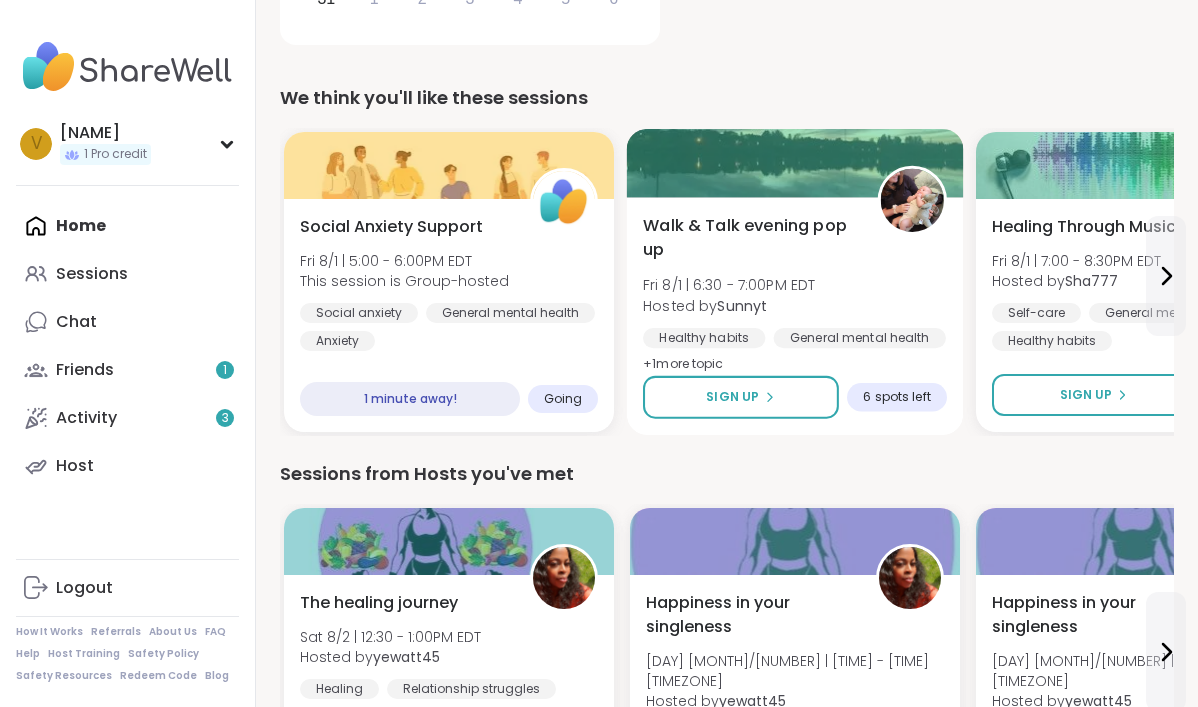 scroll, scrollTop: 900, scrollLeft: 0, axis: vertical 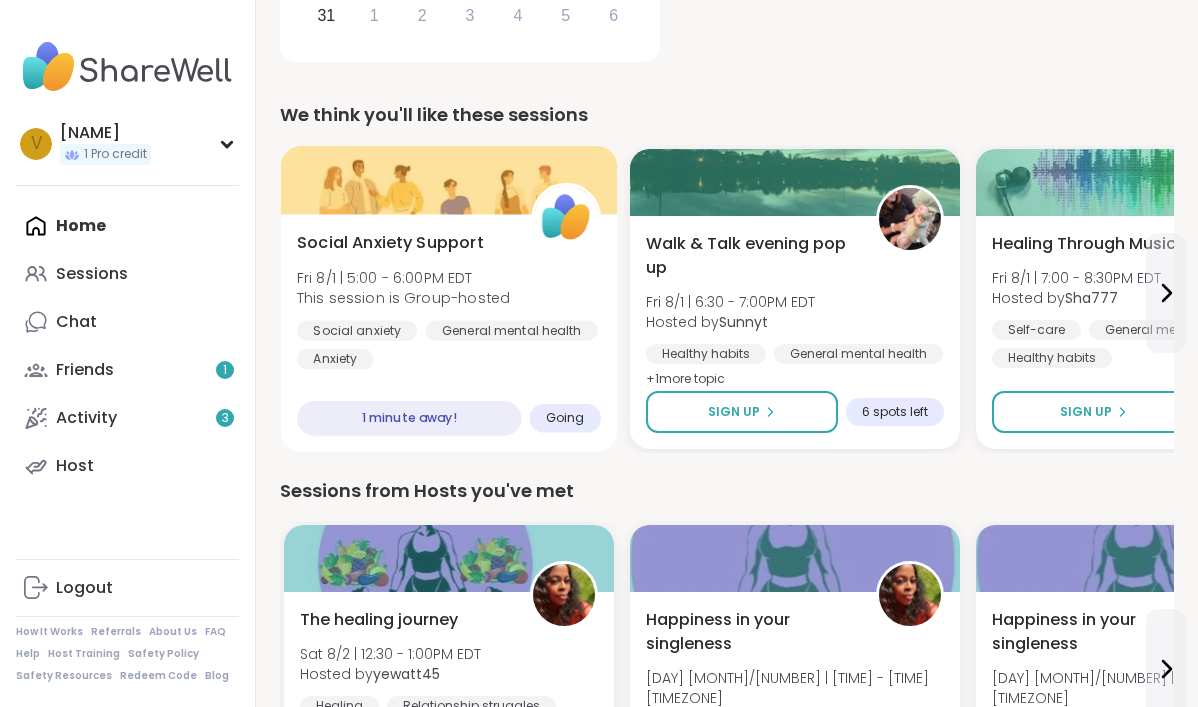 click on "Going" at bounding box center (565, 418) 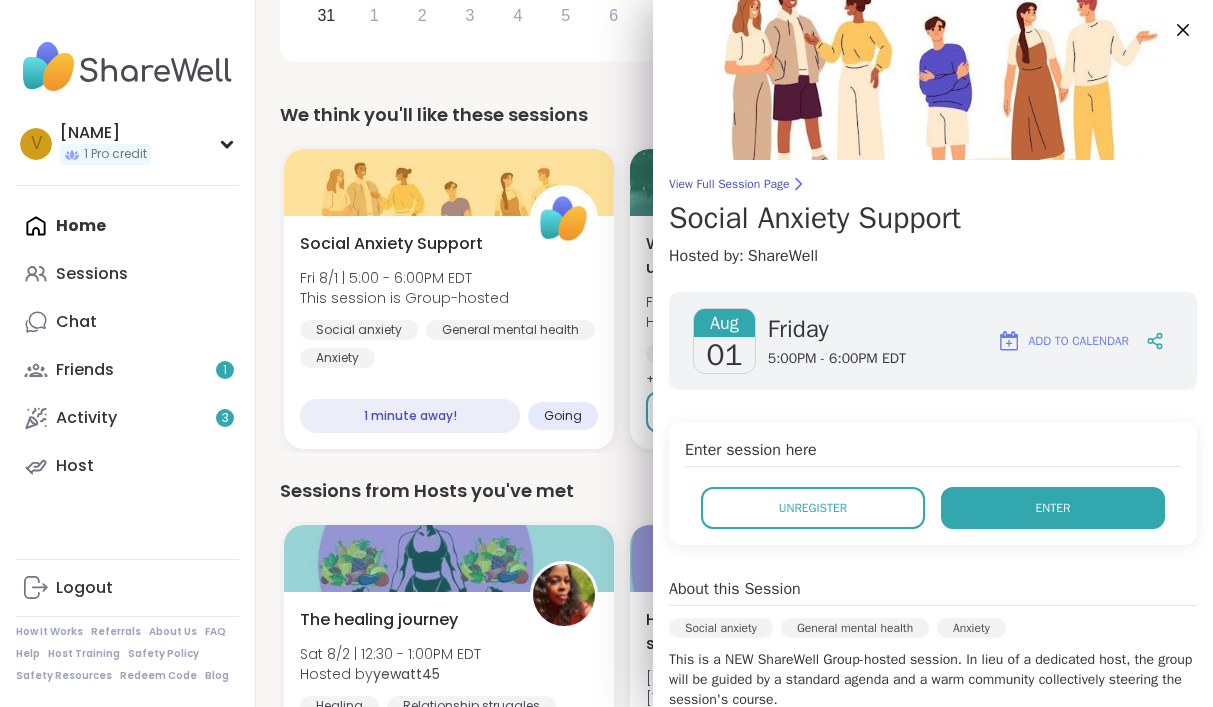 click on "Enter" at bounding box center (1053, 508) 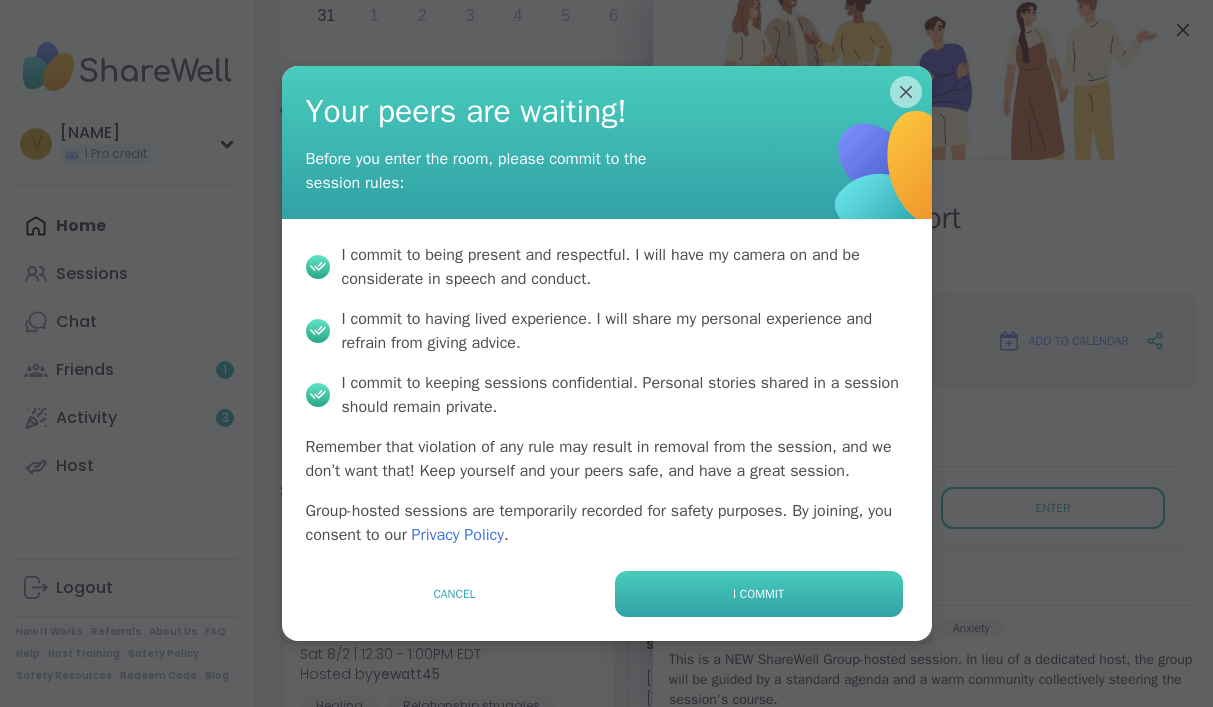 click on "I commit" at bounding box center [758, 594] 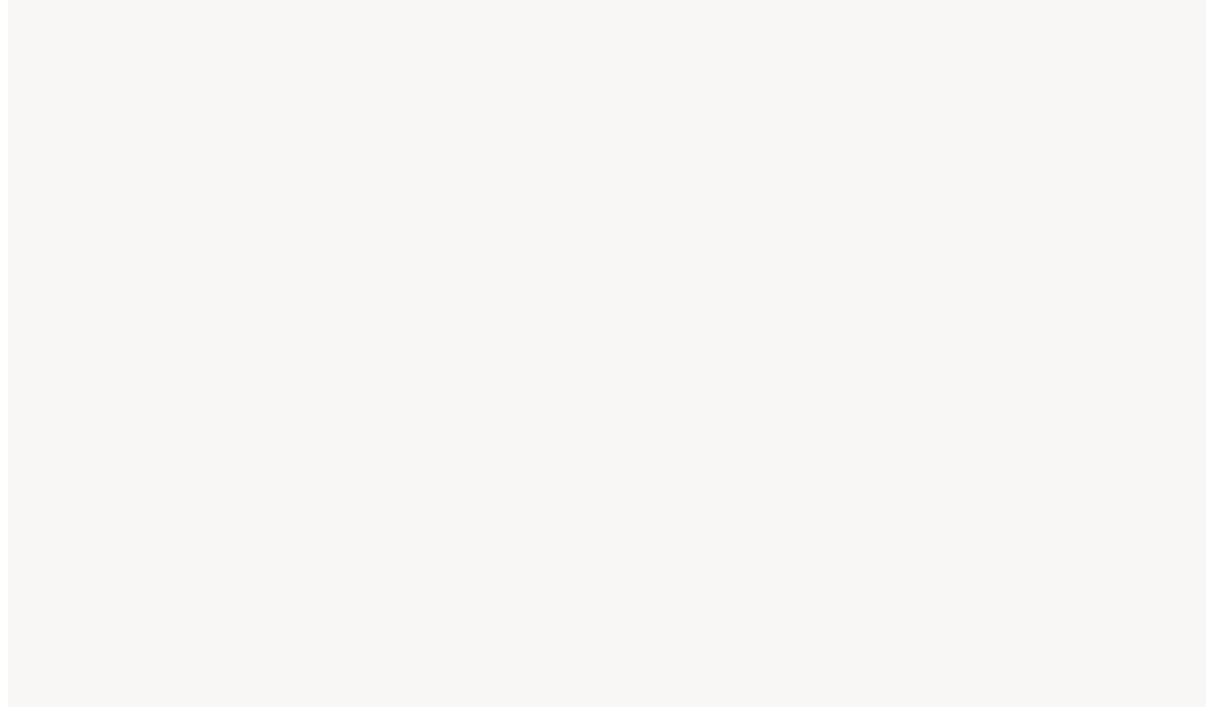 scroll, scrollTop: 0, scrollLeft: 0, axis: both 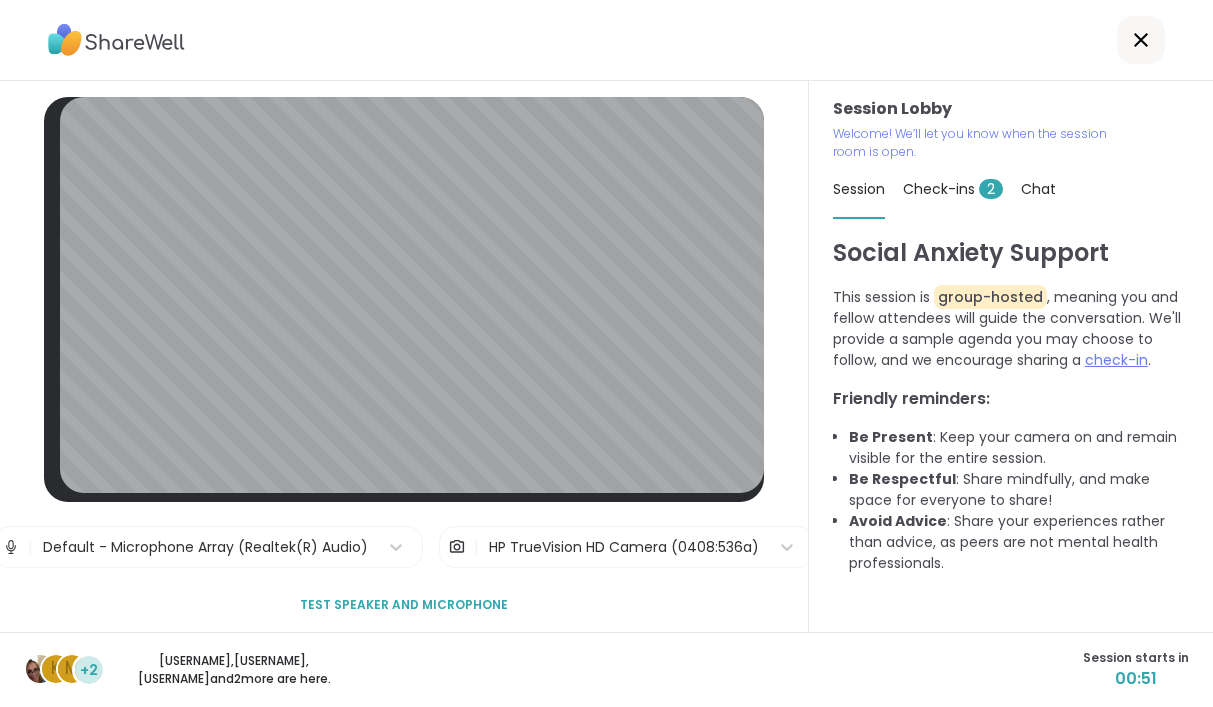 click on "check-in" at bounding box center (1116, 360) 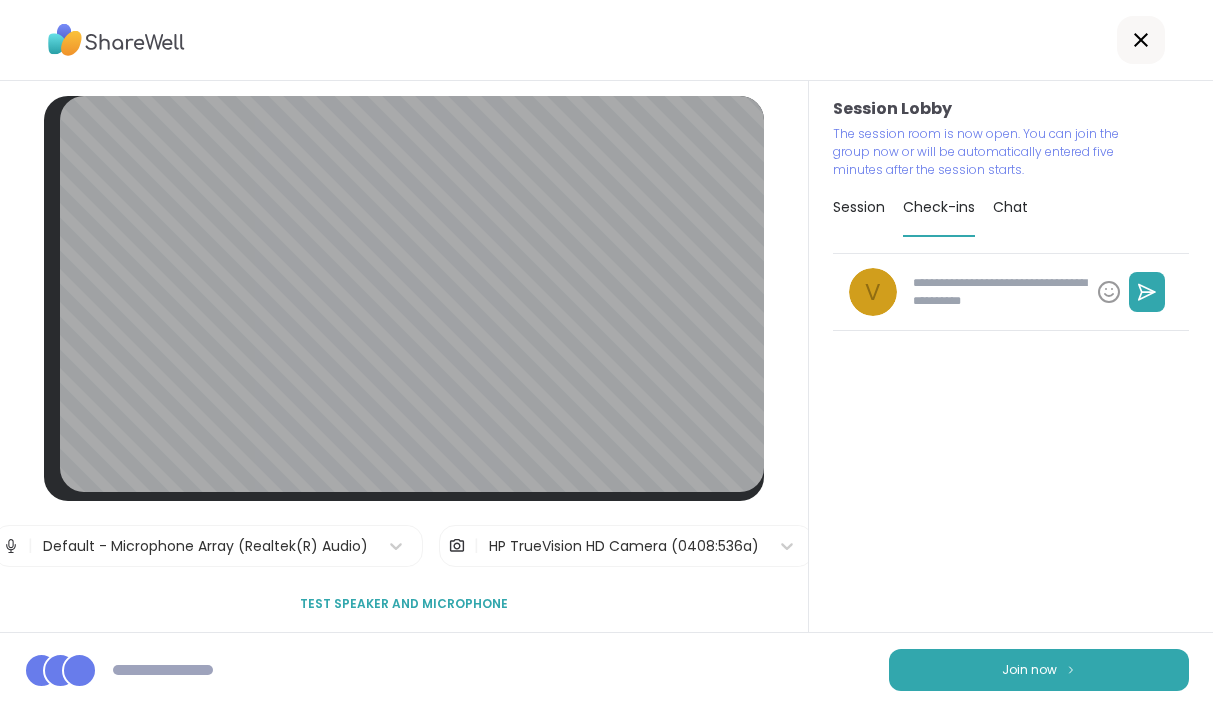scroll, scrollTop: 13, scrollLeft: 0, axis: vertical 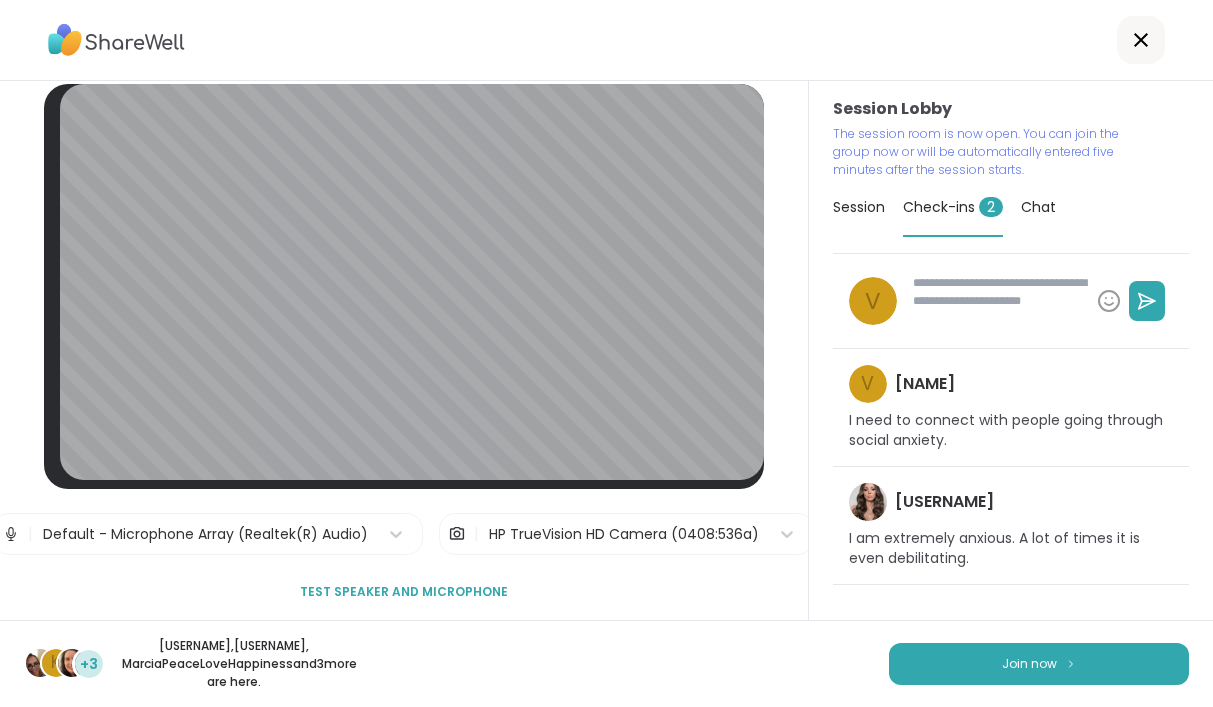 click on "Check-ins 2" at bounding box center (953, 207) 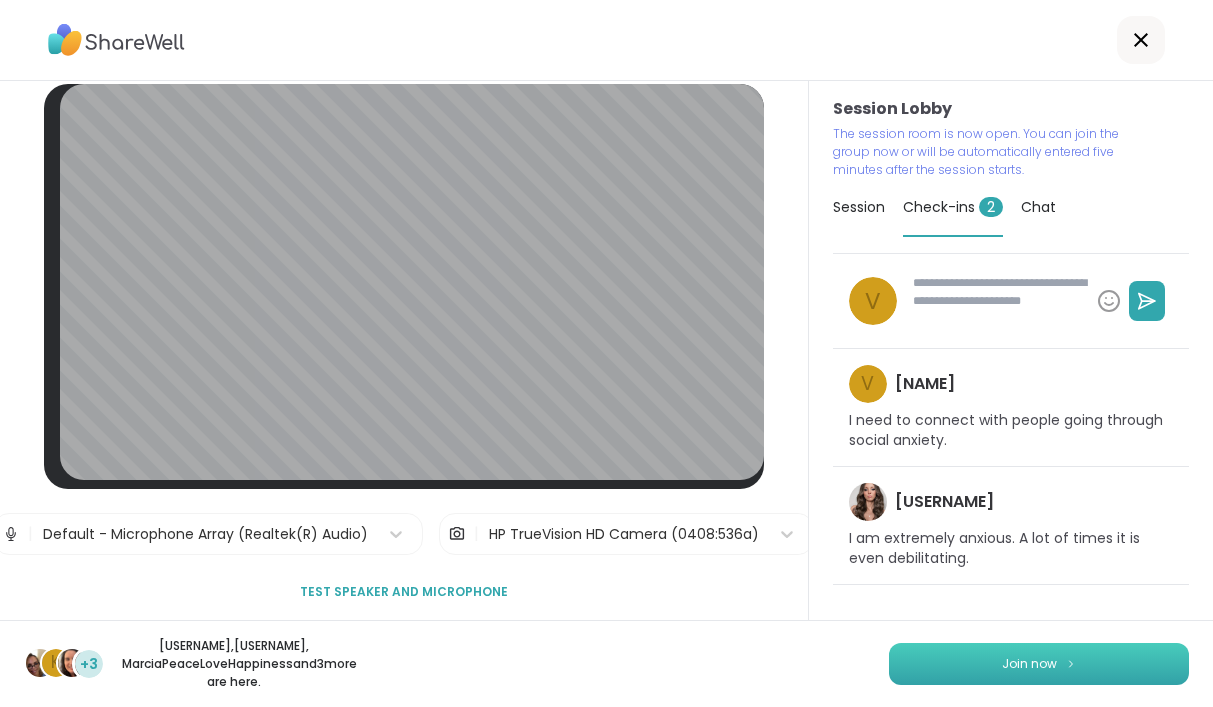 click on "Join now" at bounding box center (1039, 664) 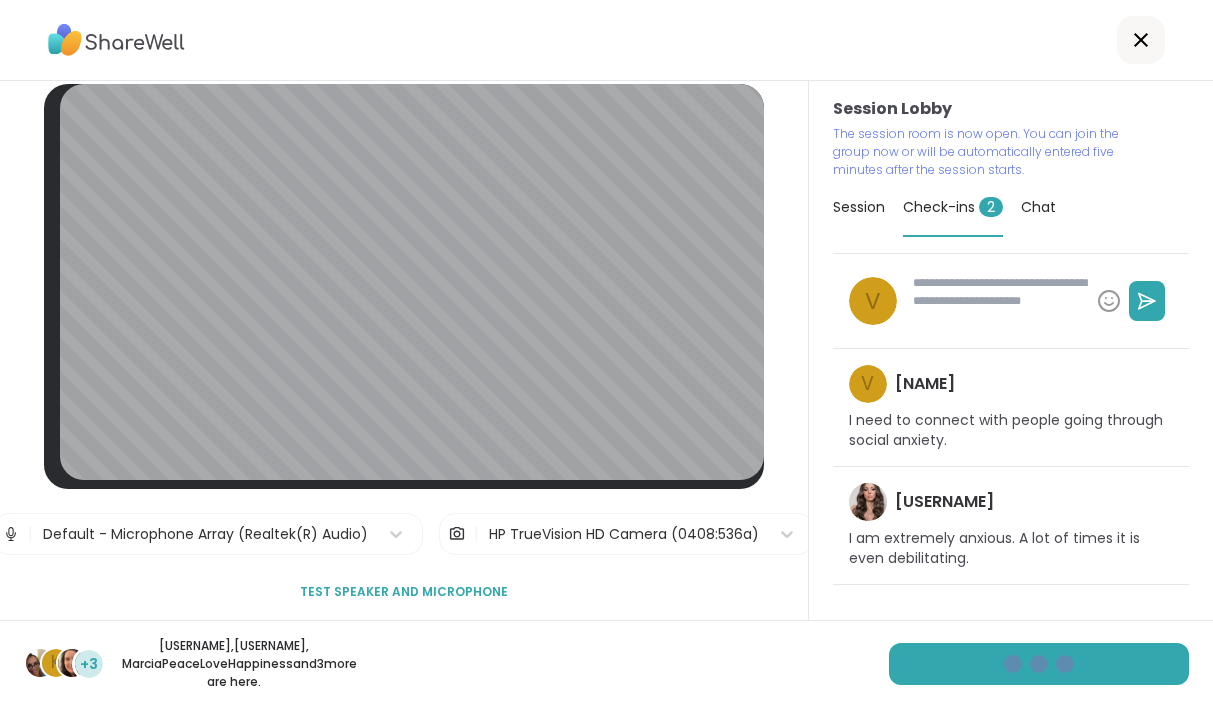 type on "*" 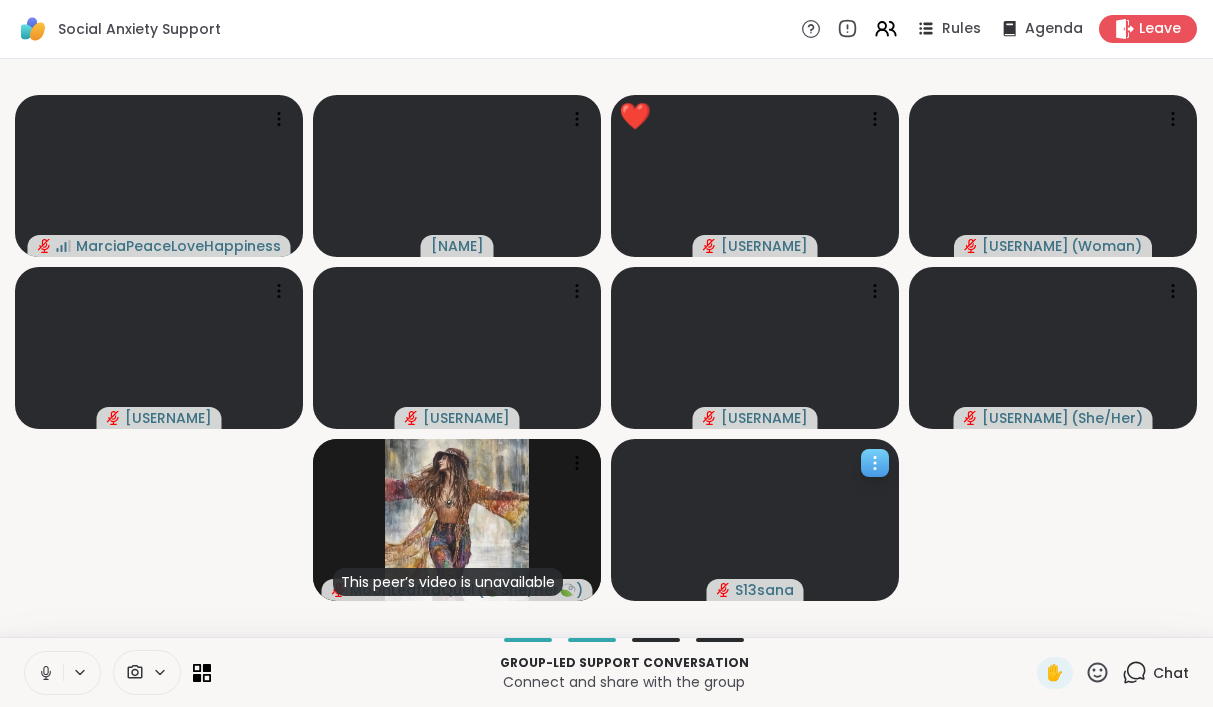 click at bounding box center [755, 520] 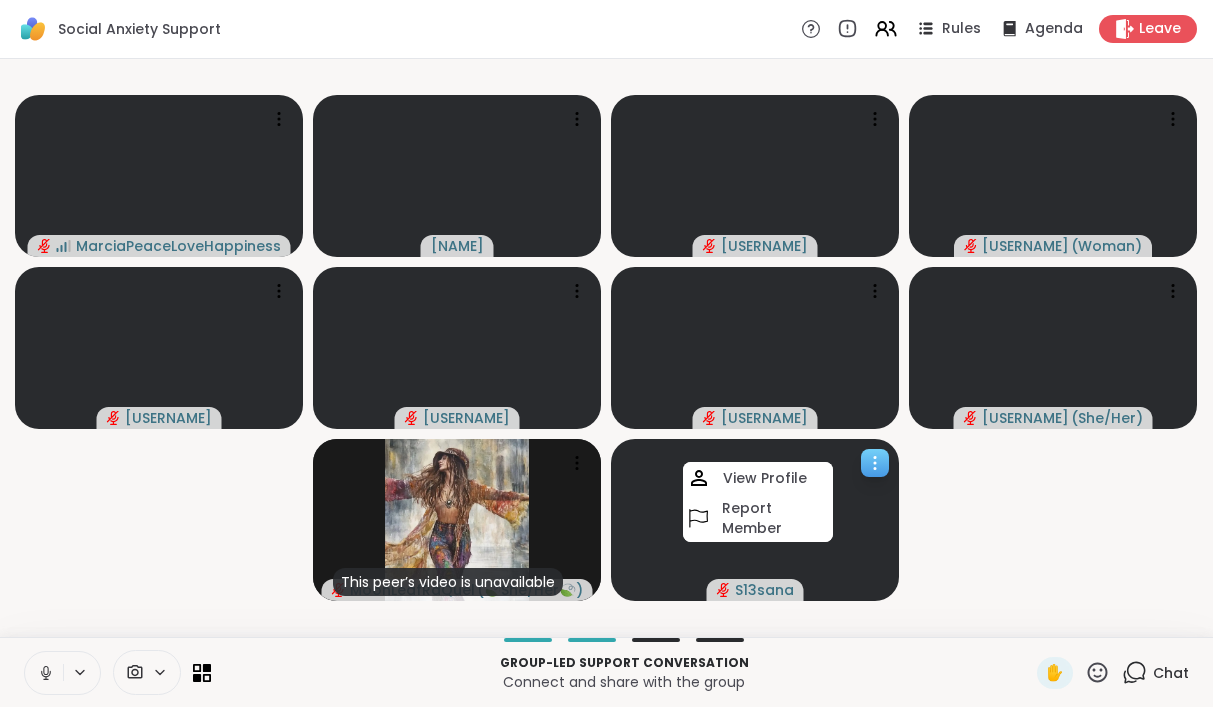 click 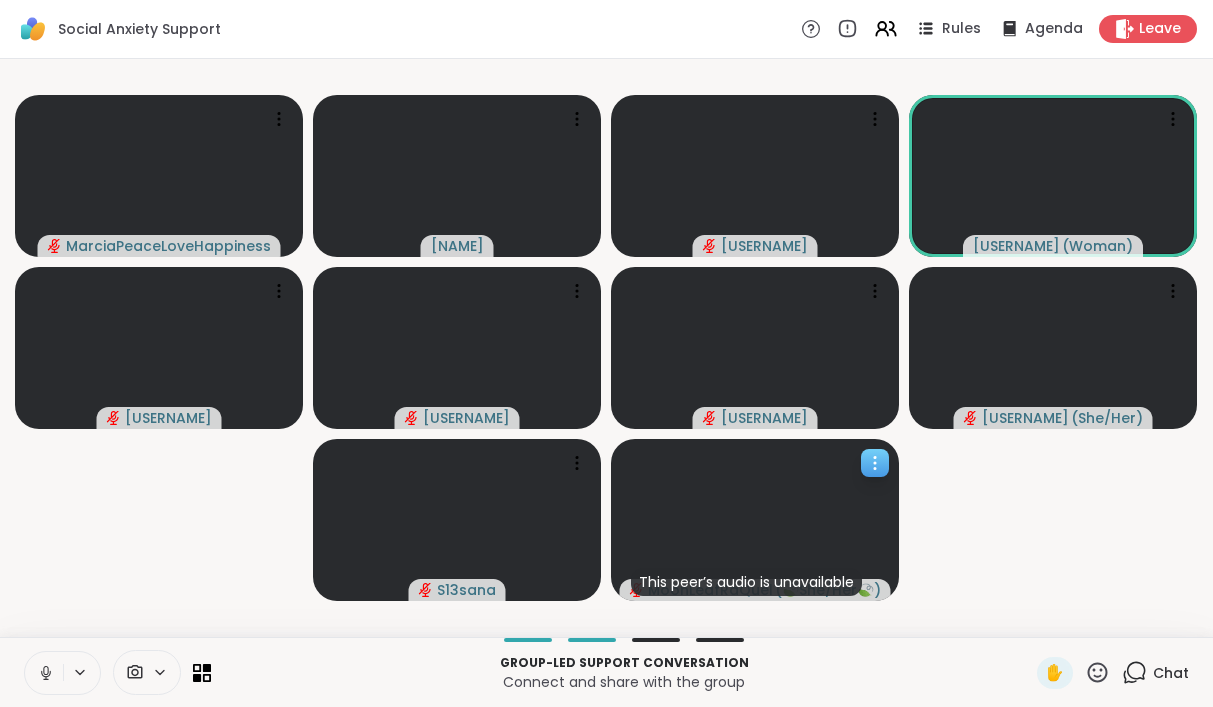 click 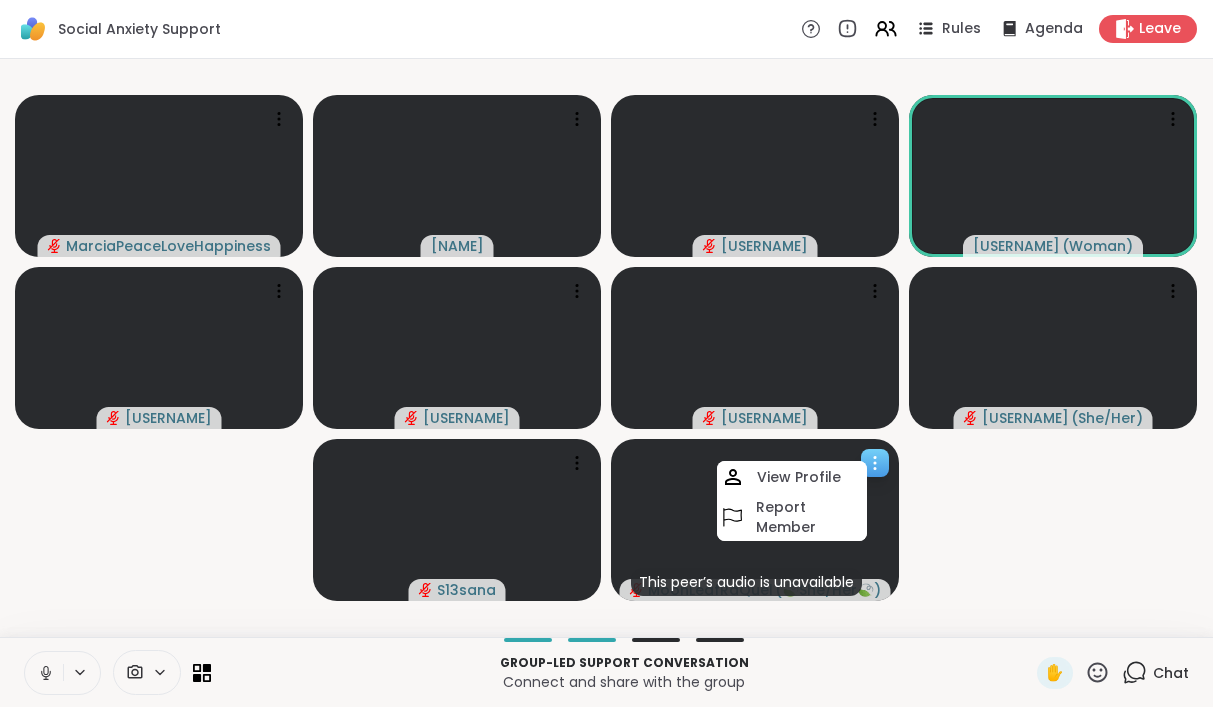 click at bounding box center [755, 520] 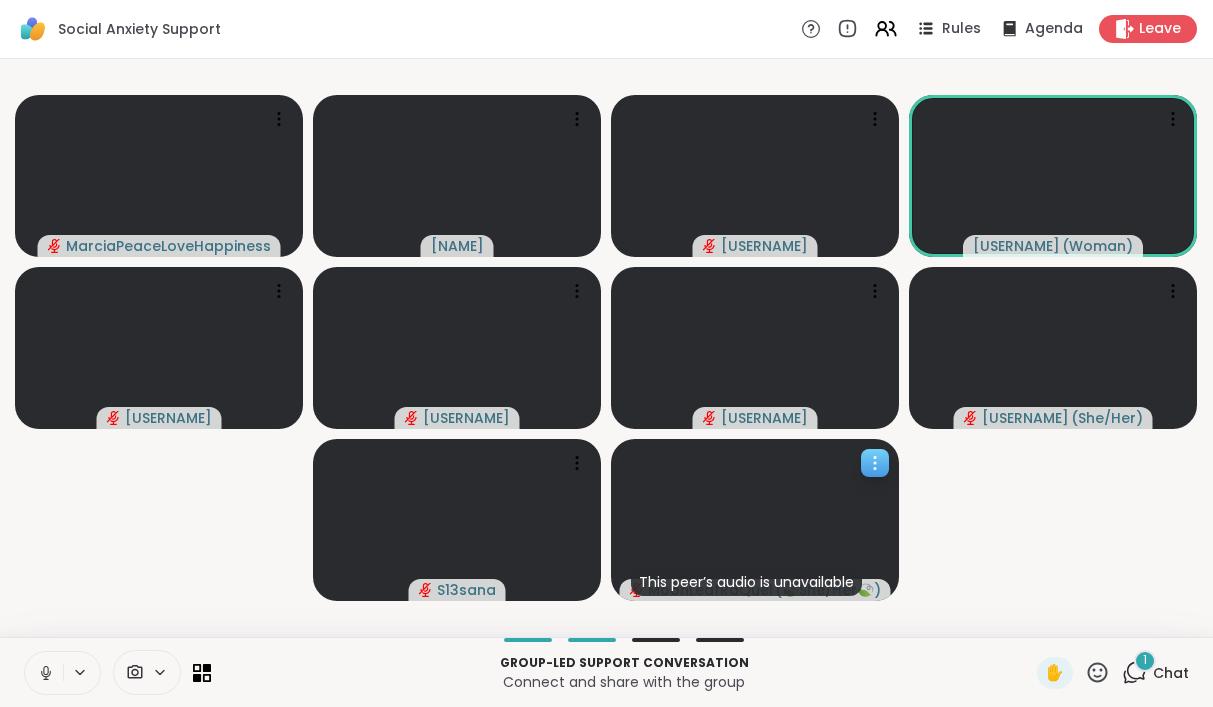 click at bounding box center [755, 520] 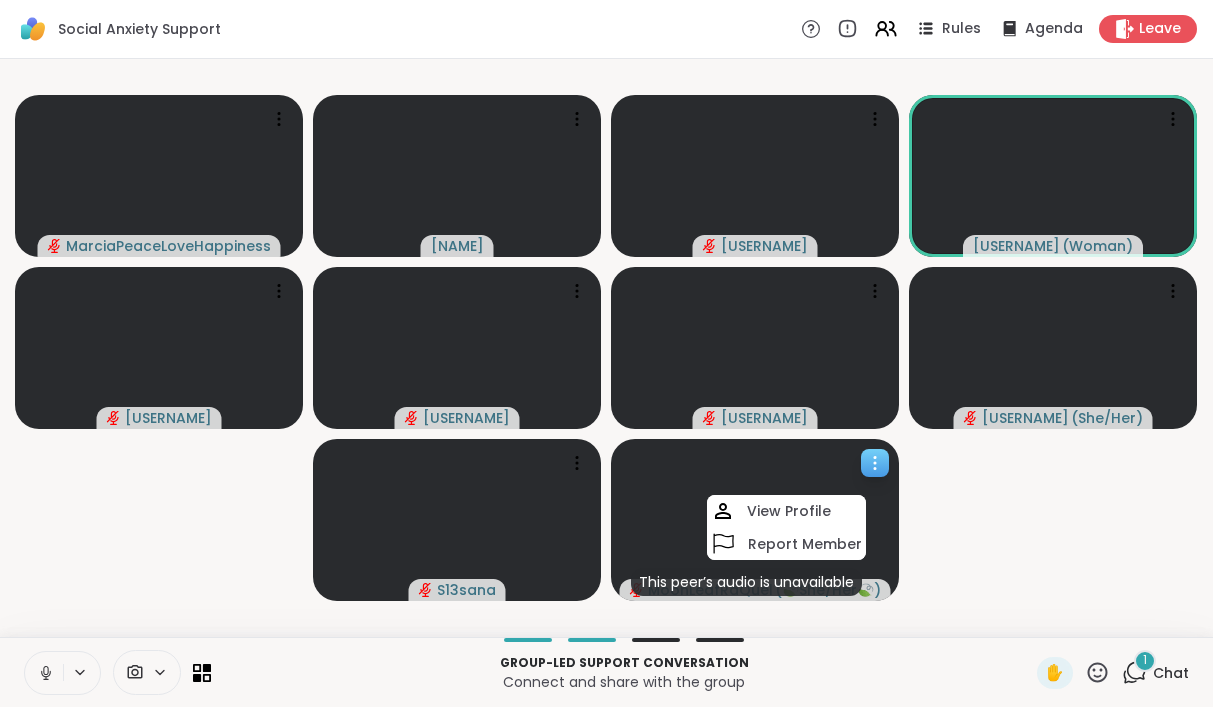 click at bounding box center (755, 520) 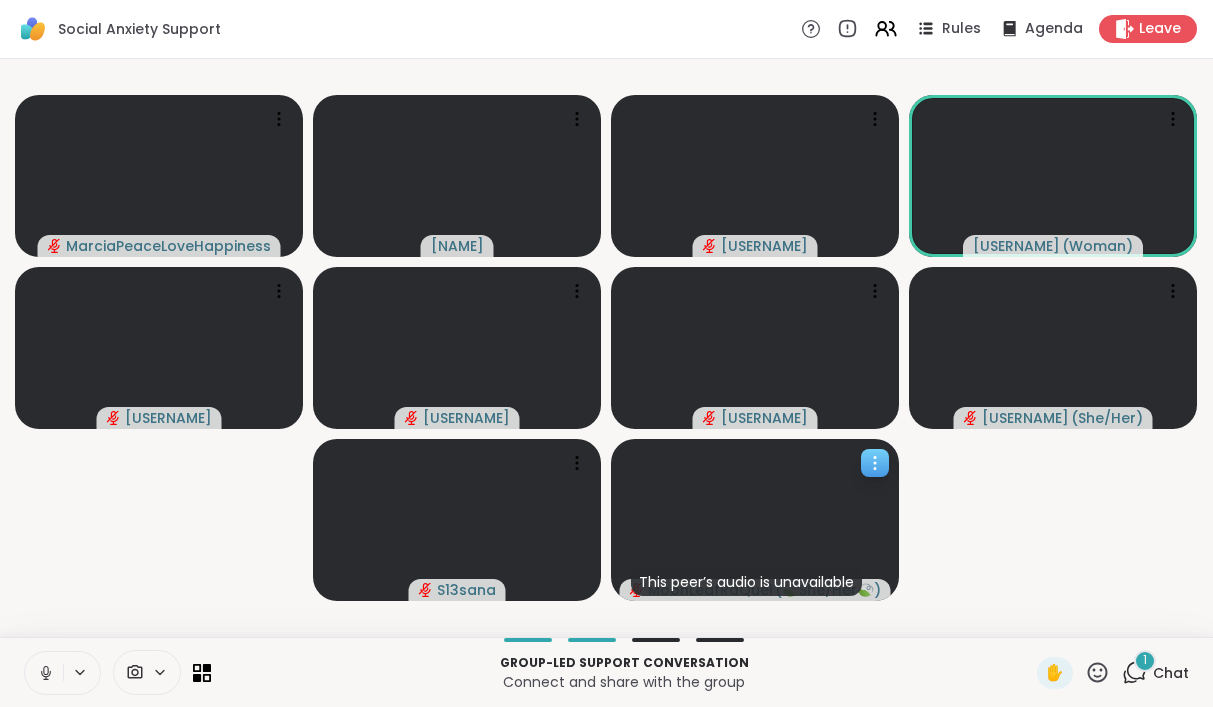 click at bounding box center [755, 520] 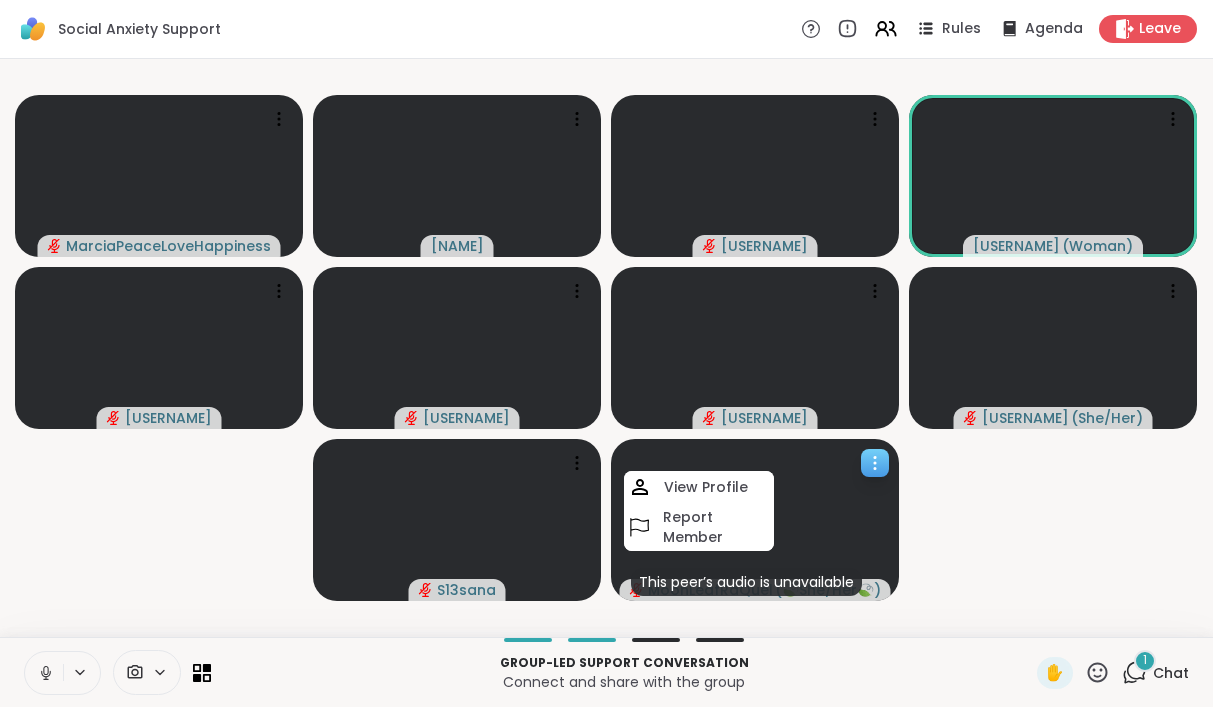 click at bounding box center (755, 520) 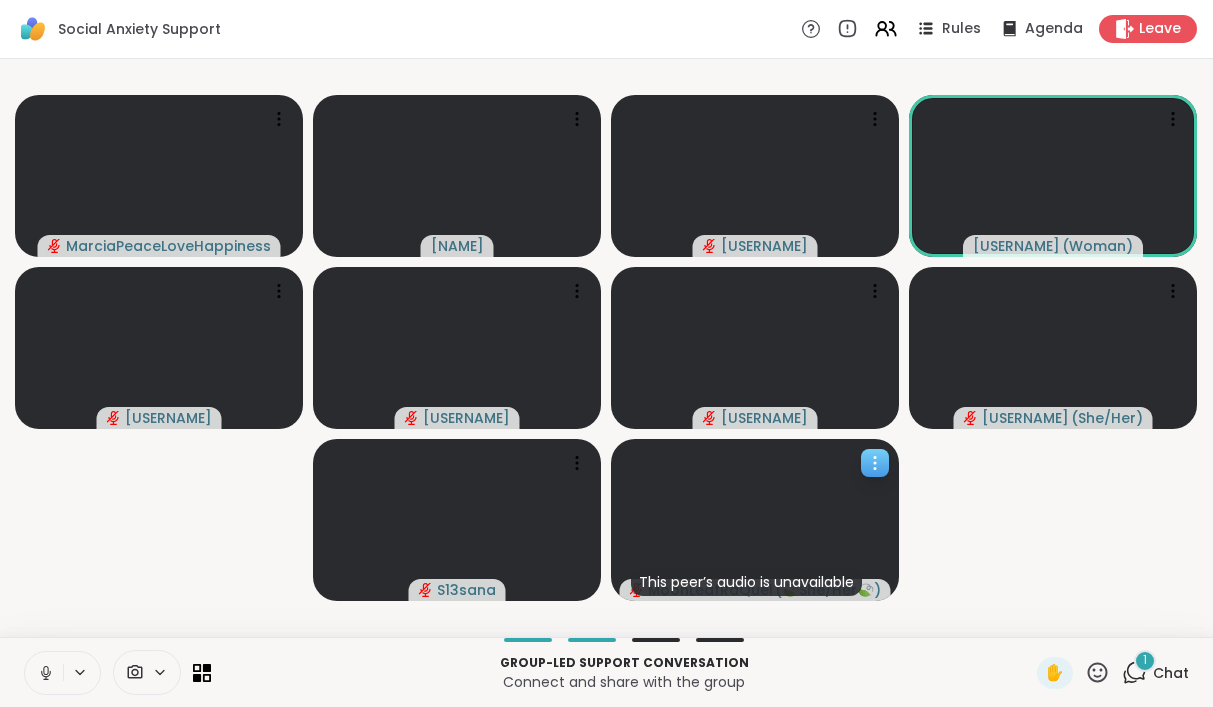 click 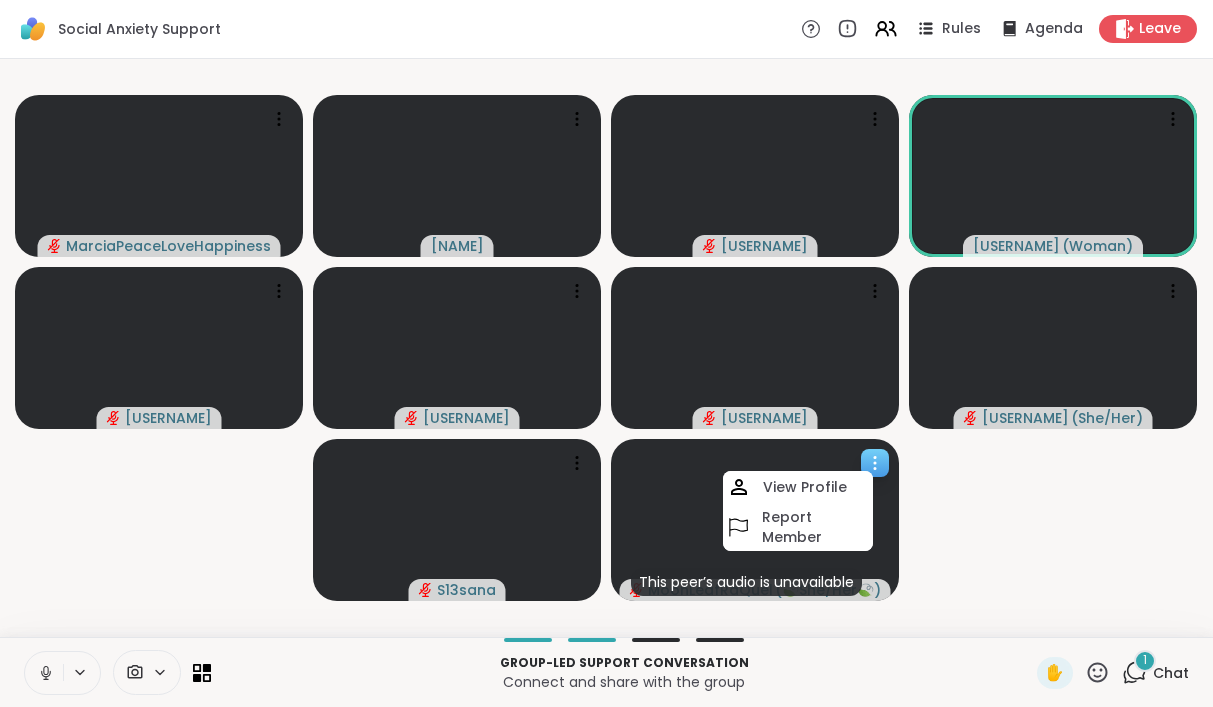 click at bounding box center (755, 520) 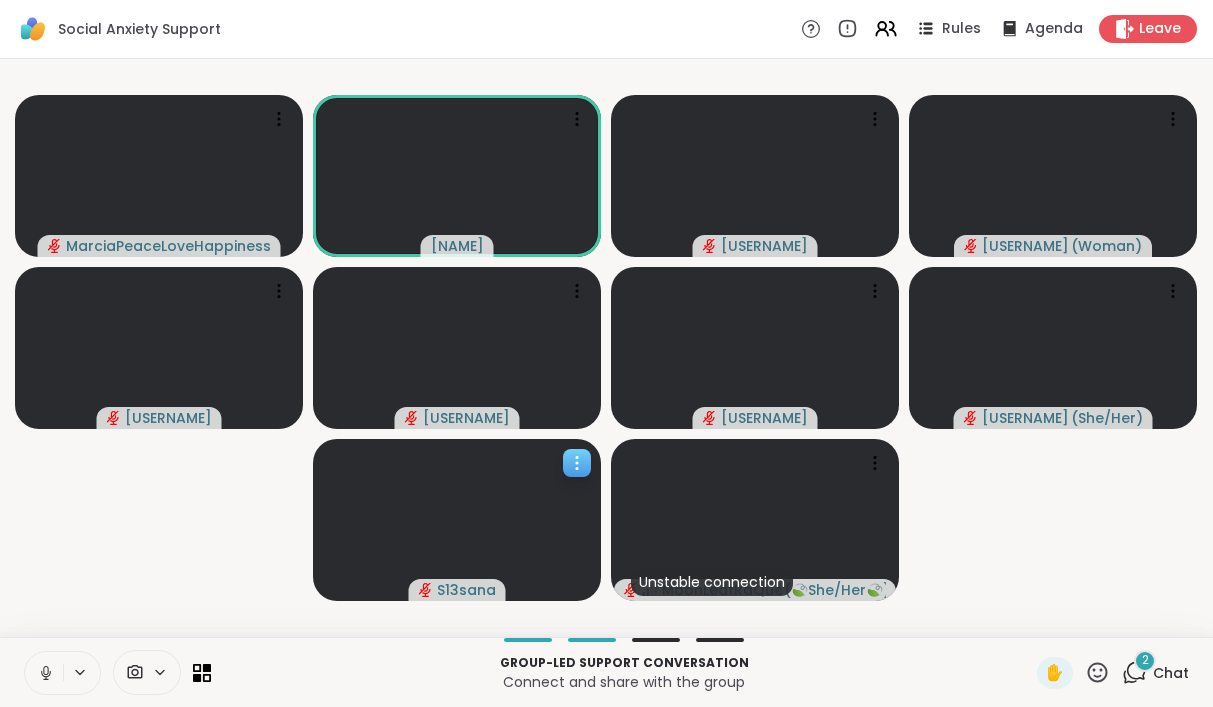 click 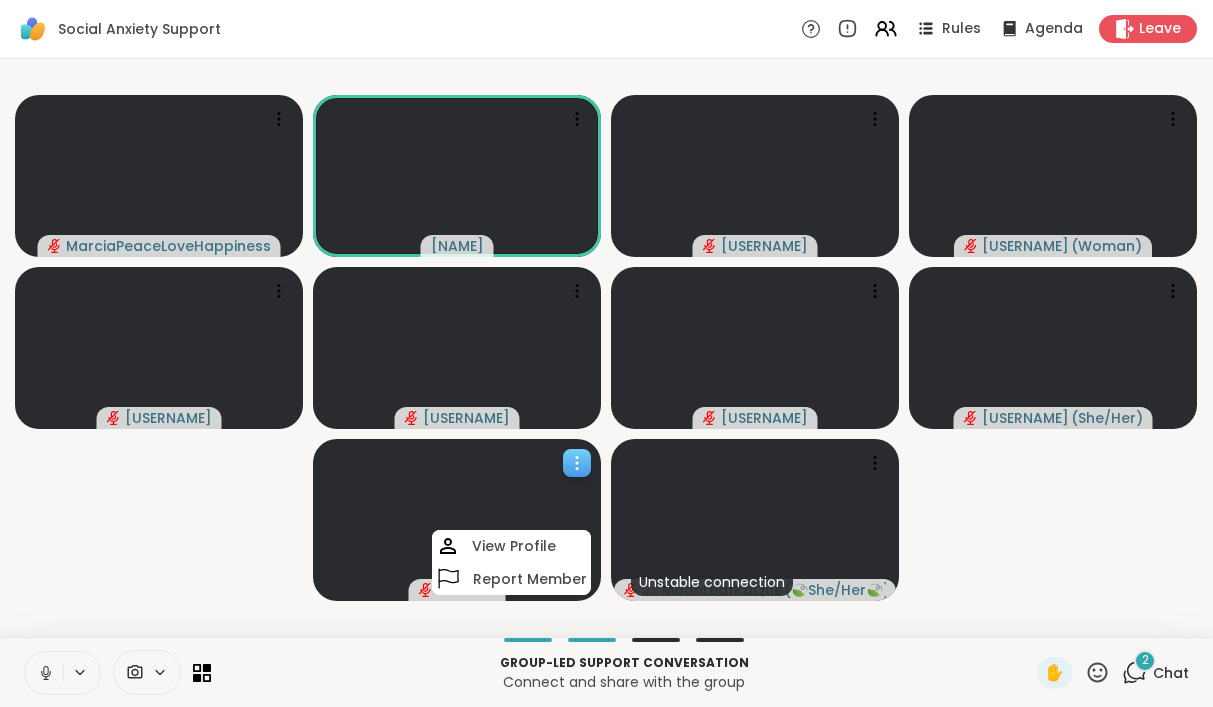 click at bounding box center [457, 520] 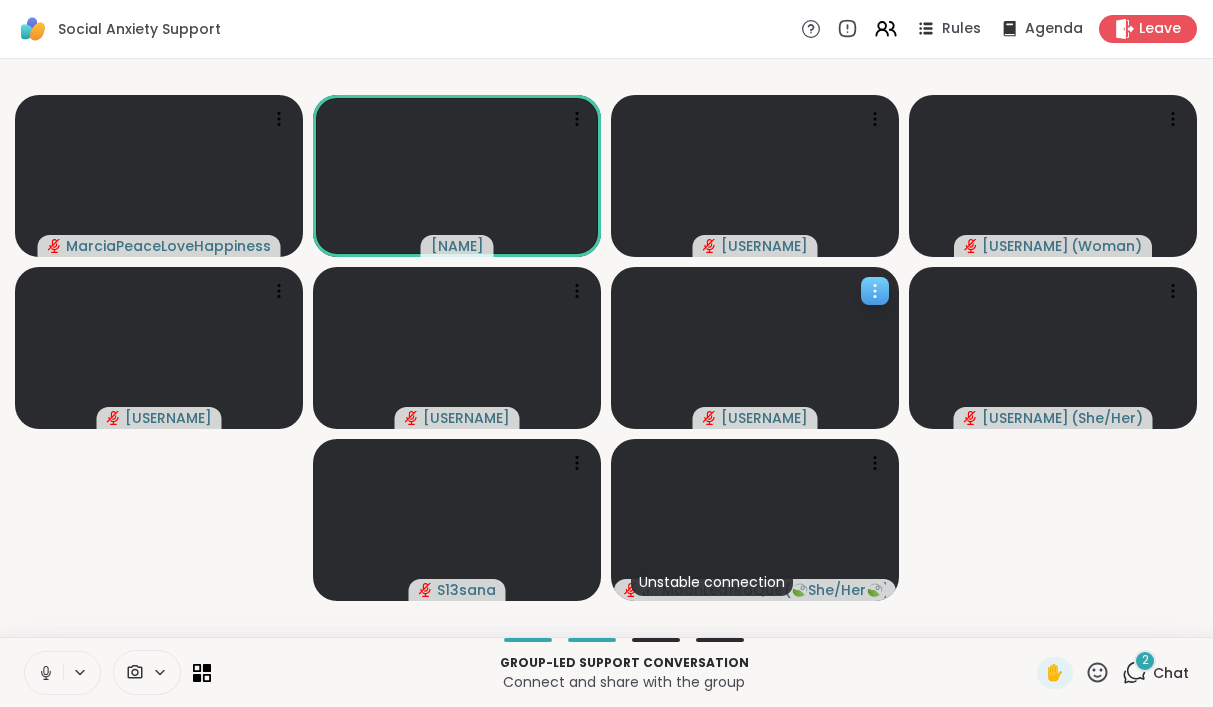 click at bounding box center [755, 348] 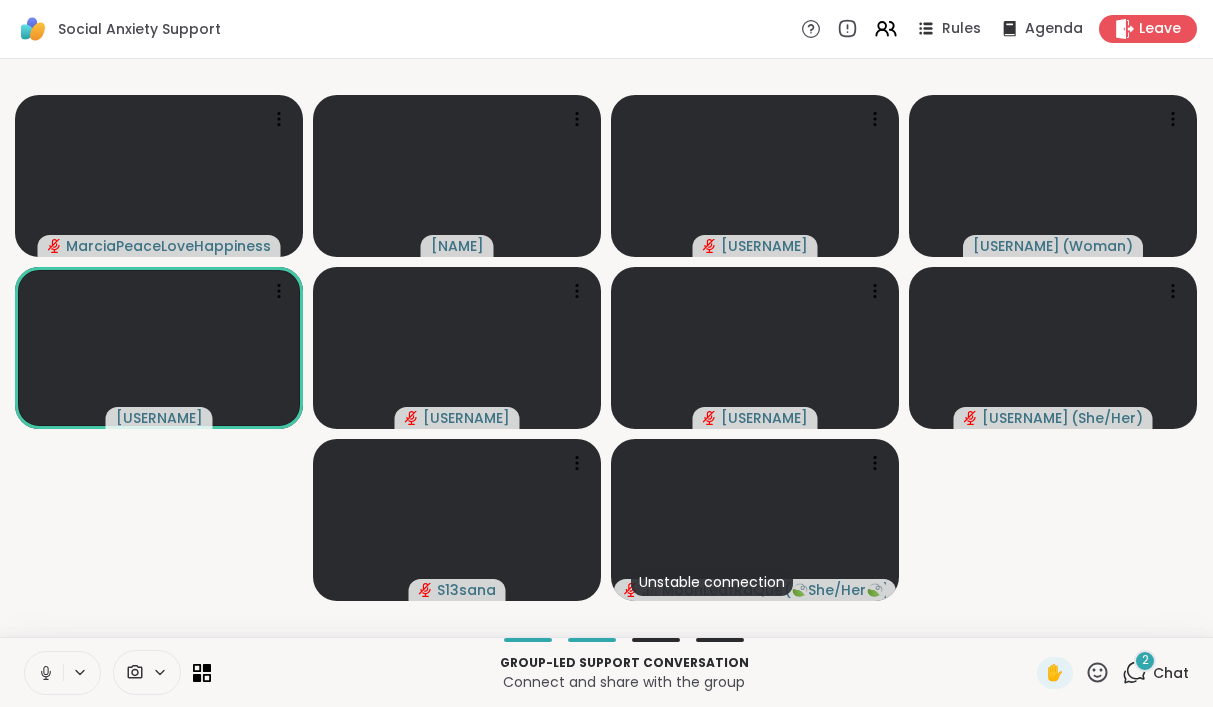 click 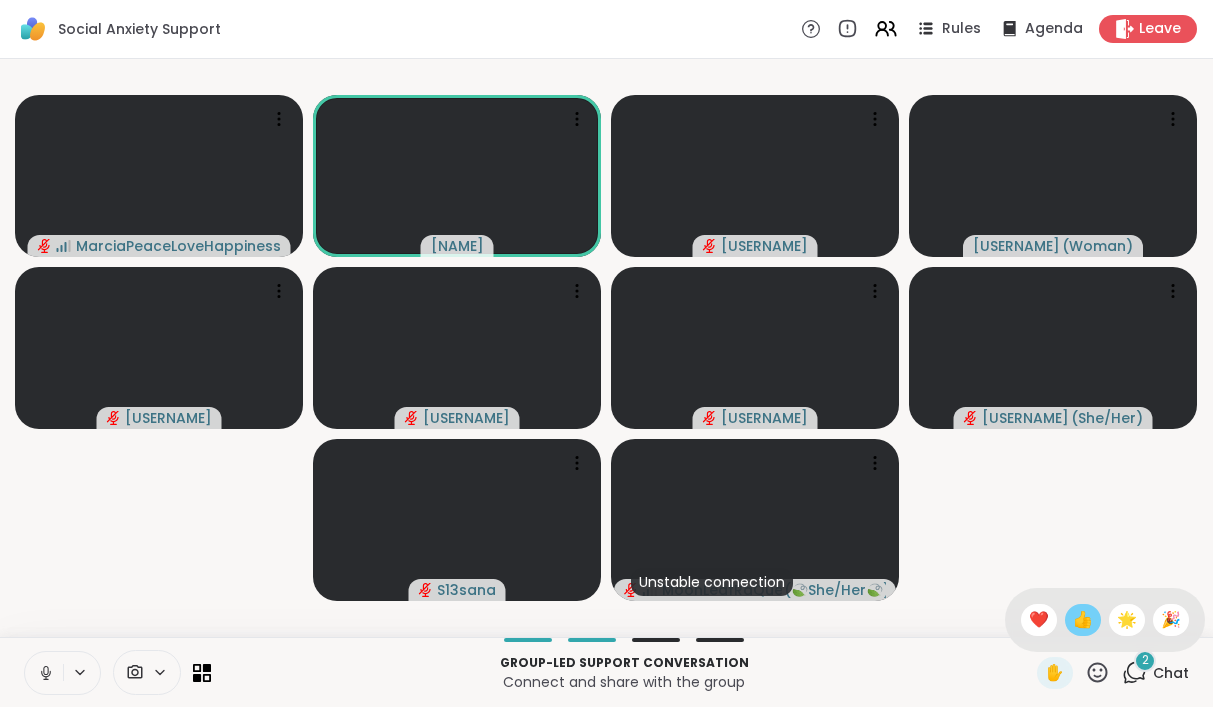 click on "👍" at bounding box center [1083, 620] 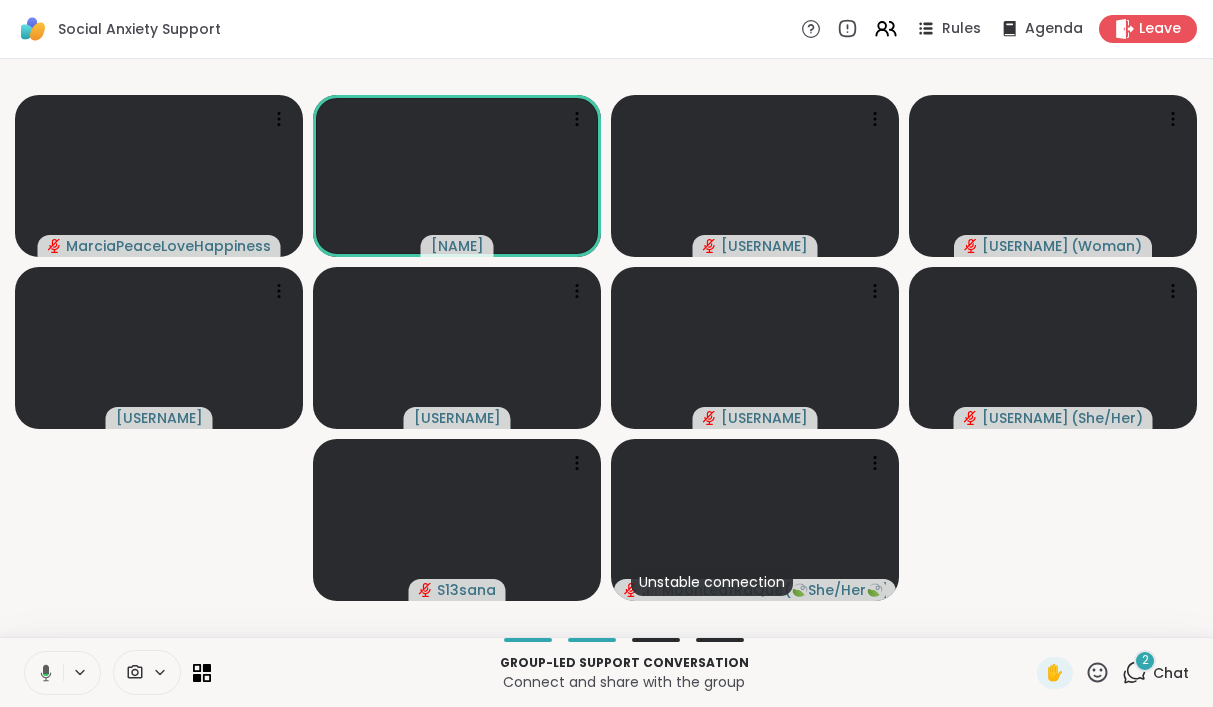 click 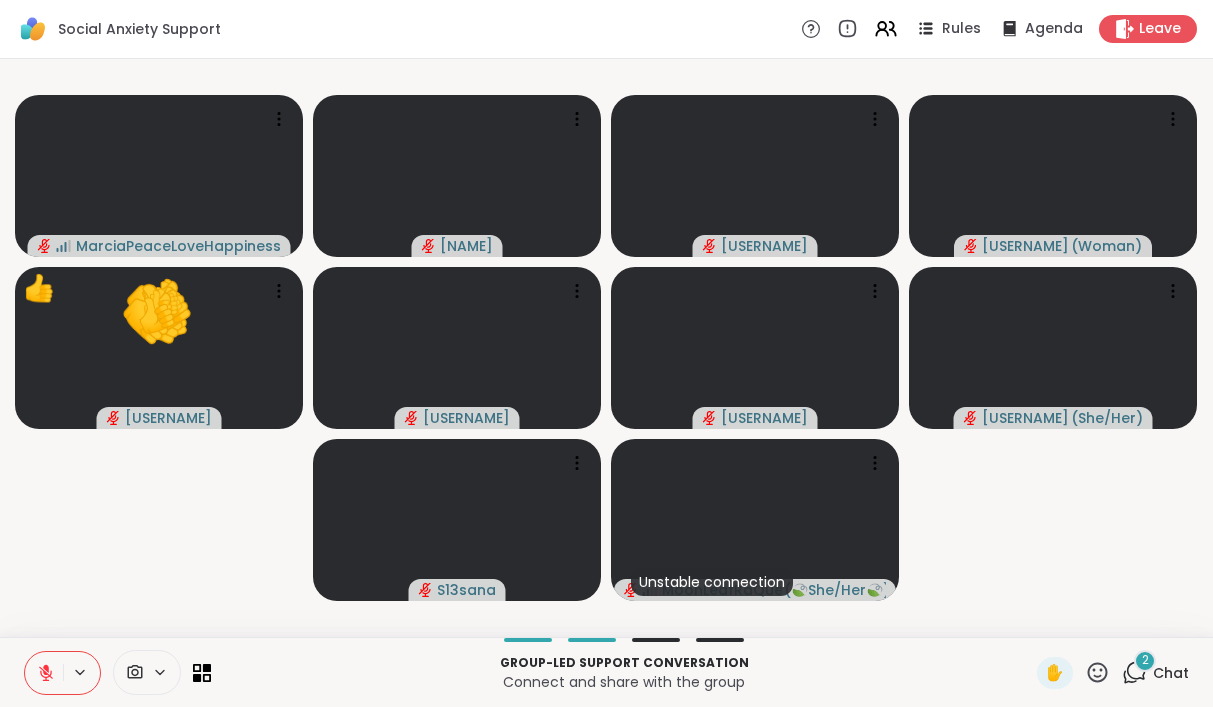 click 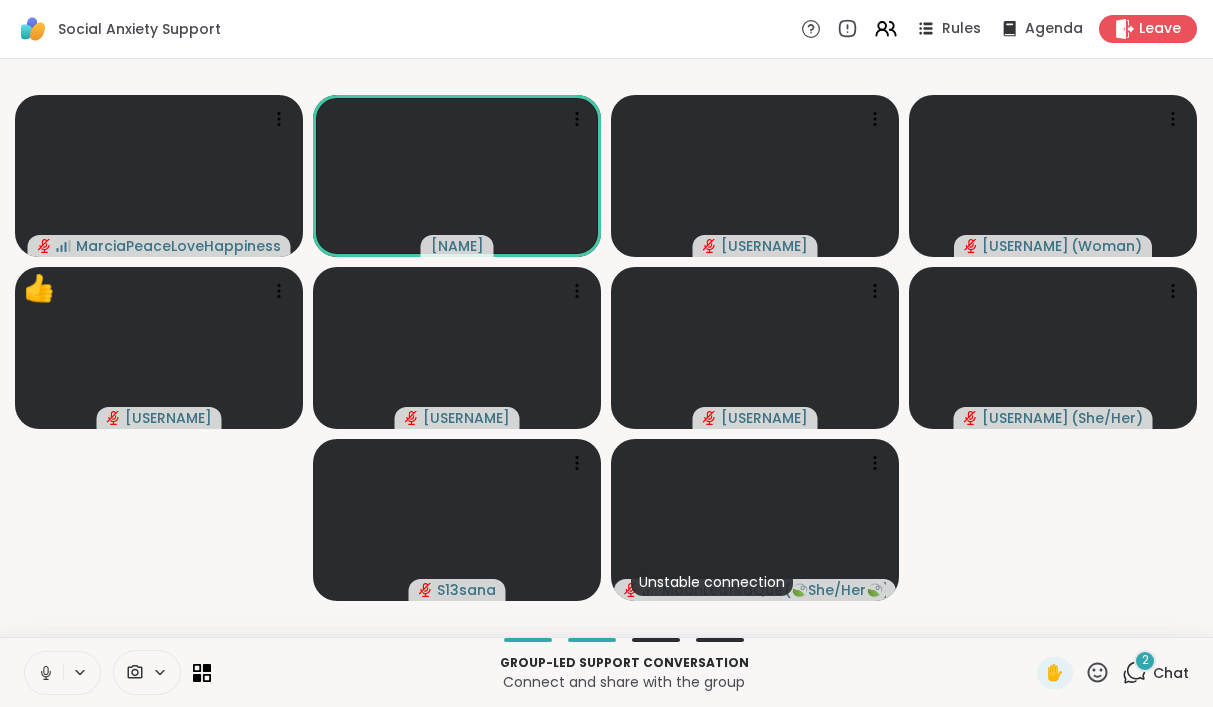 click 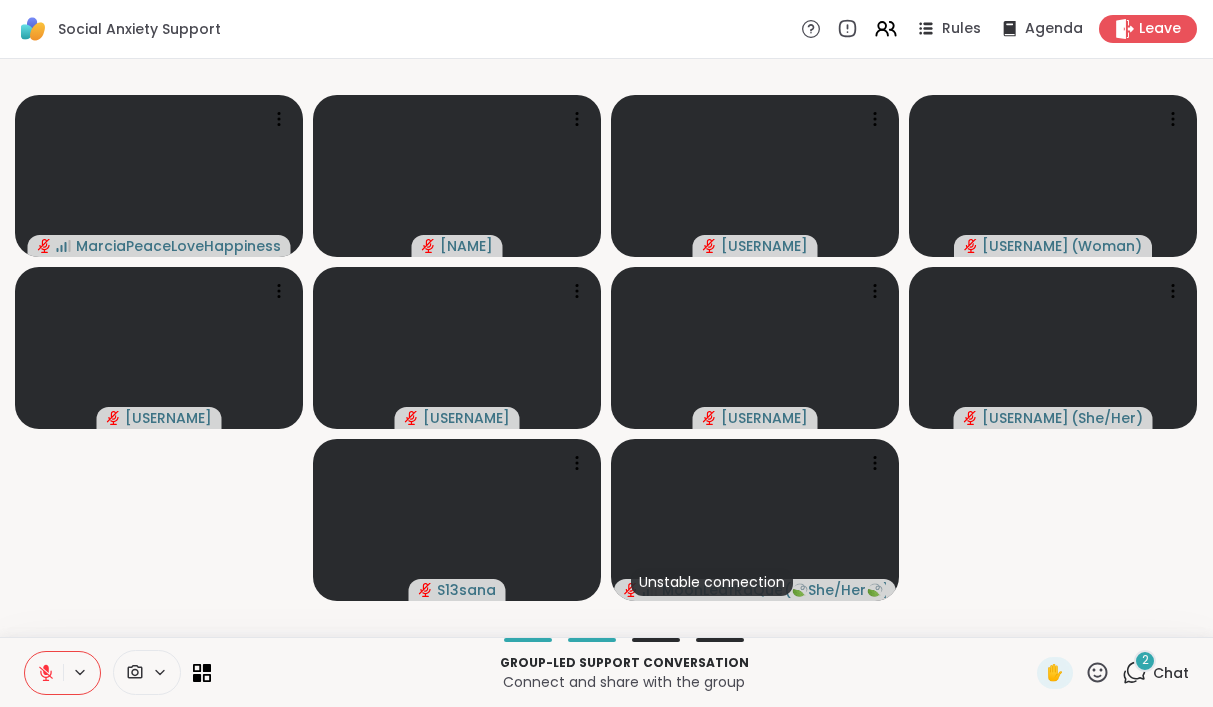 click 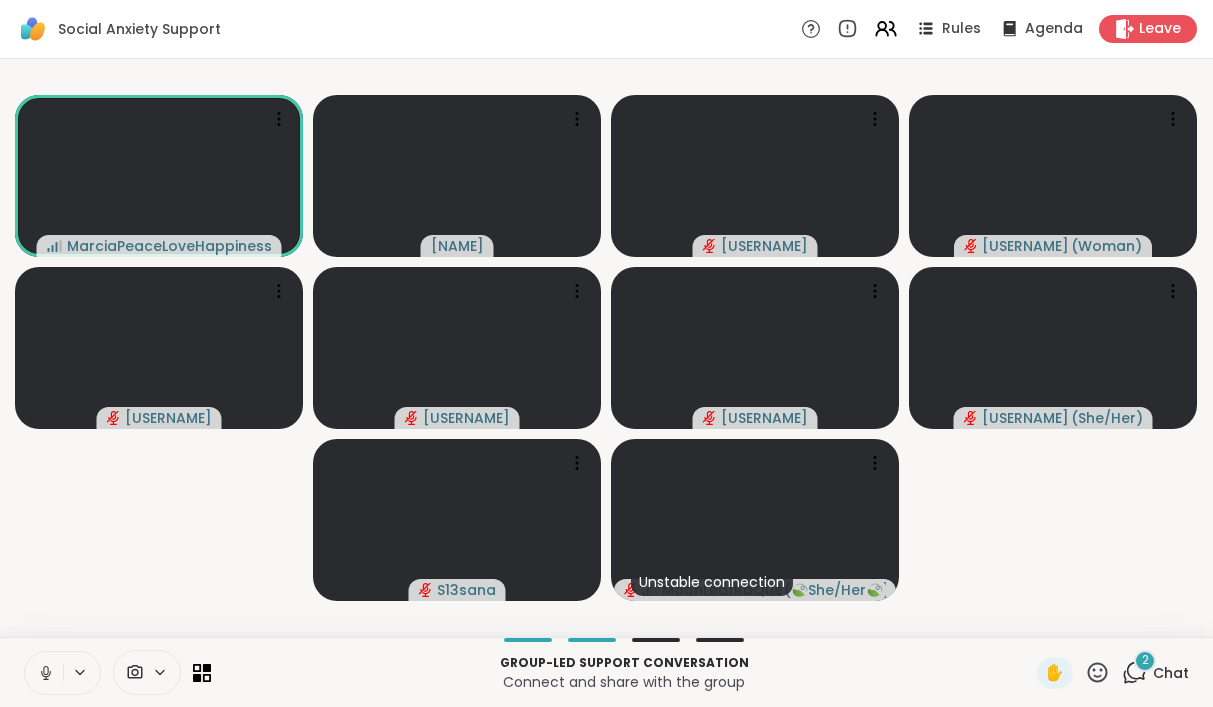 click 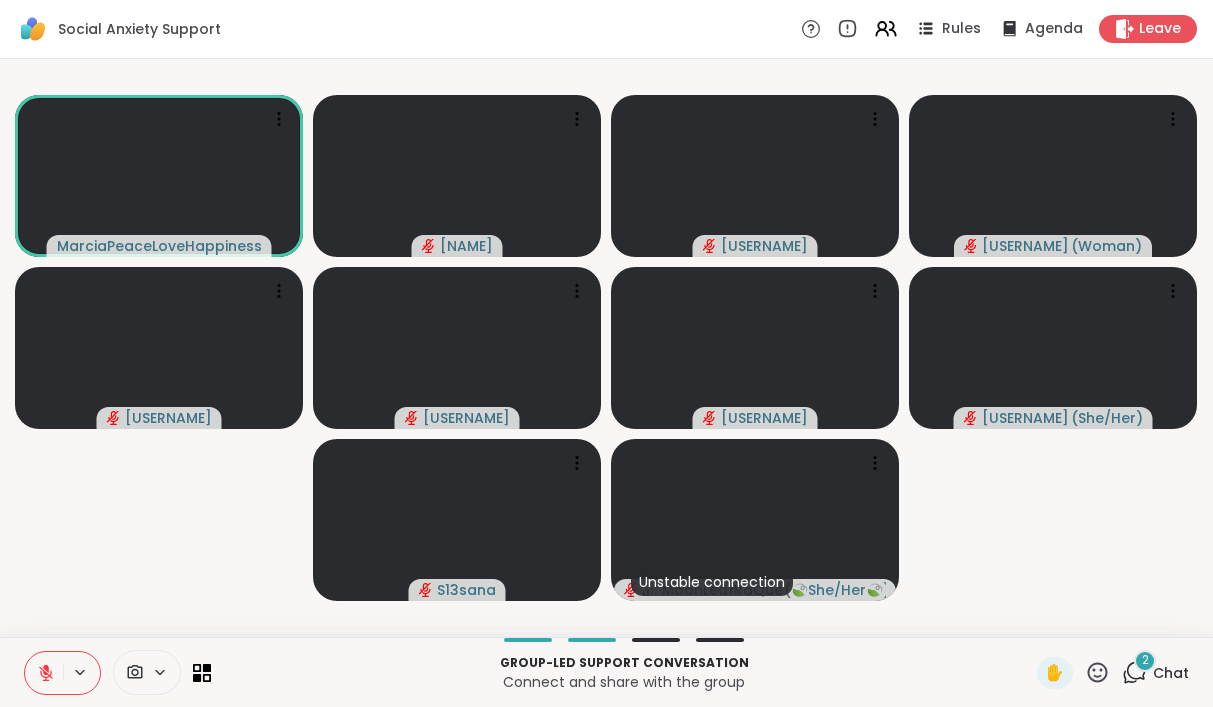 click 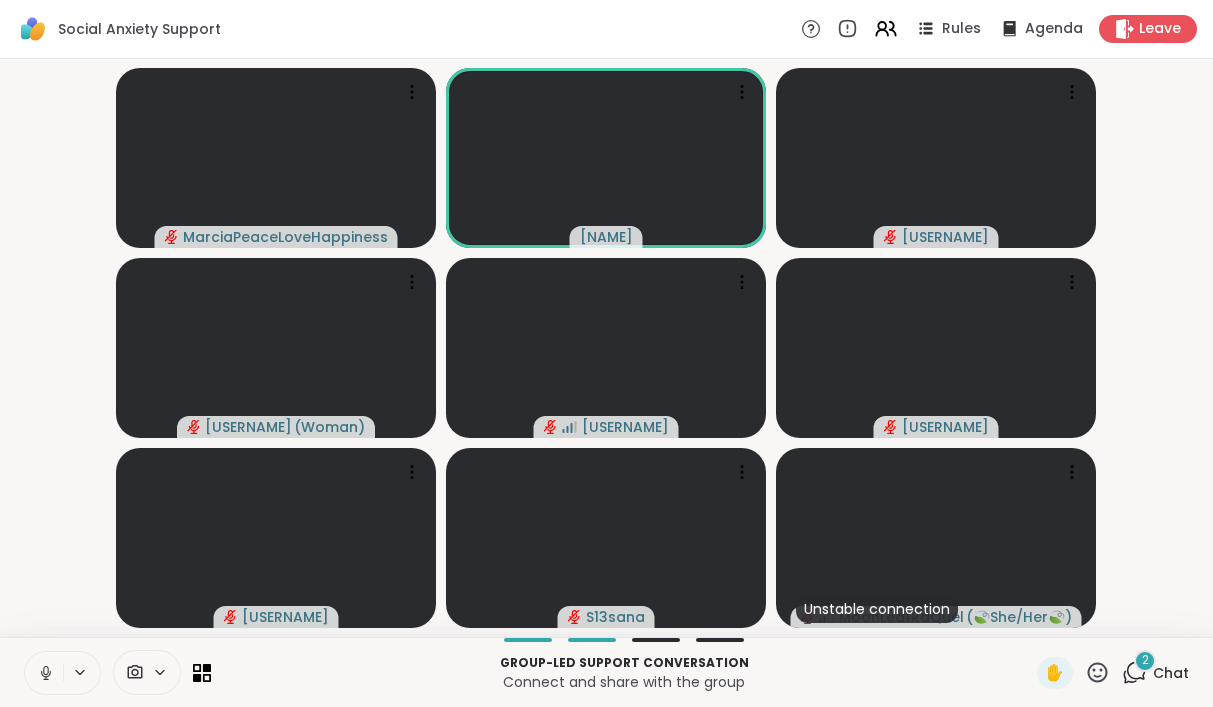 drag, startPoint x: 43, startPoint y: 668, endPoint x: 97, endPoint y: 665, distance: 54.08327 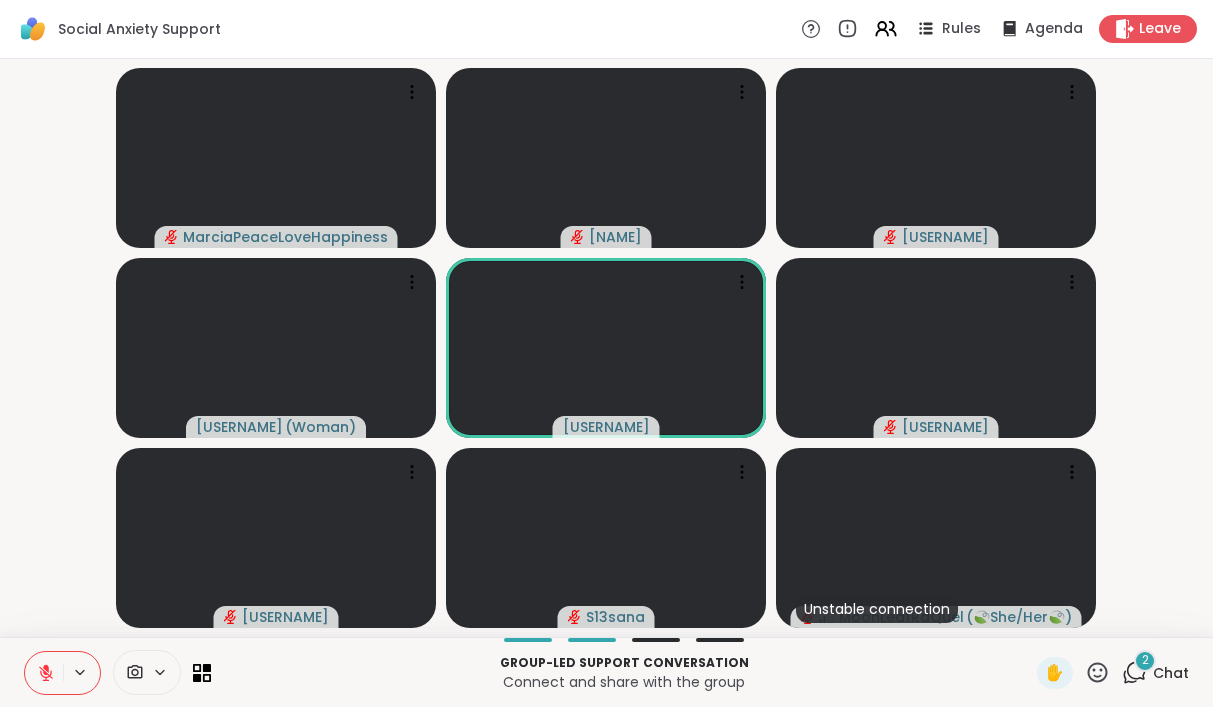 click 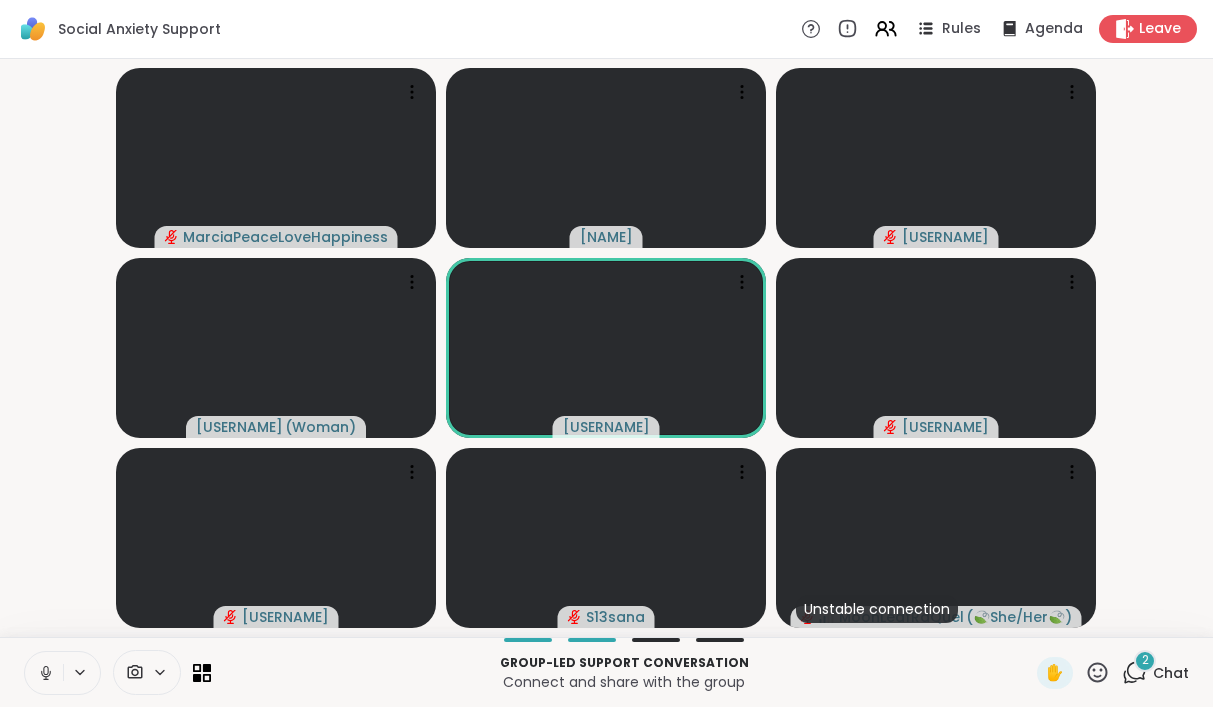 click 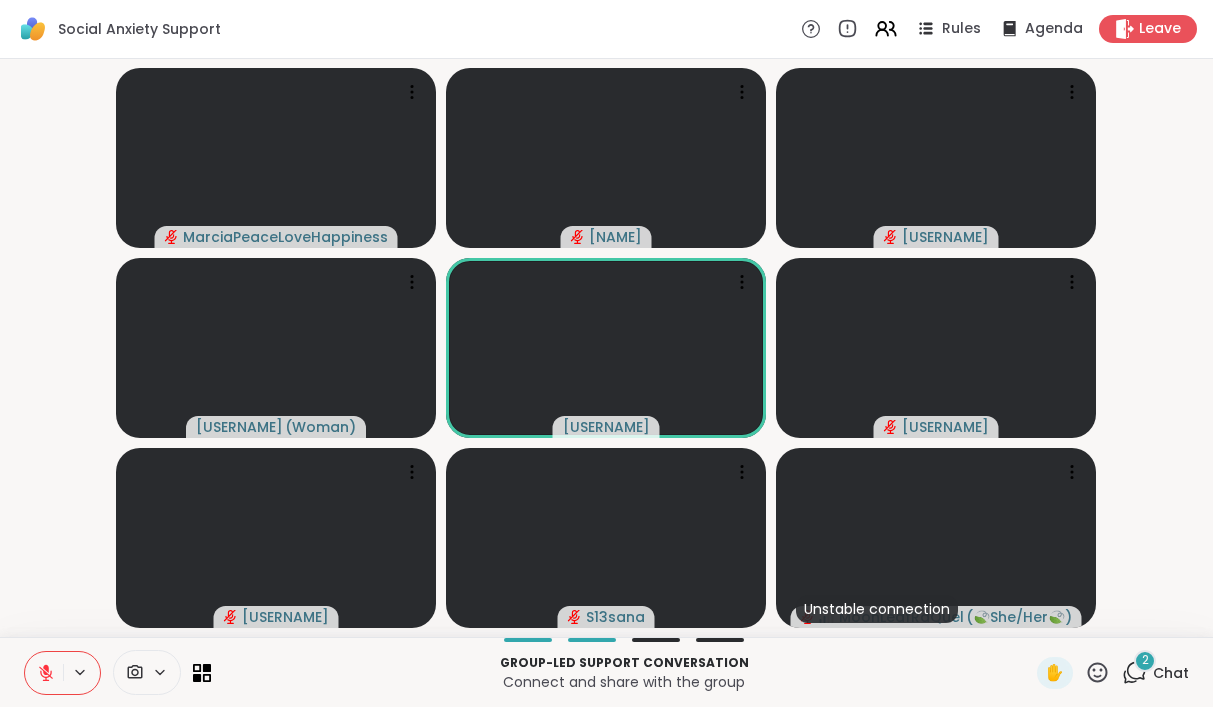 click 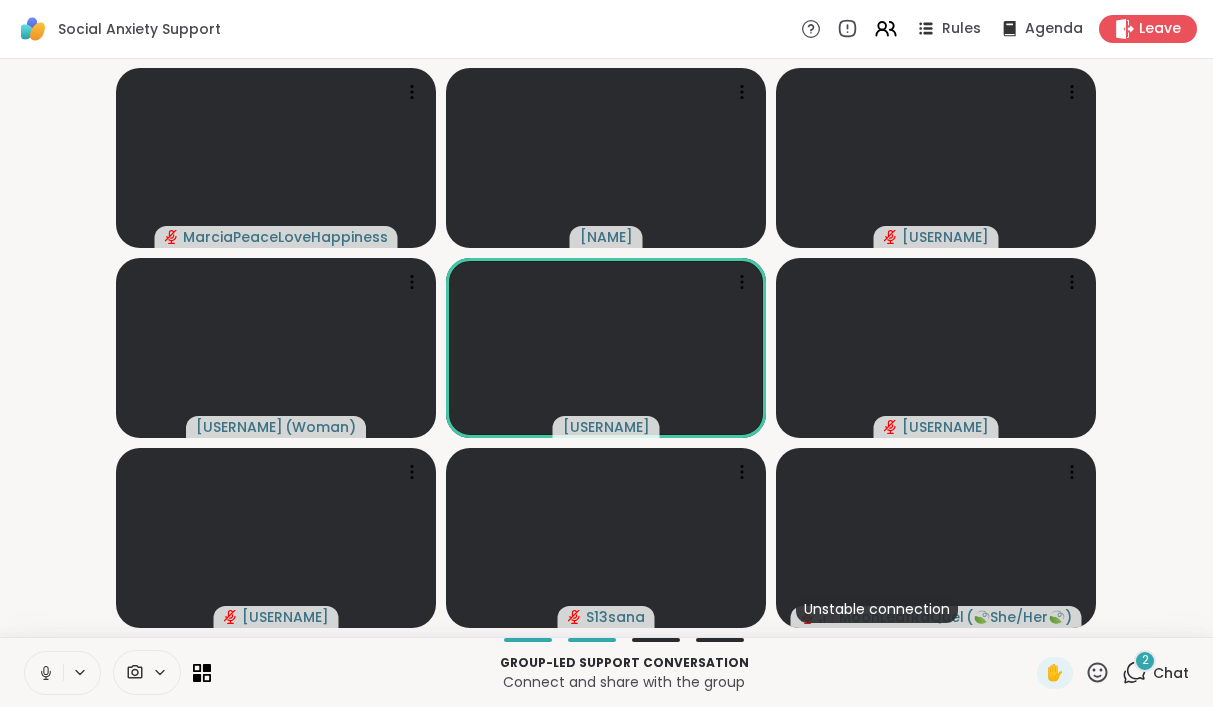 click 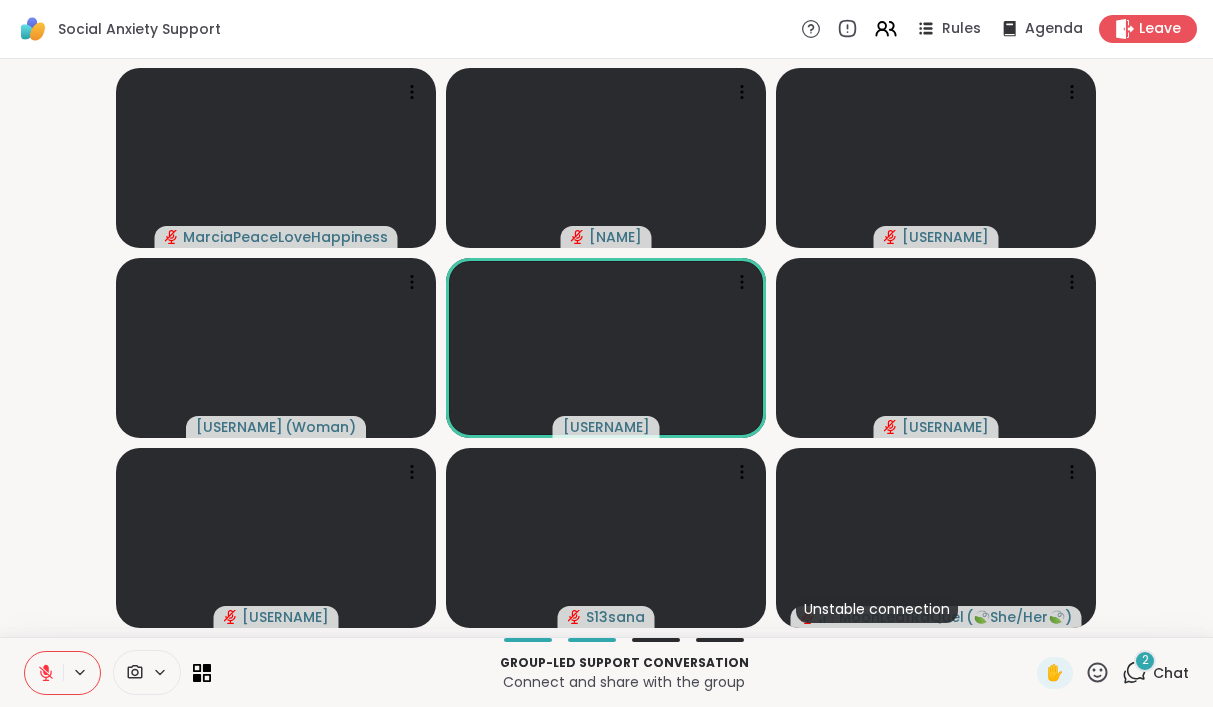 click 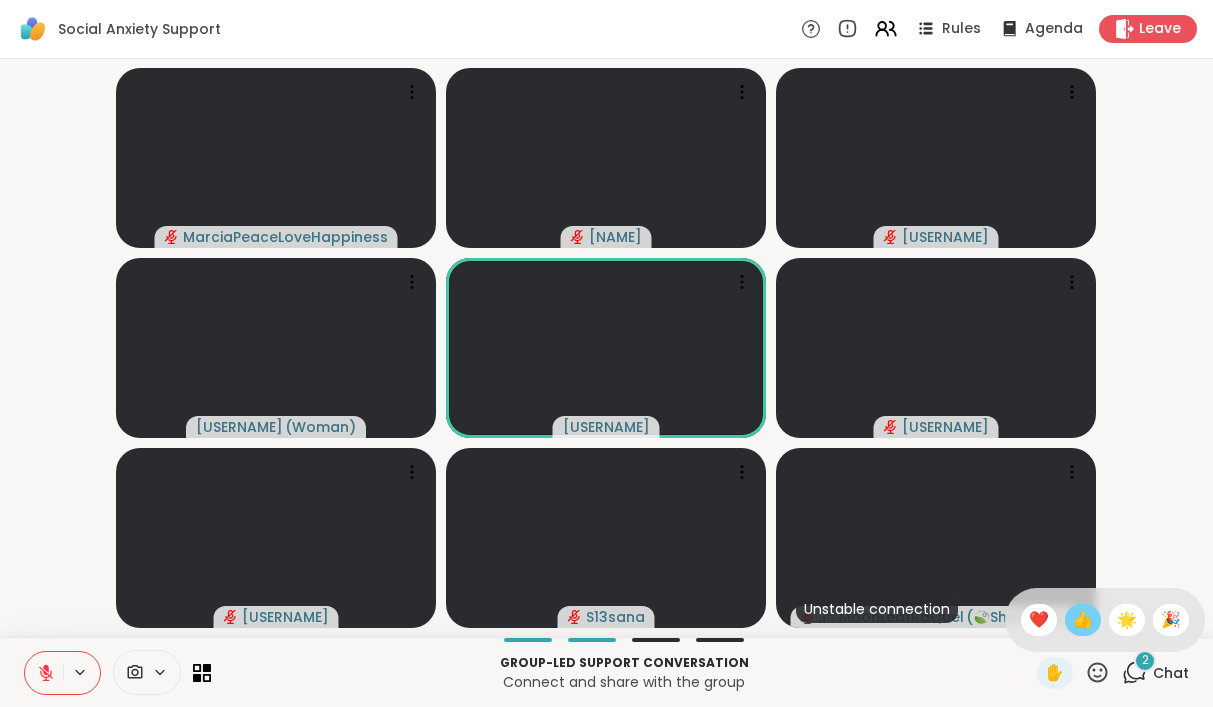 click on "👍" at bounding box center [1083, 620] 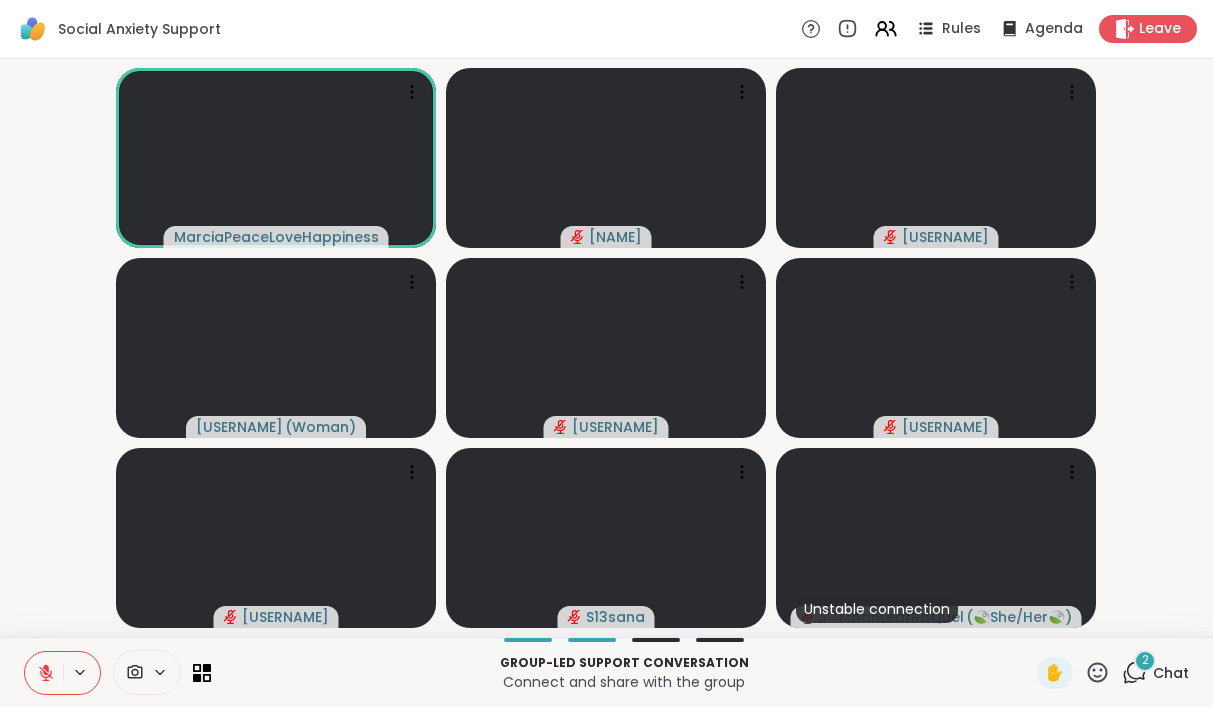 click 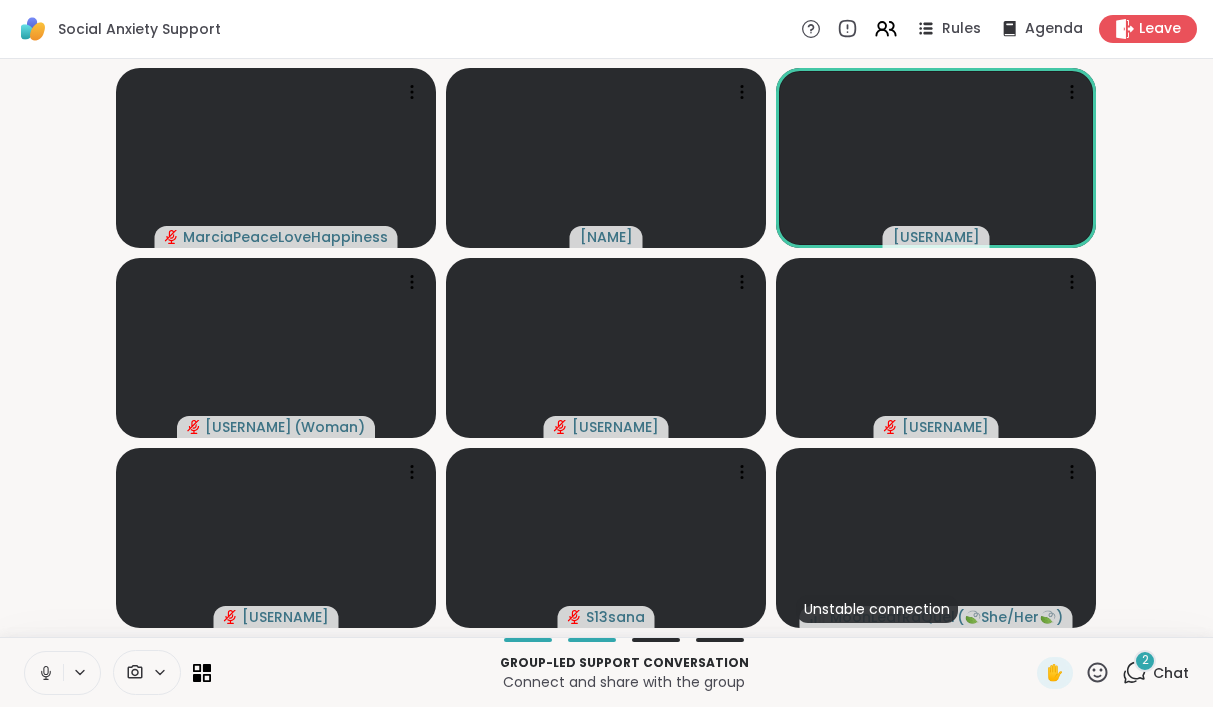 click 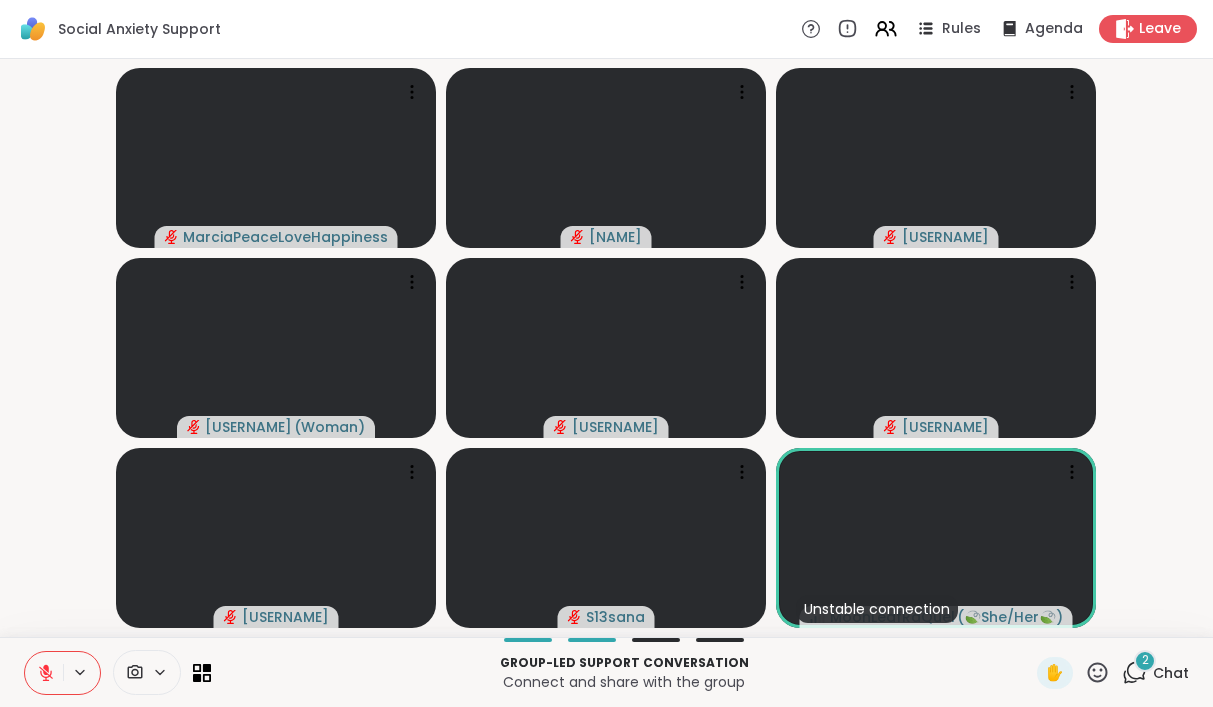 click 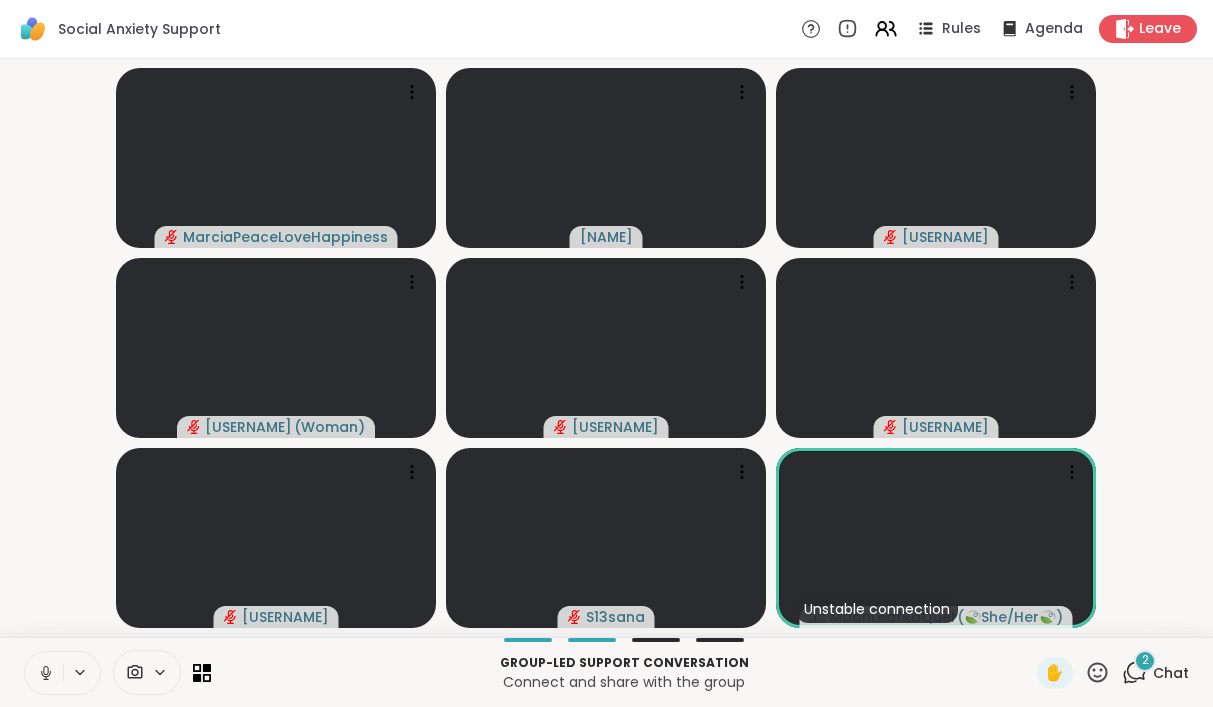 click 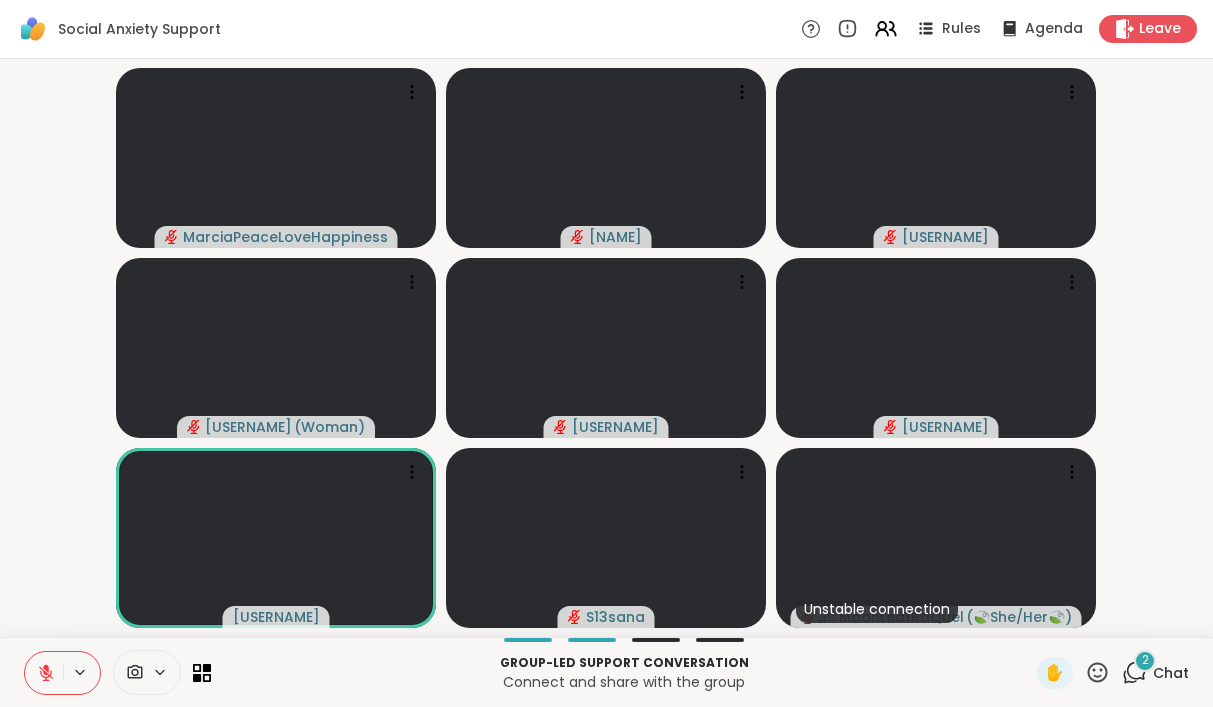 click 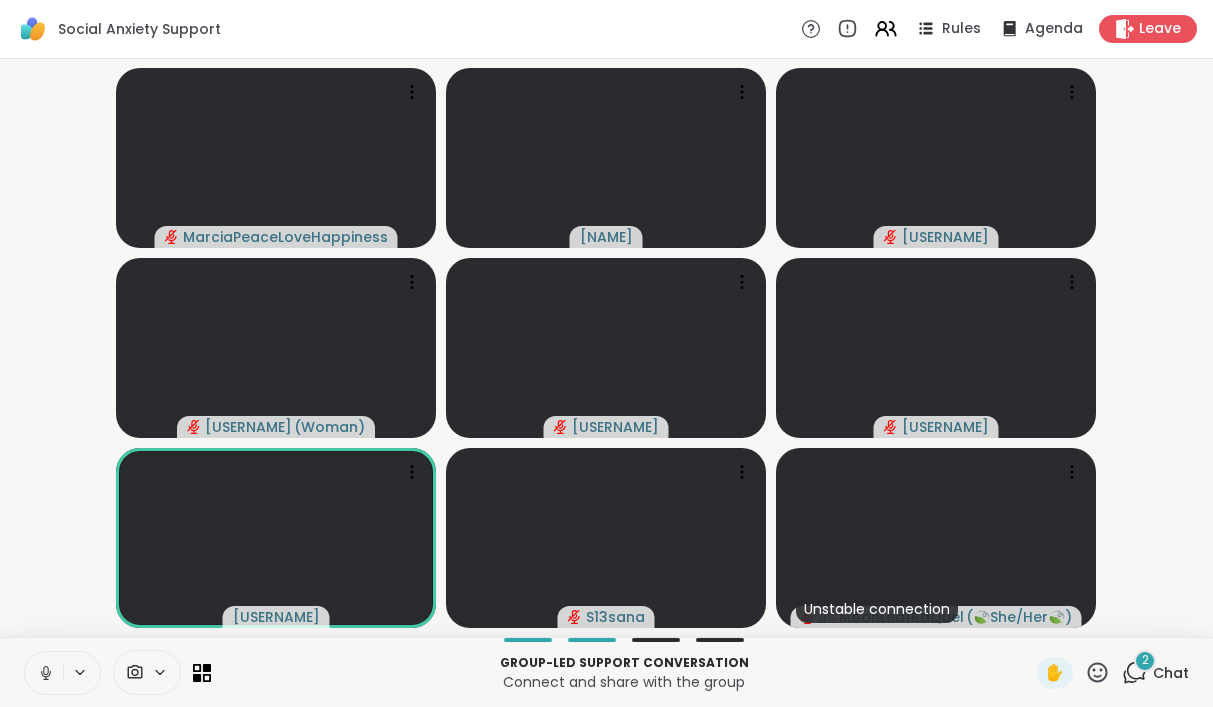click 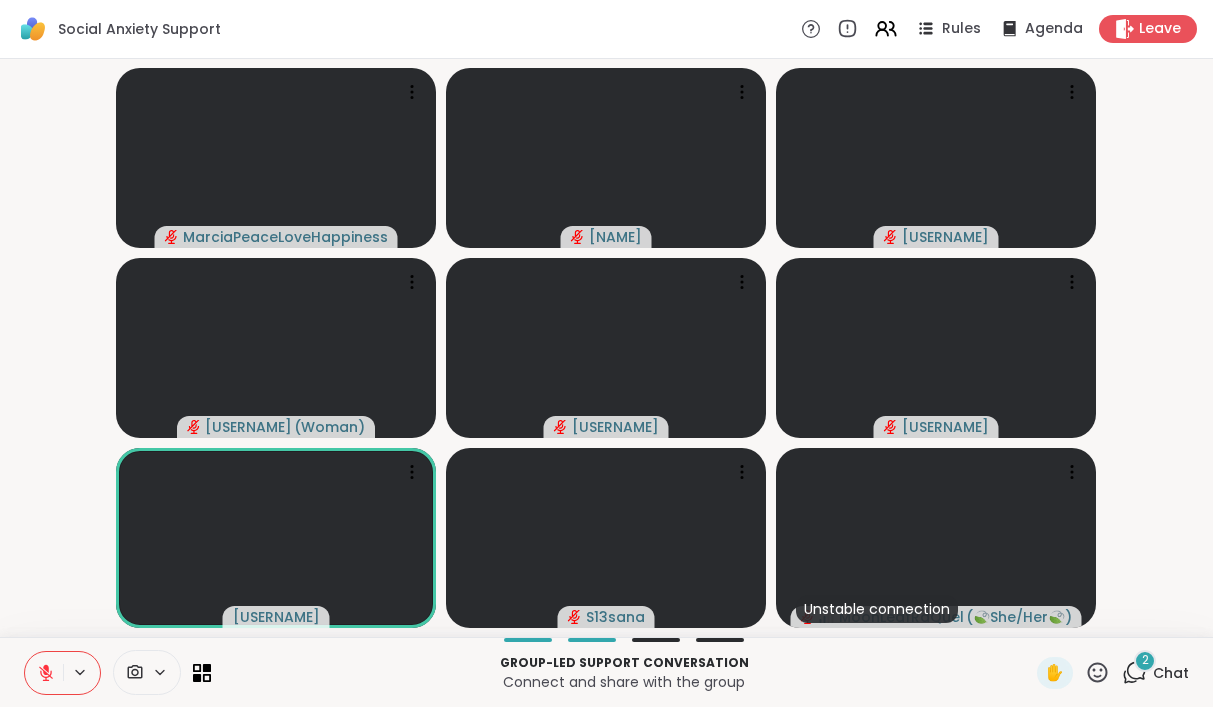 click 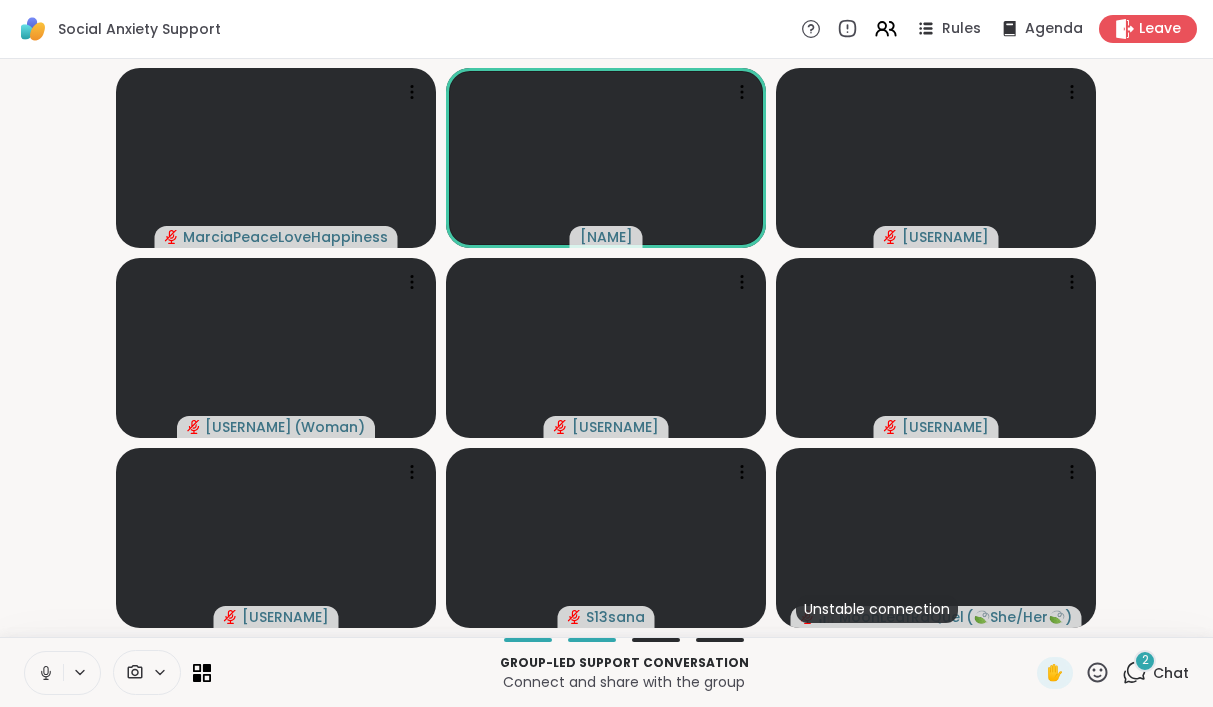 click 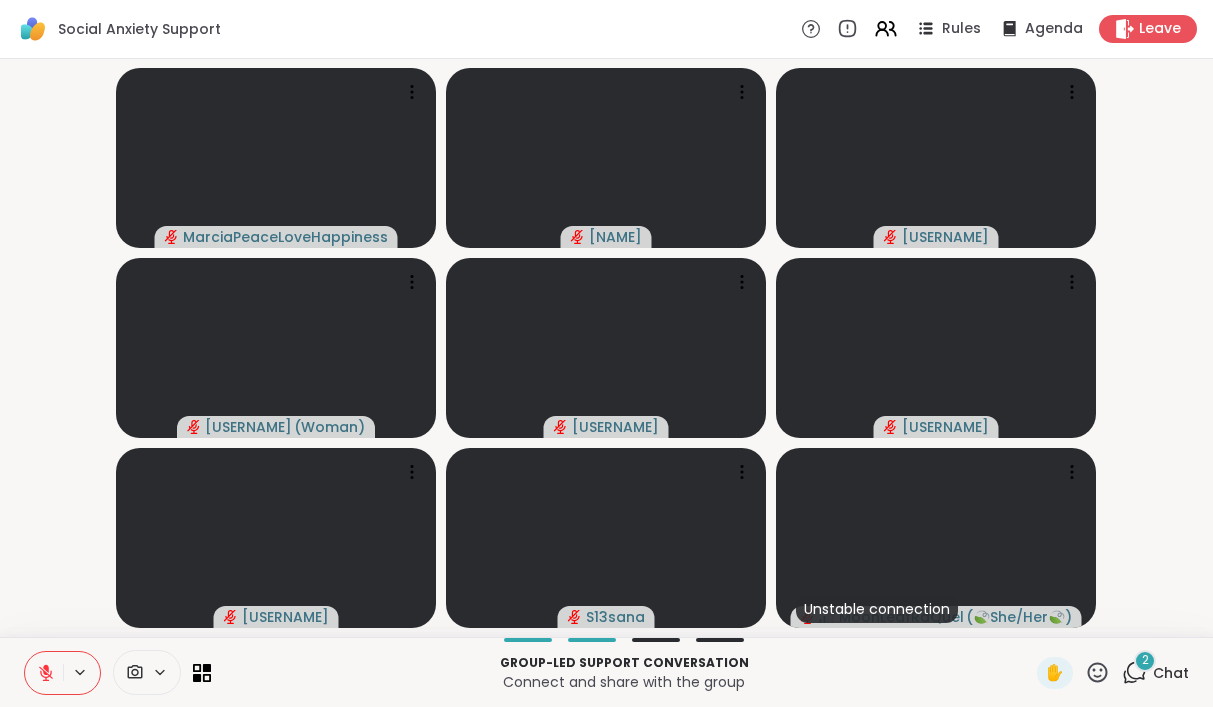 click 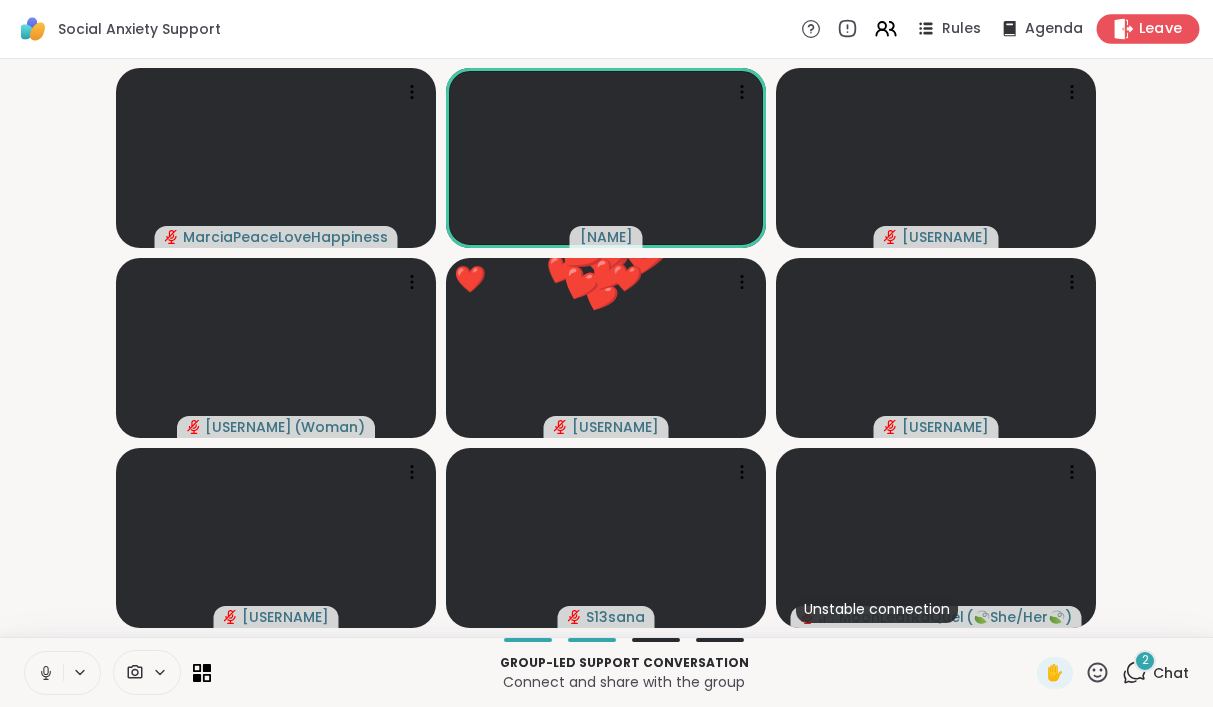 click on "Leave" at bounding box center (1161, 29) 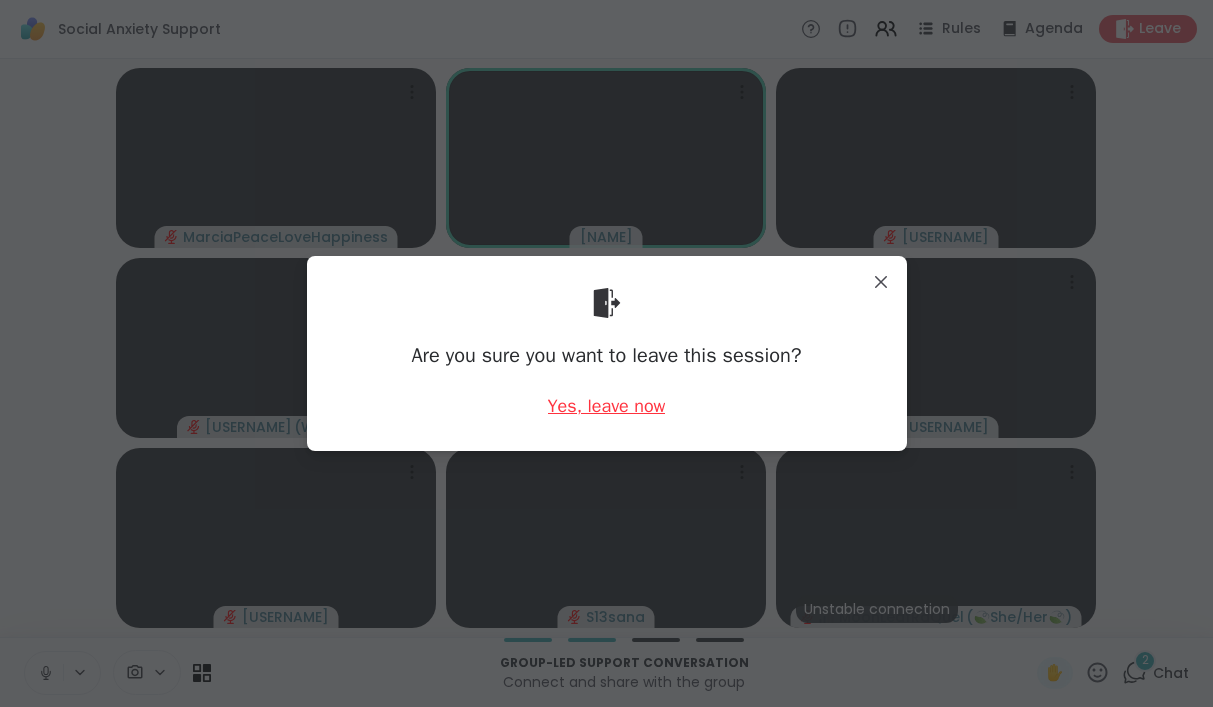 click on "Yes, leave now" at bounding box center [607, 406] 